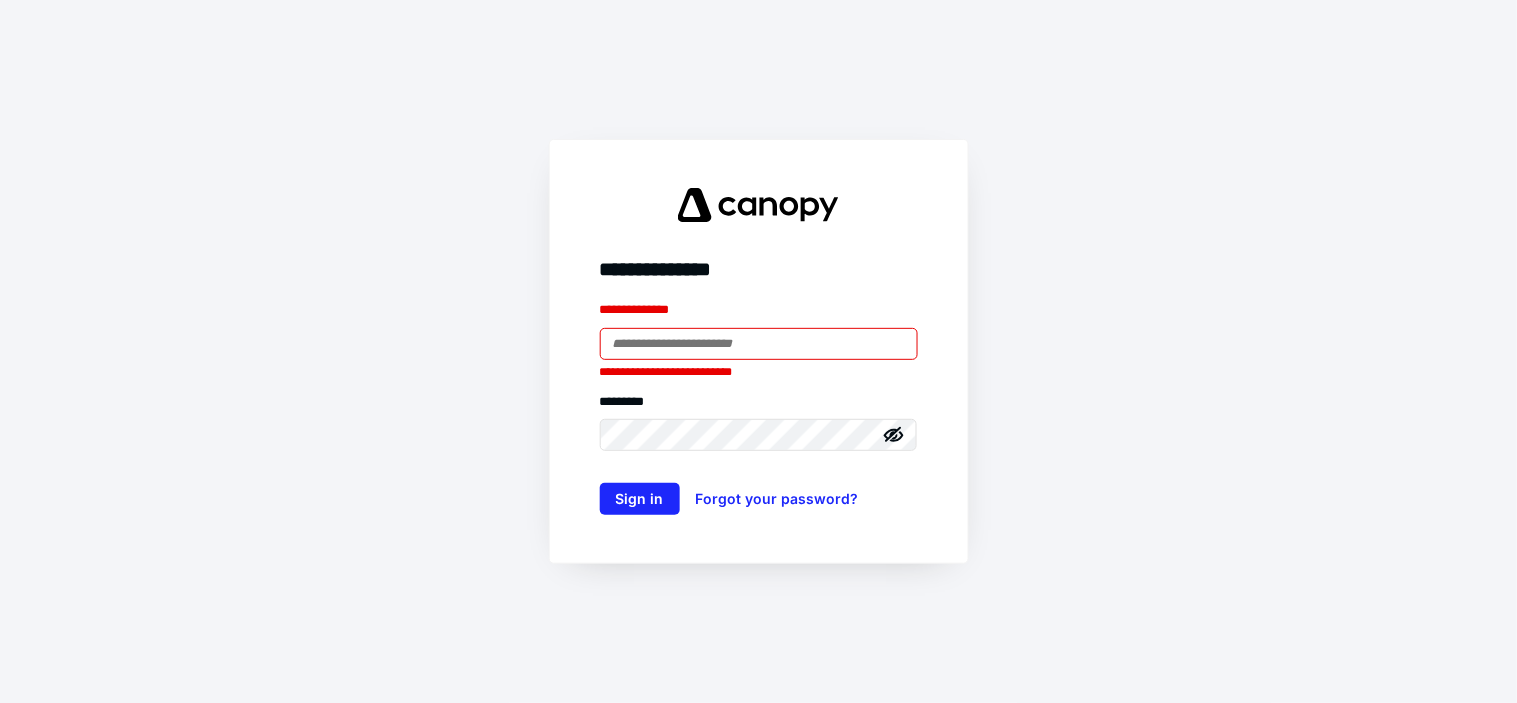 scroll, scrollTop: 0, scrollLeft: 0, axis: both 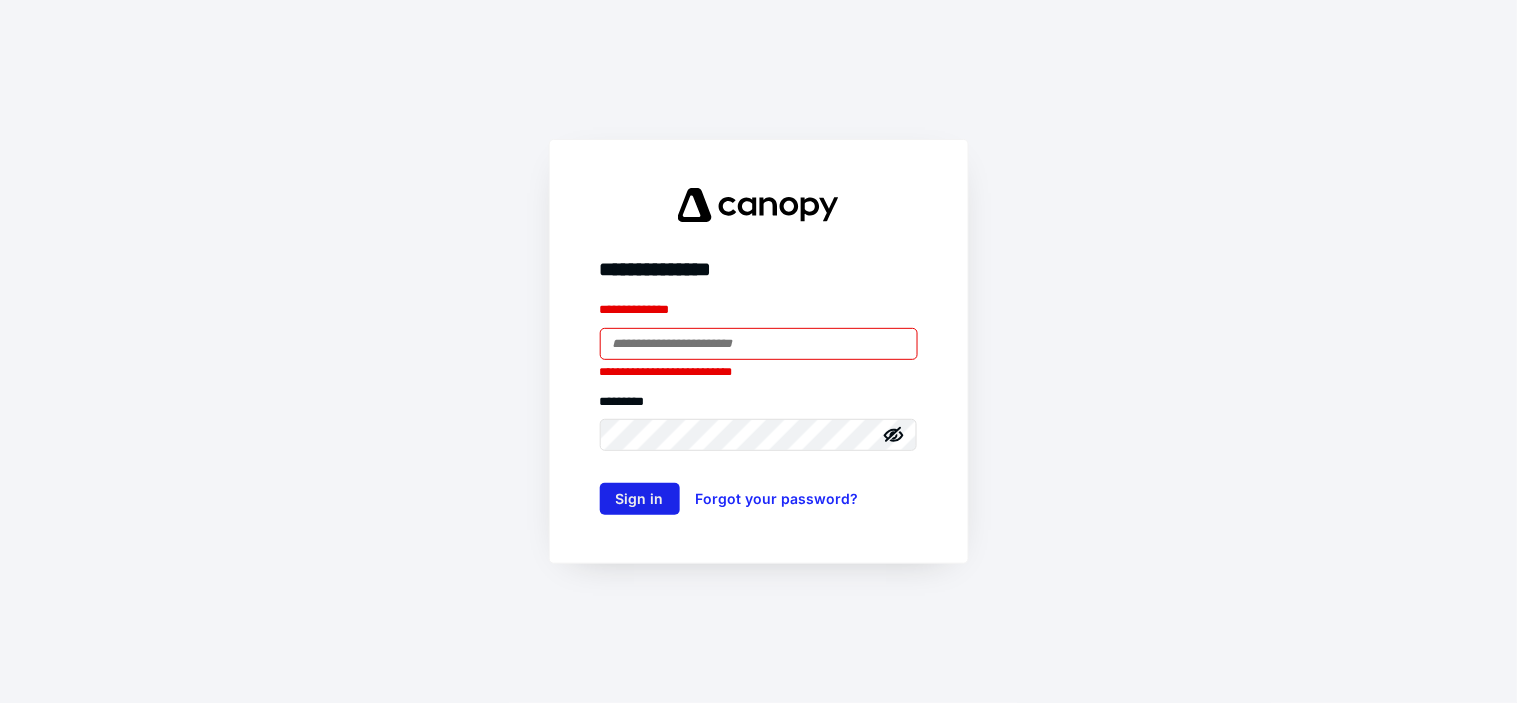 type on "**********" 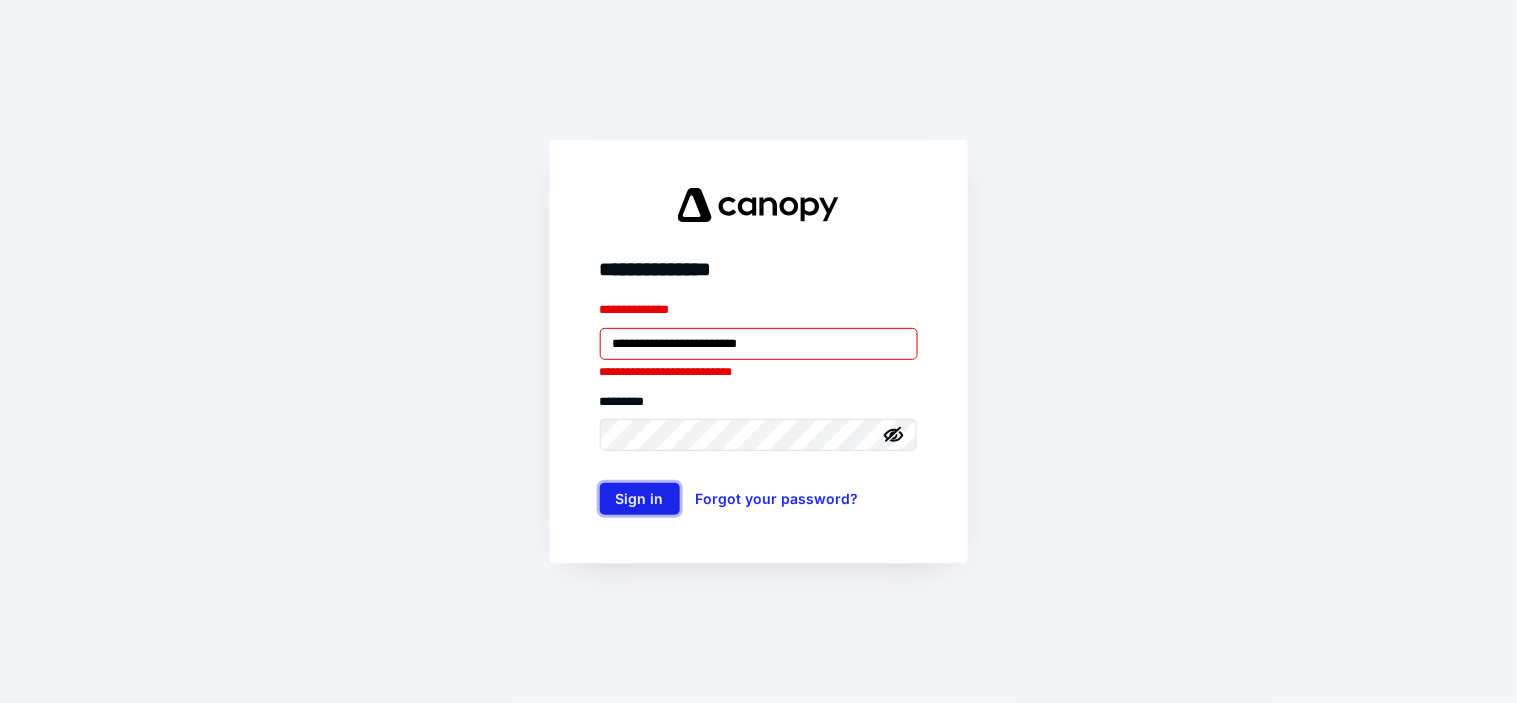 click on "Sign in" at bounding box center [640, 499] 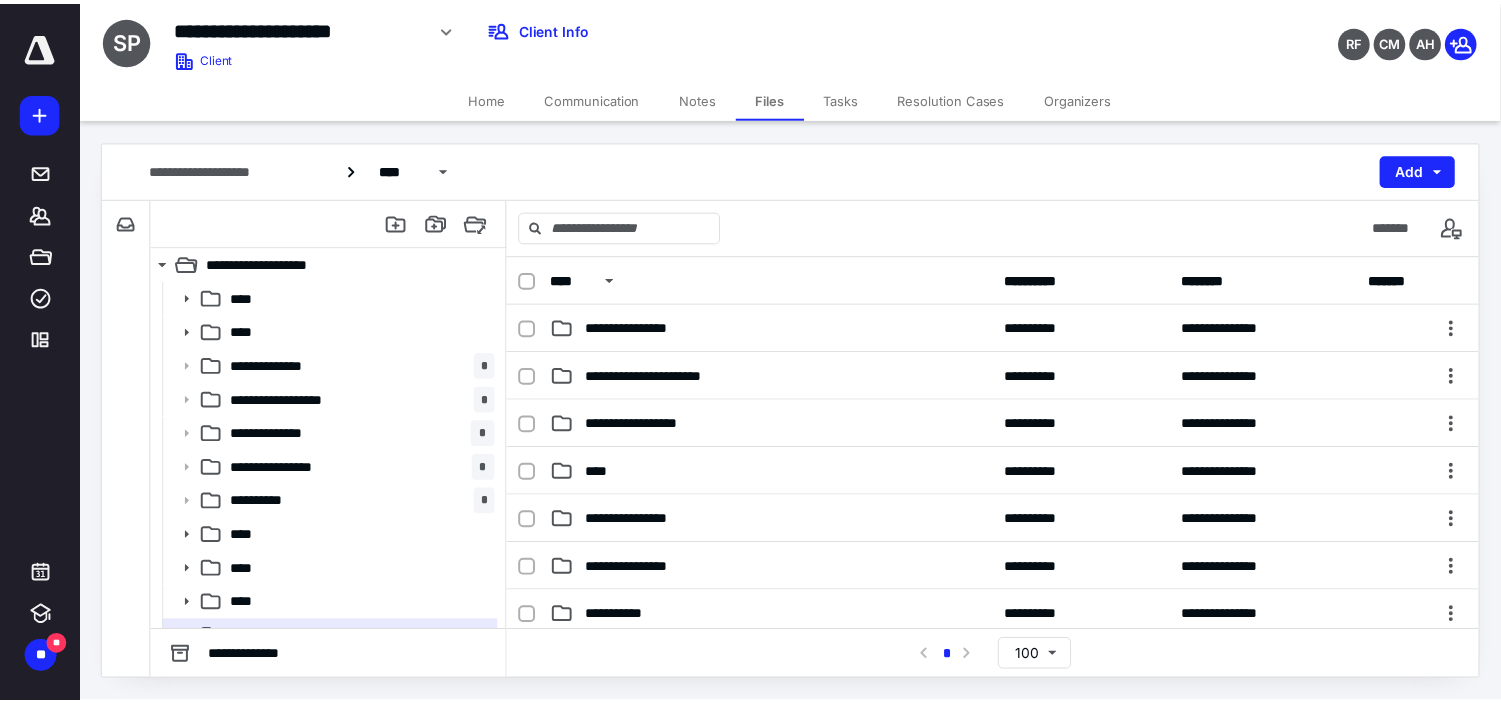 scroll, scrollTop: 0, scrollLeft: 0, axis: both 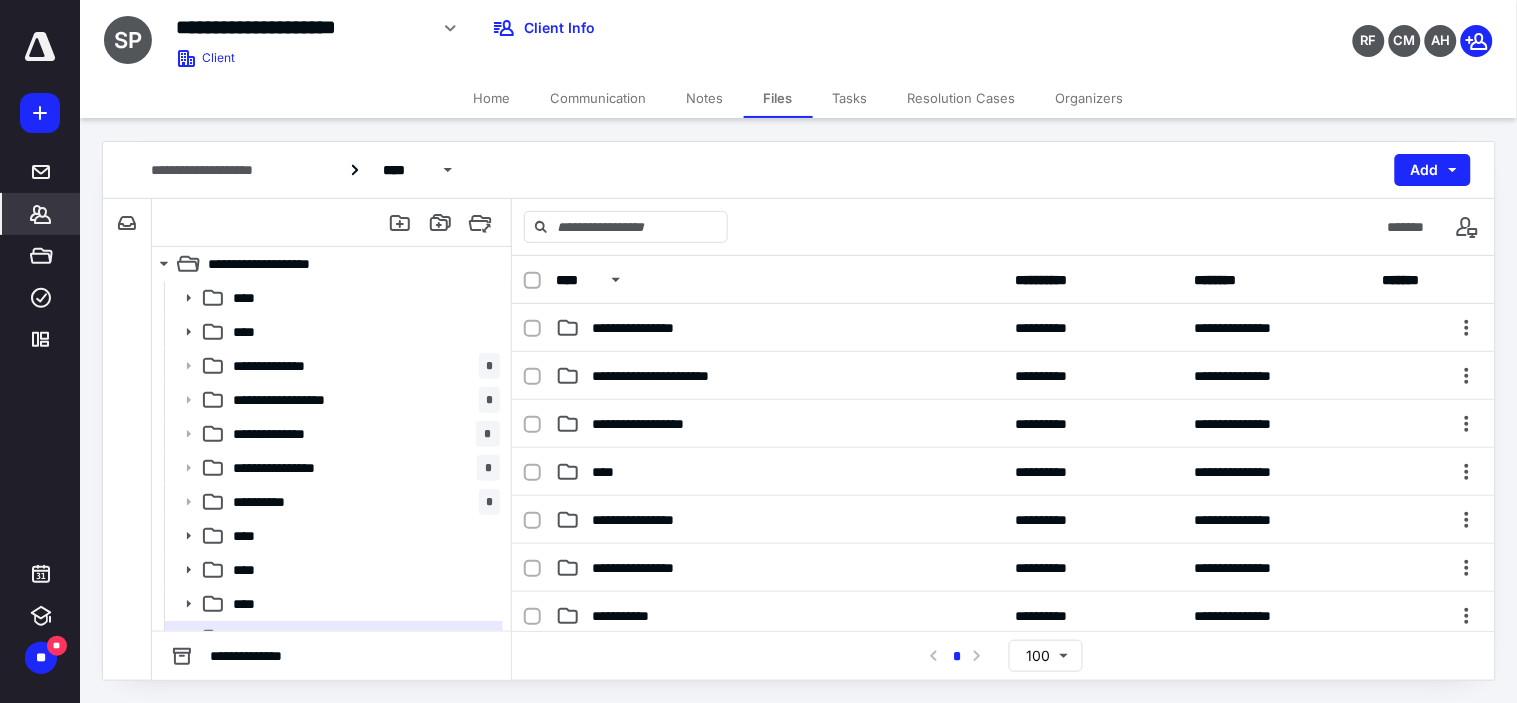 click 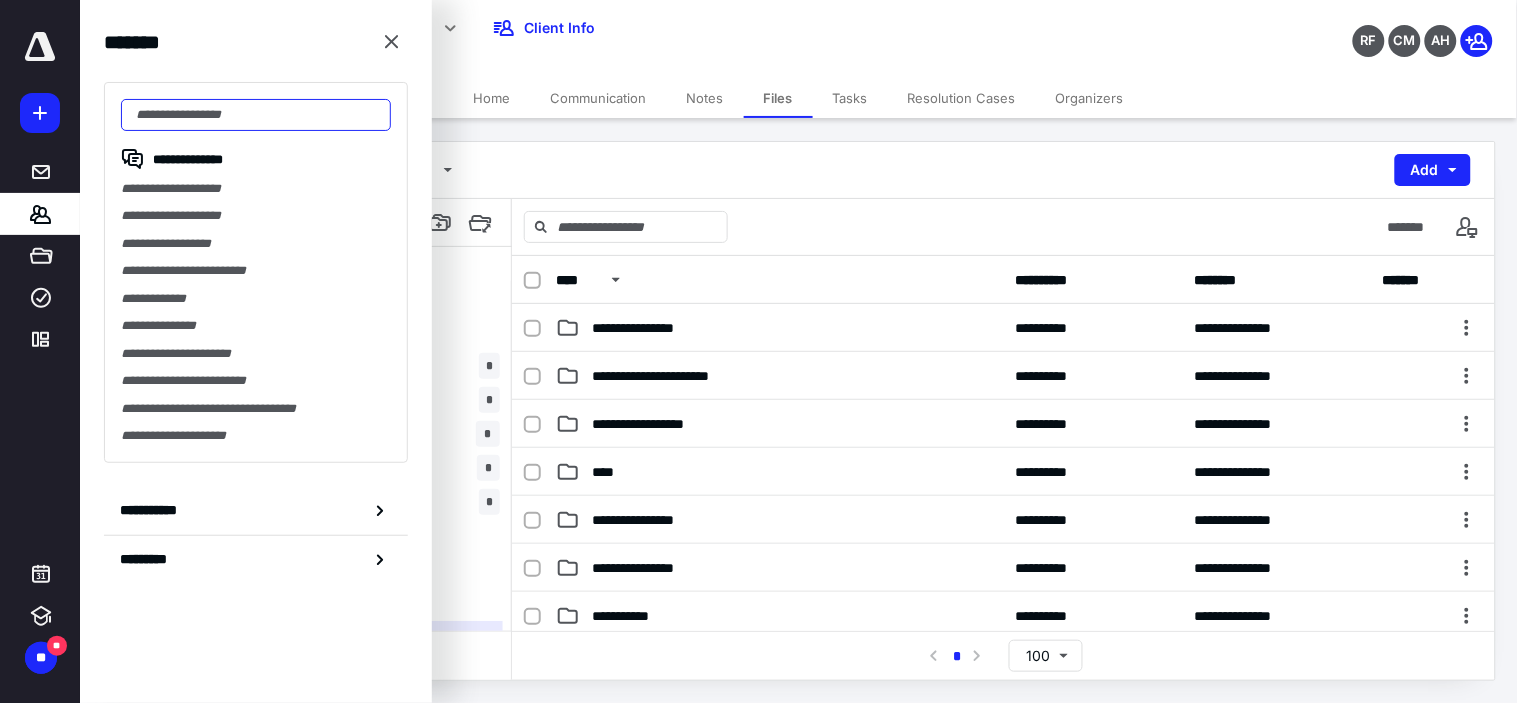 click at bounding box center [256, 115] 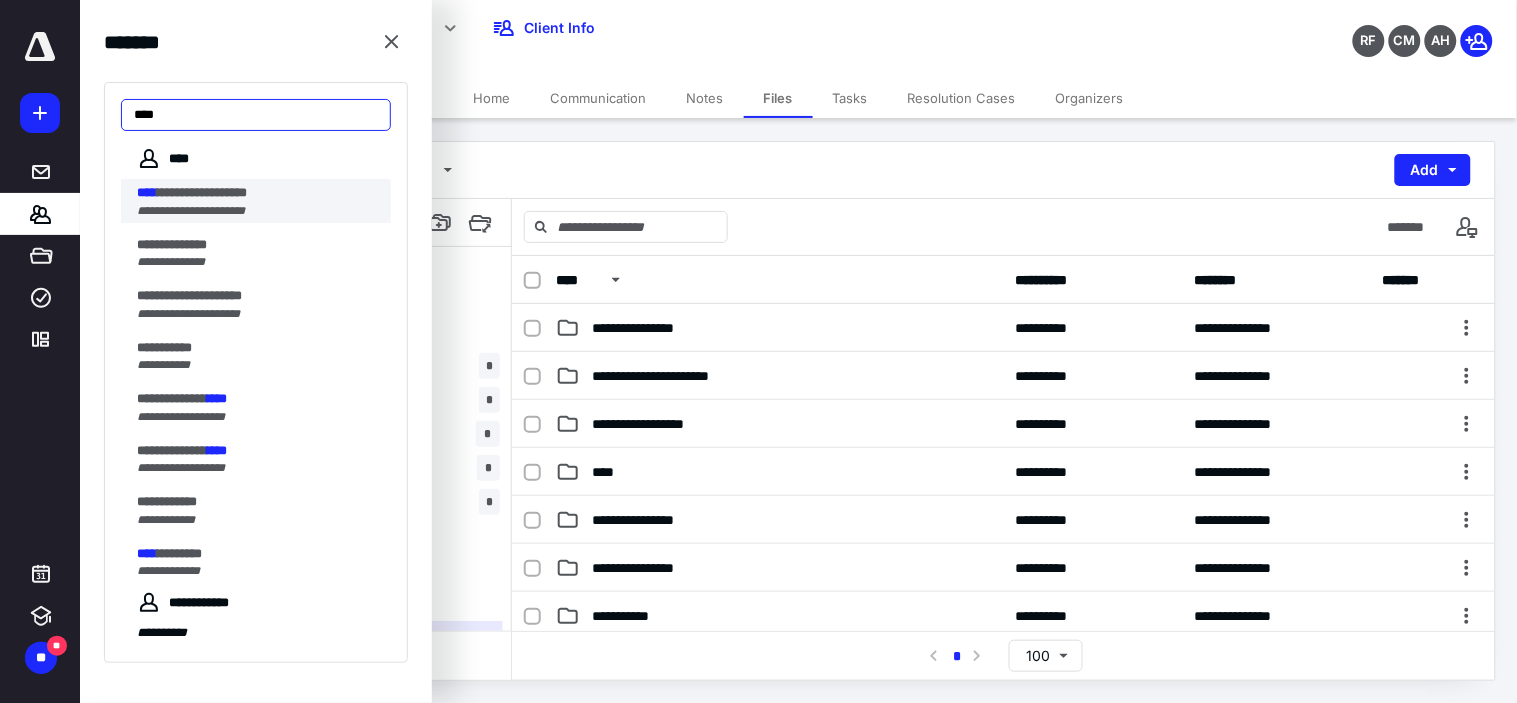 type on "****" 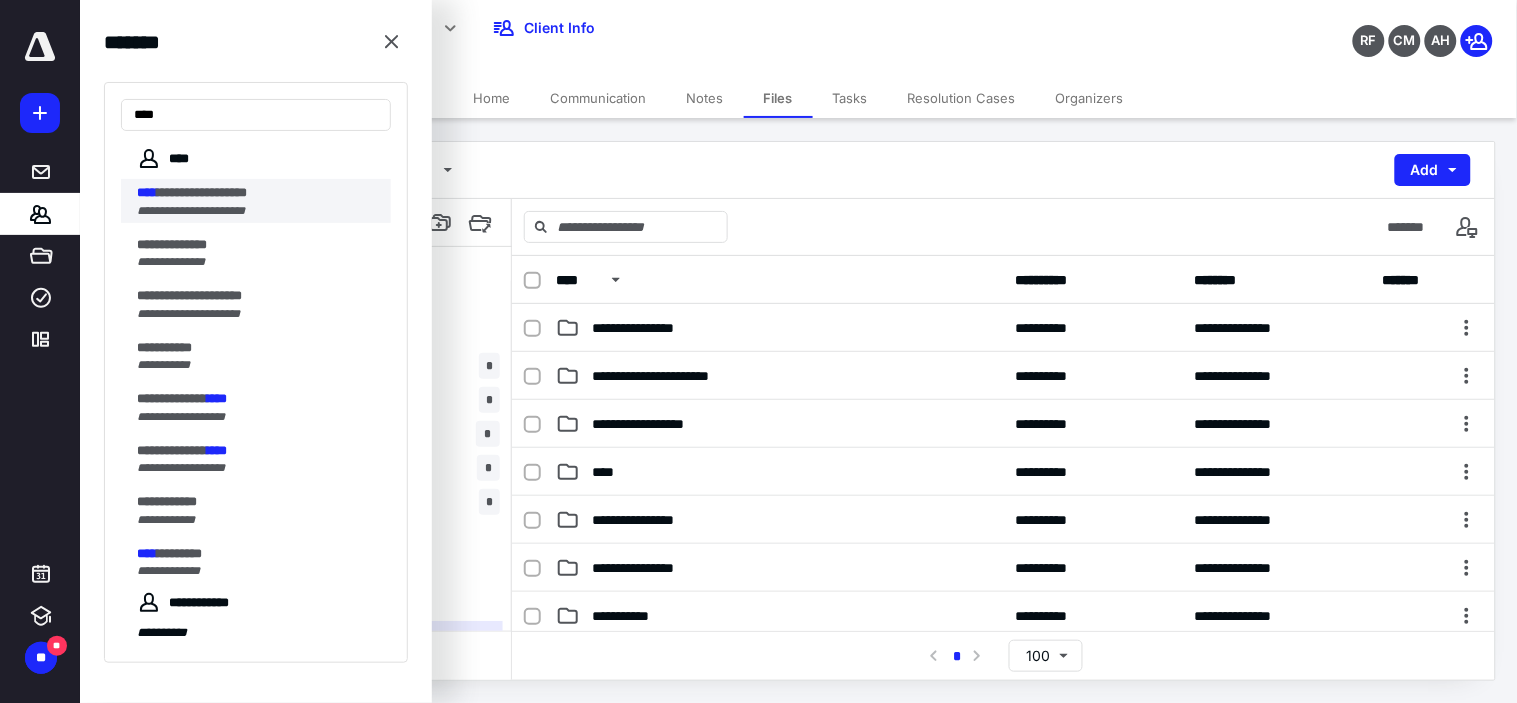 click on "**********" at bounding box center (202, 192) 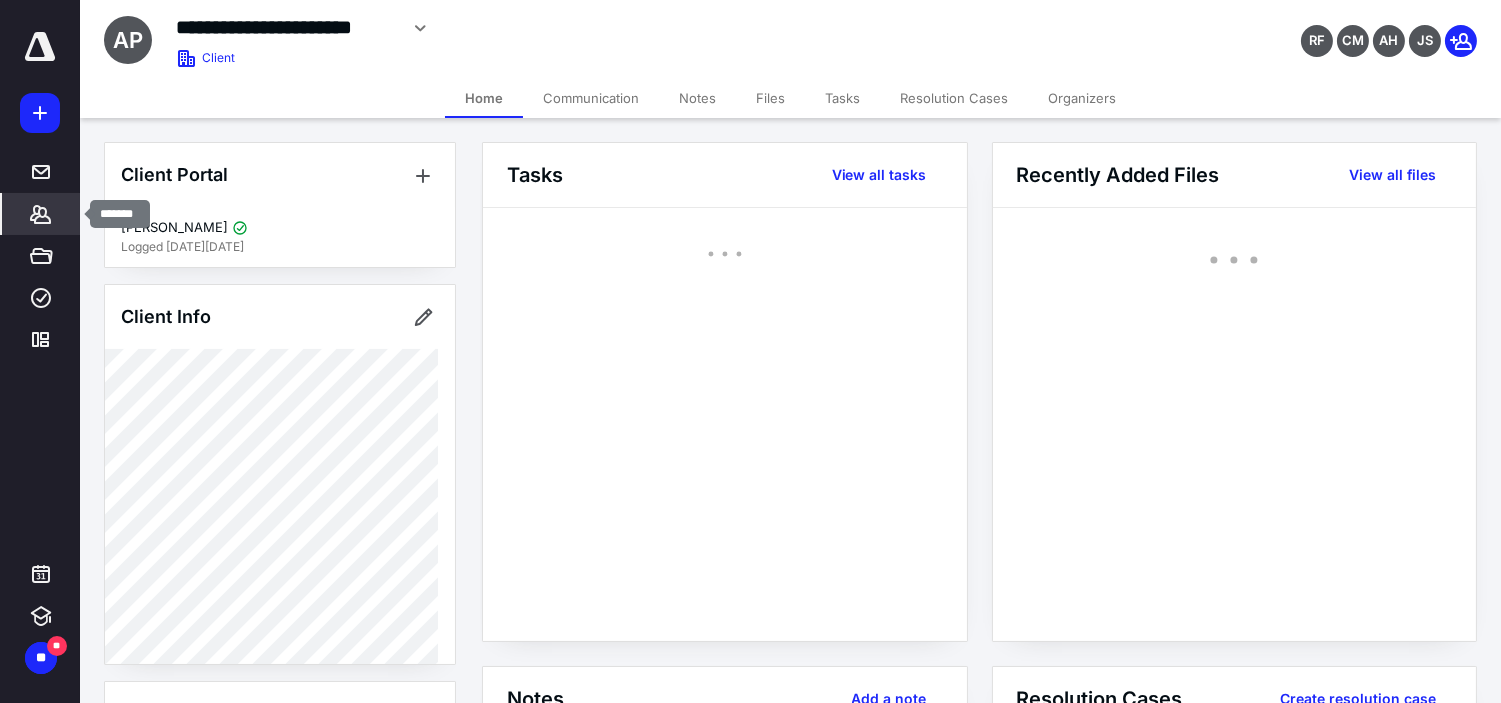 click on "*******" at bounding box center (41, 214) 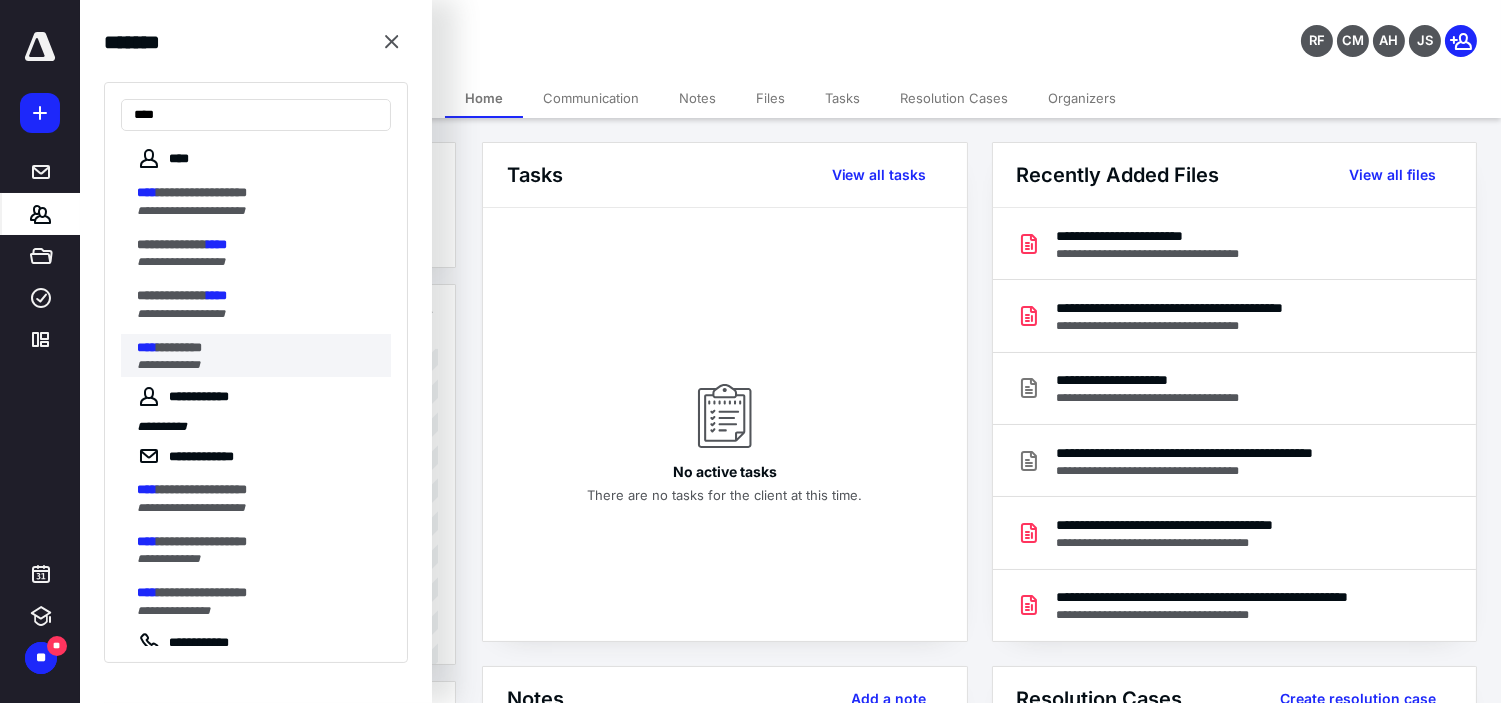 type on "****" 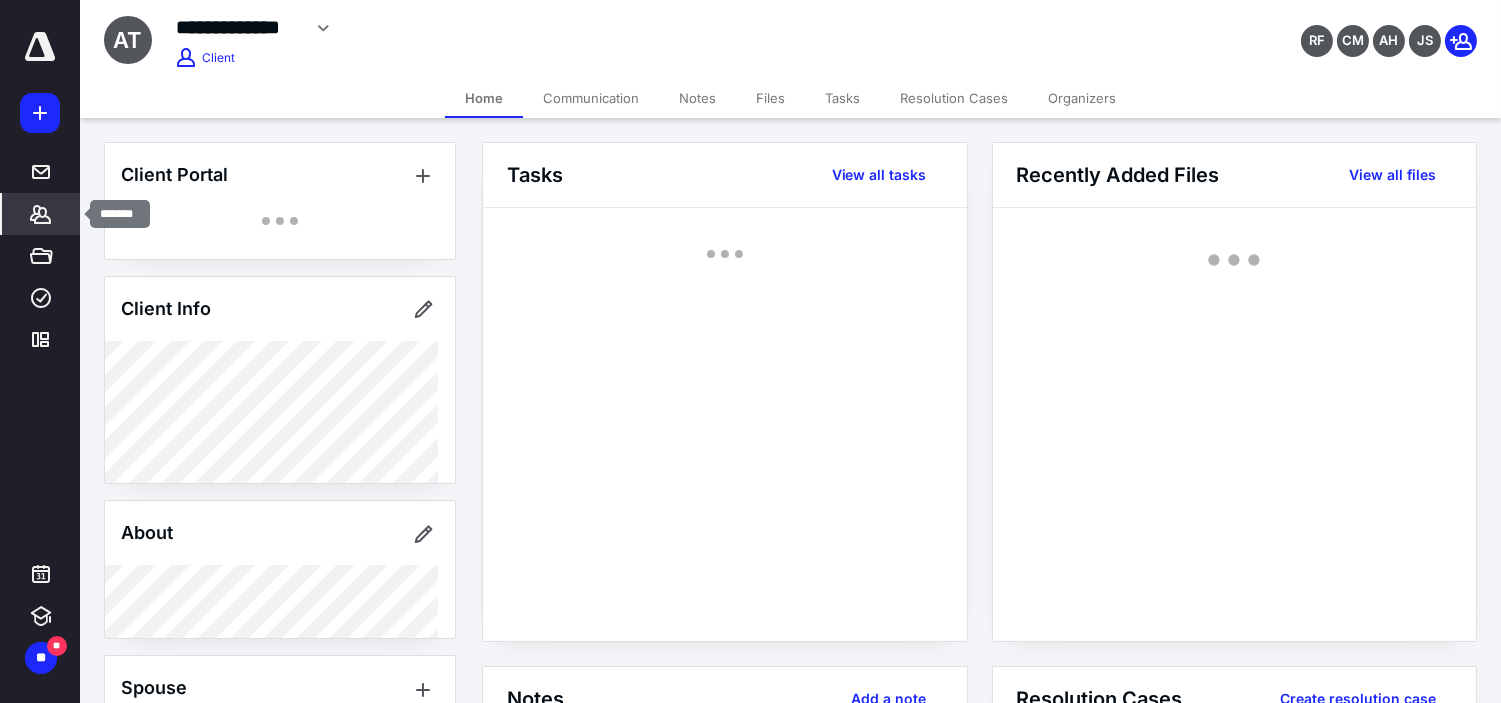 click 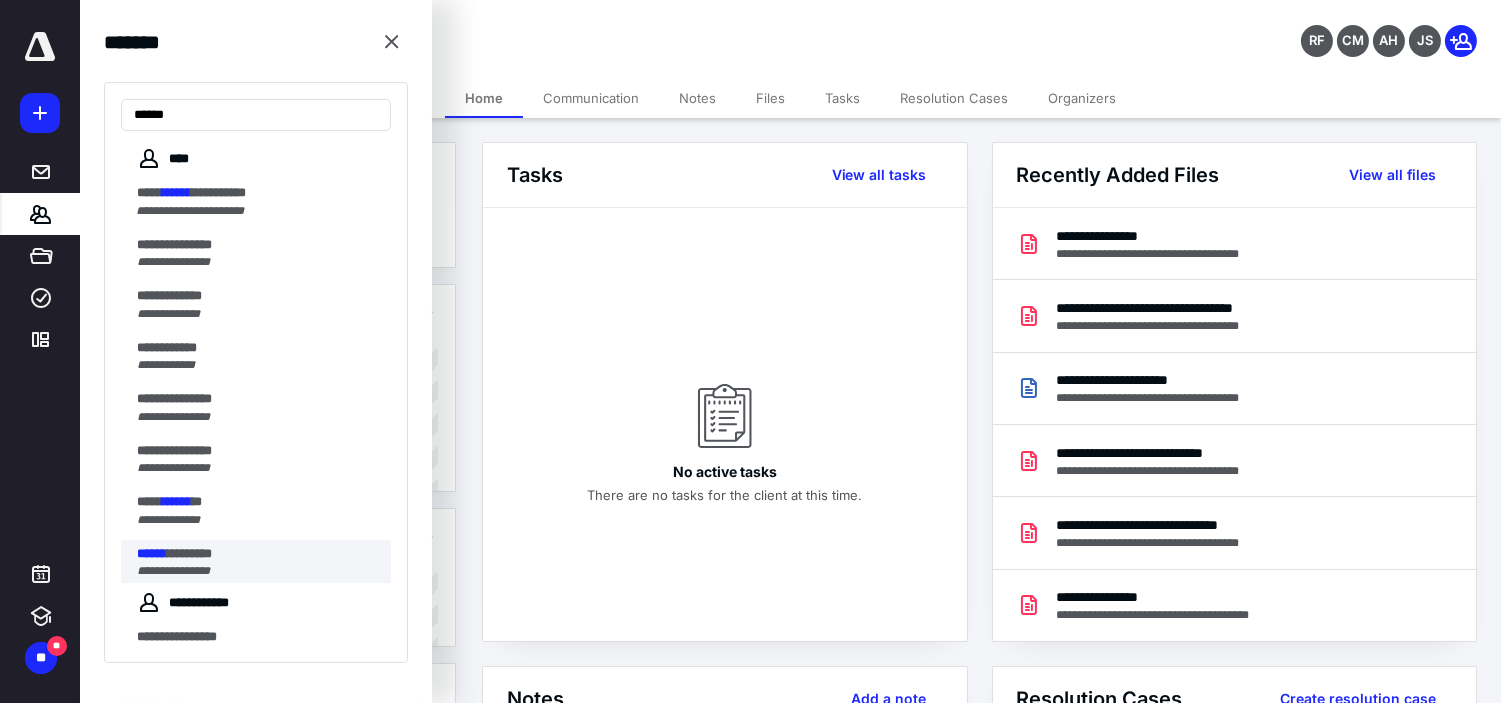 type on "******" 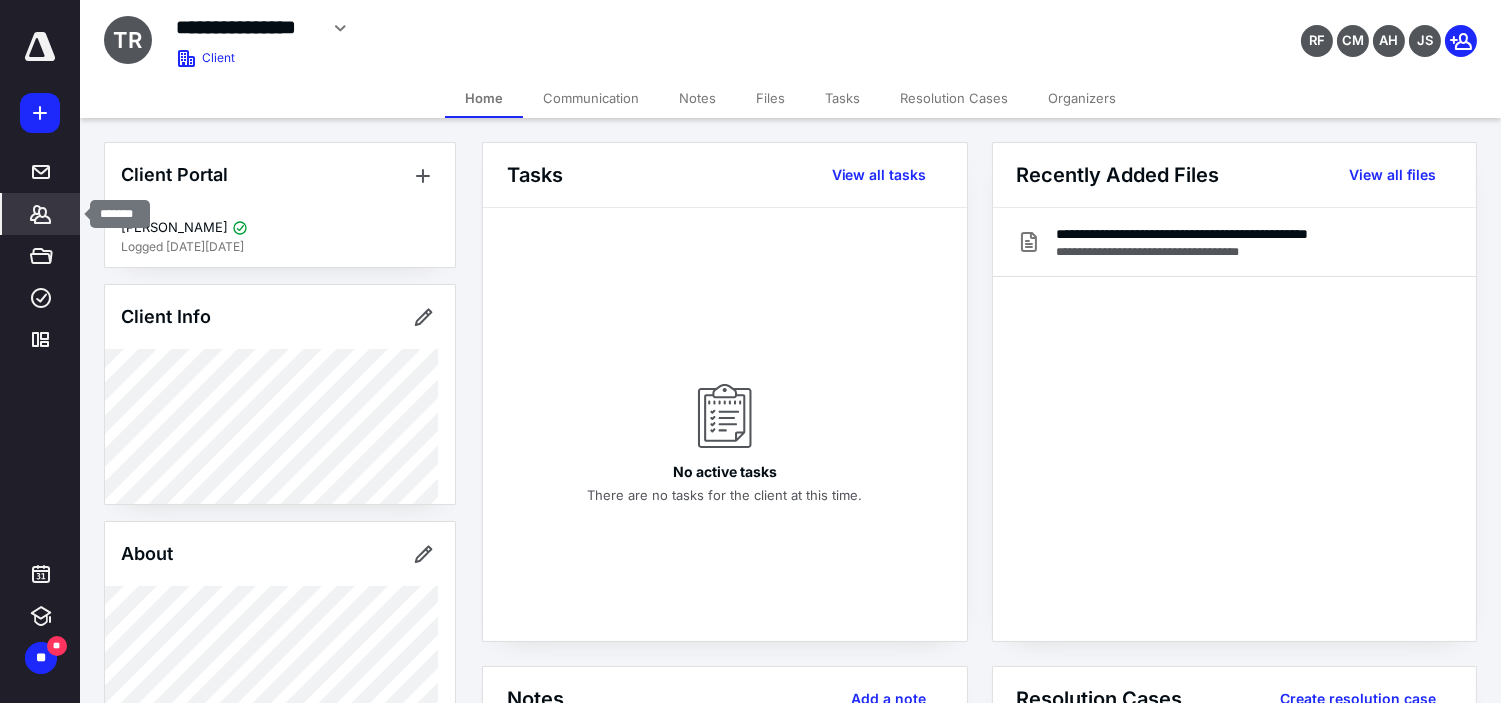 click on "*******" at bounding box center [41, 214] 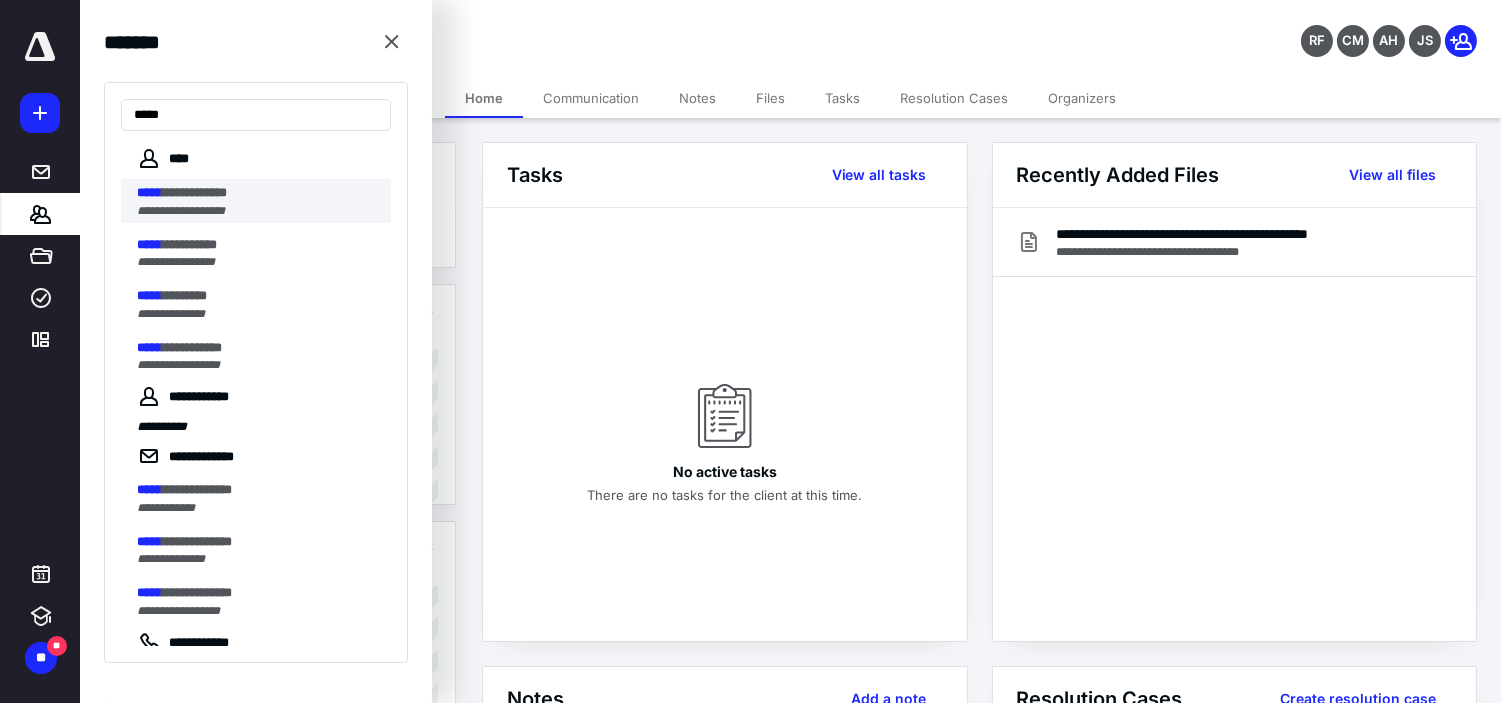 type on "*****" 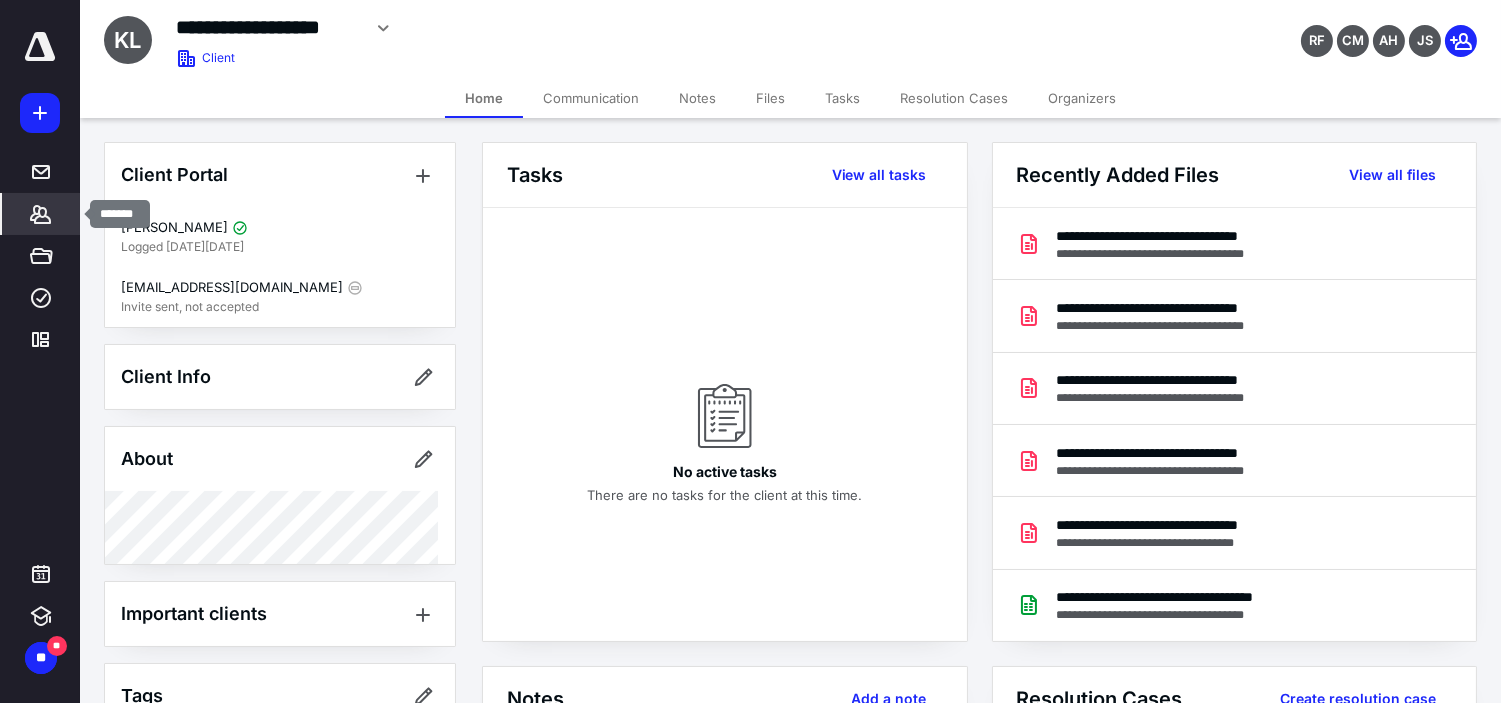click 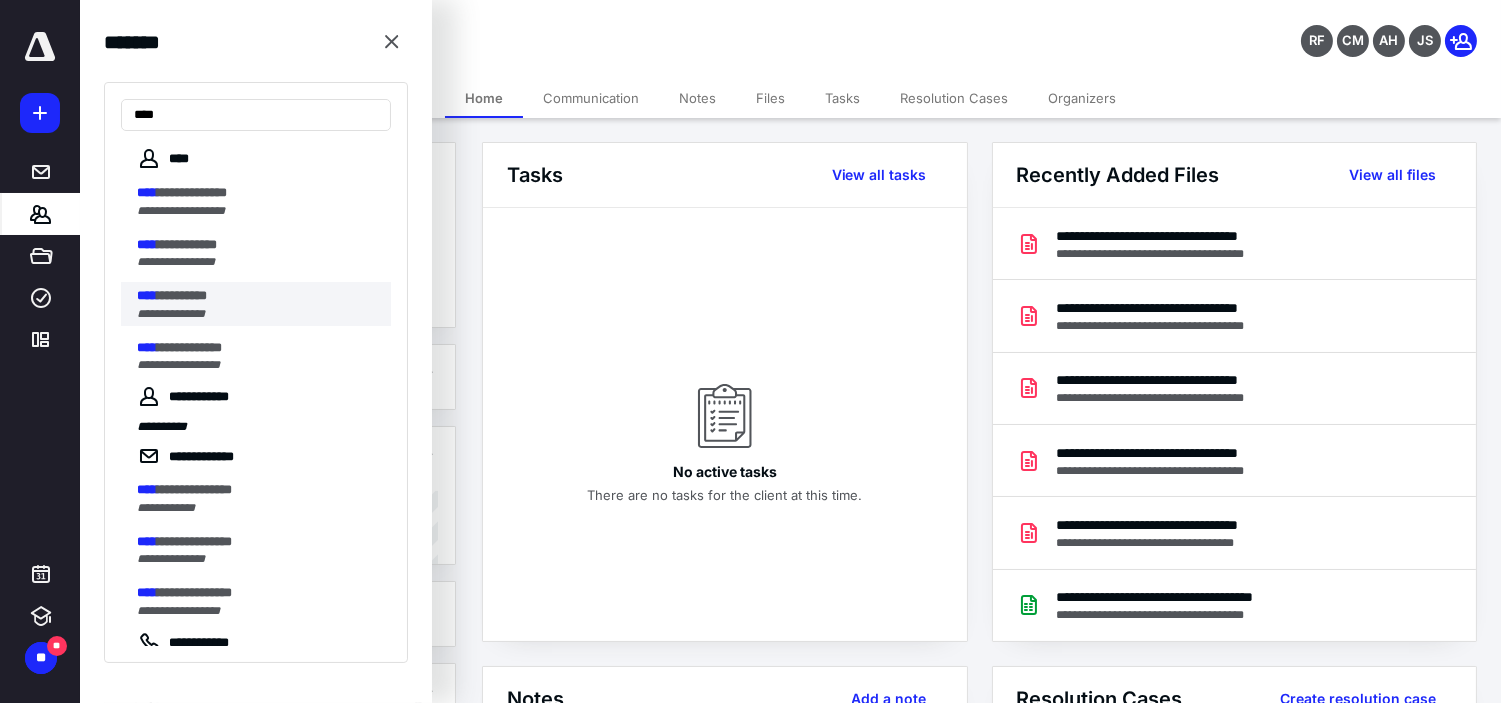 type on "****" 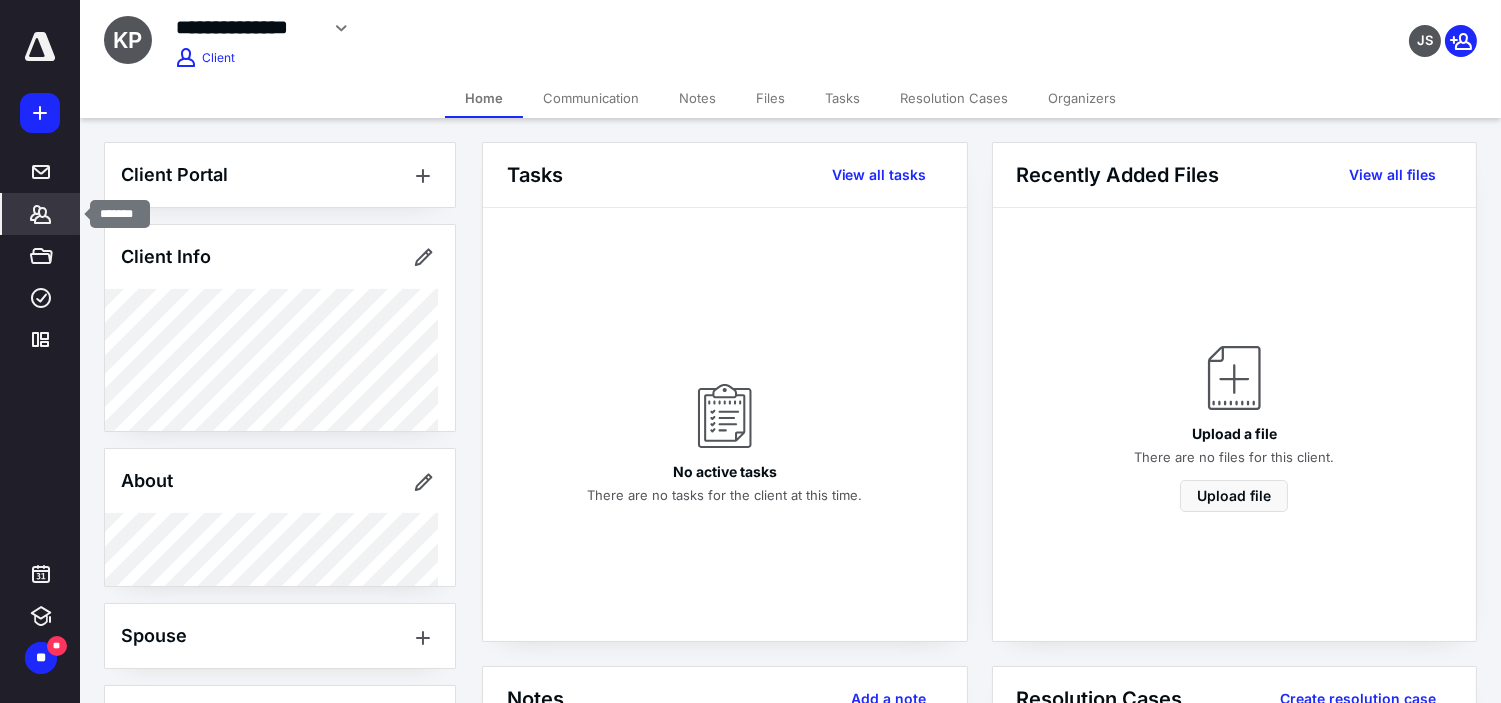 click 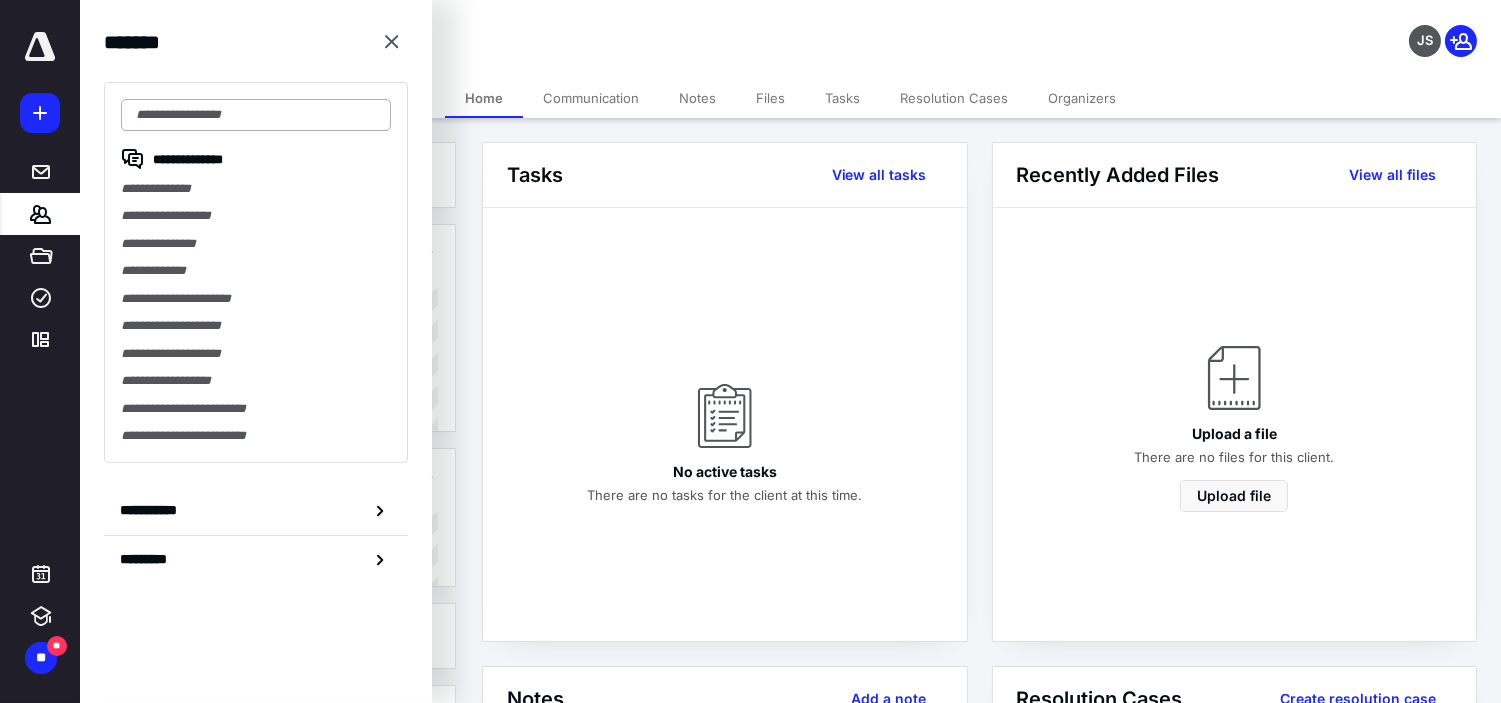 click at bounding box center [256, 115] 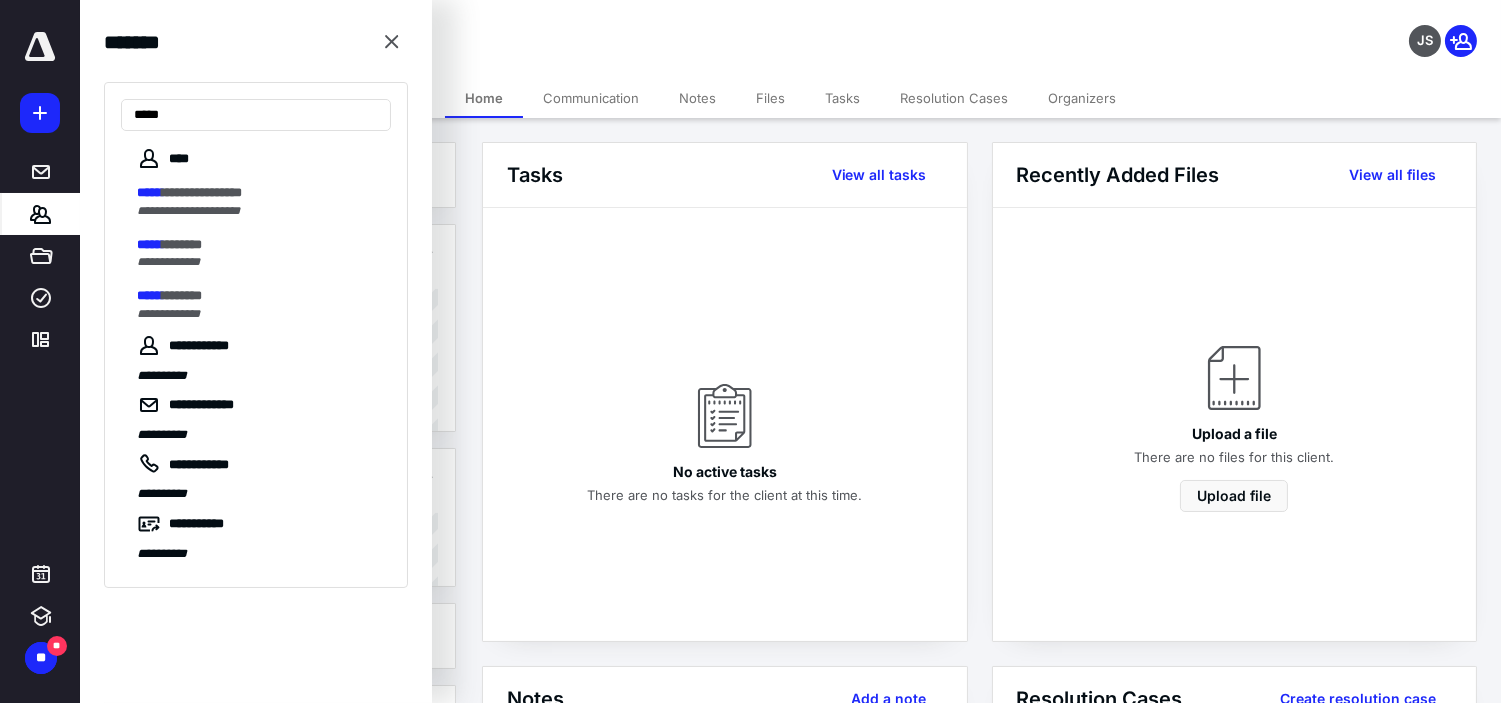 type on "*****" 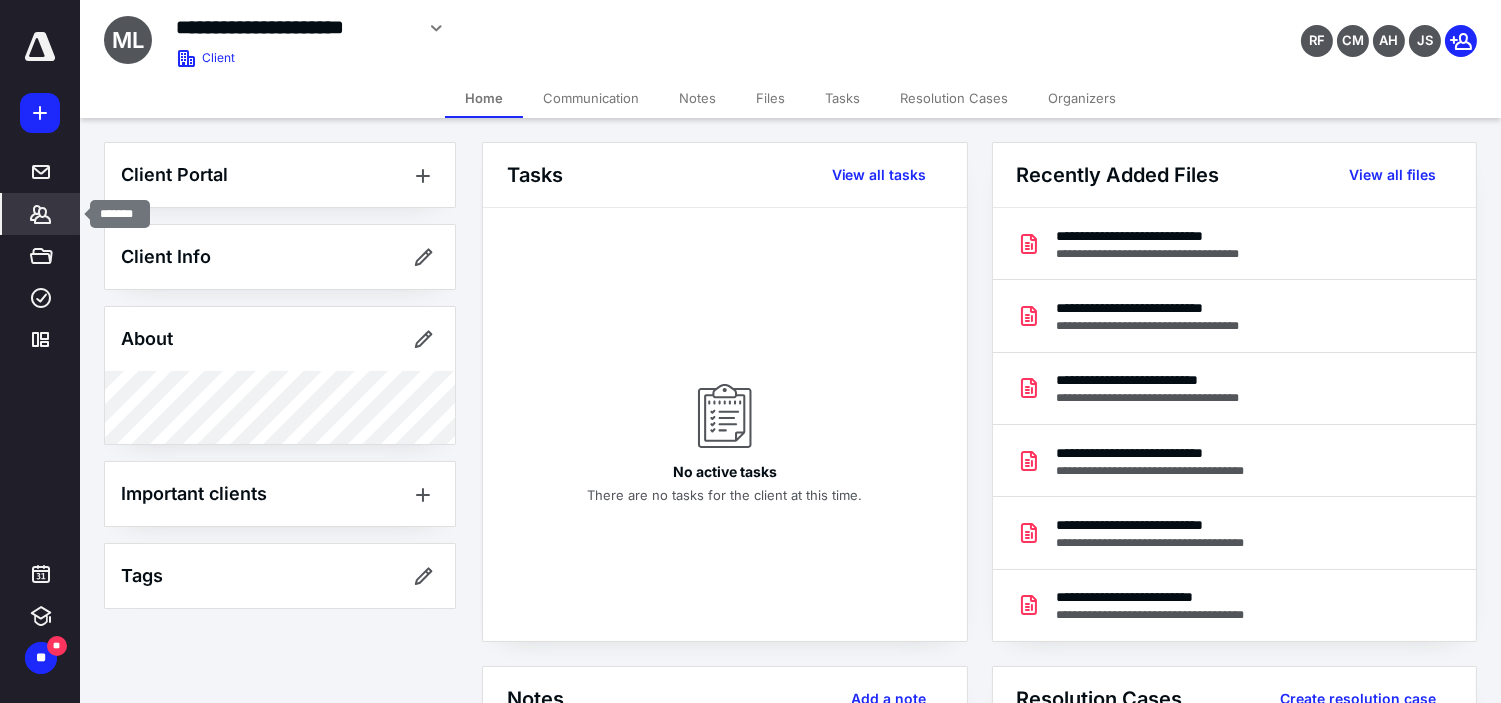 click 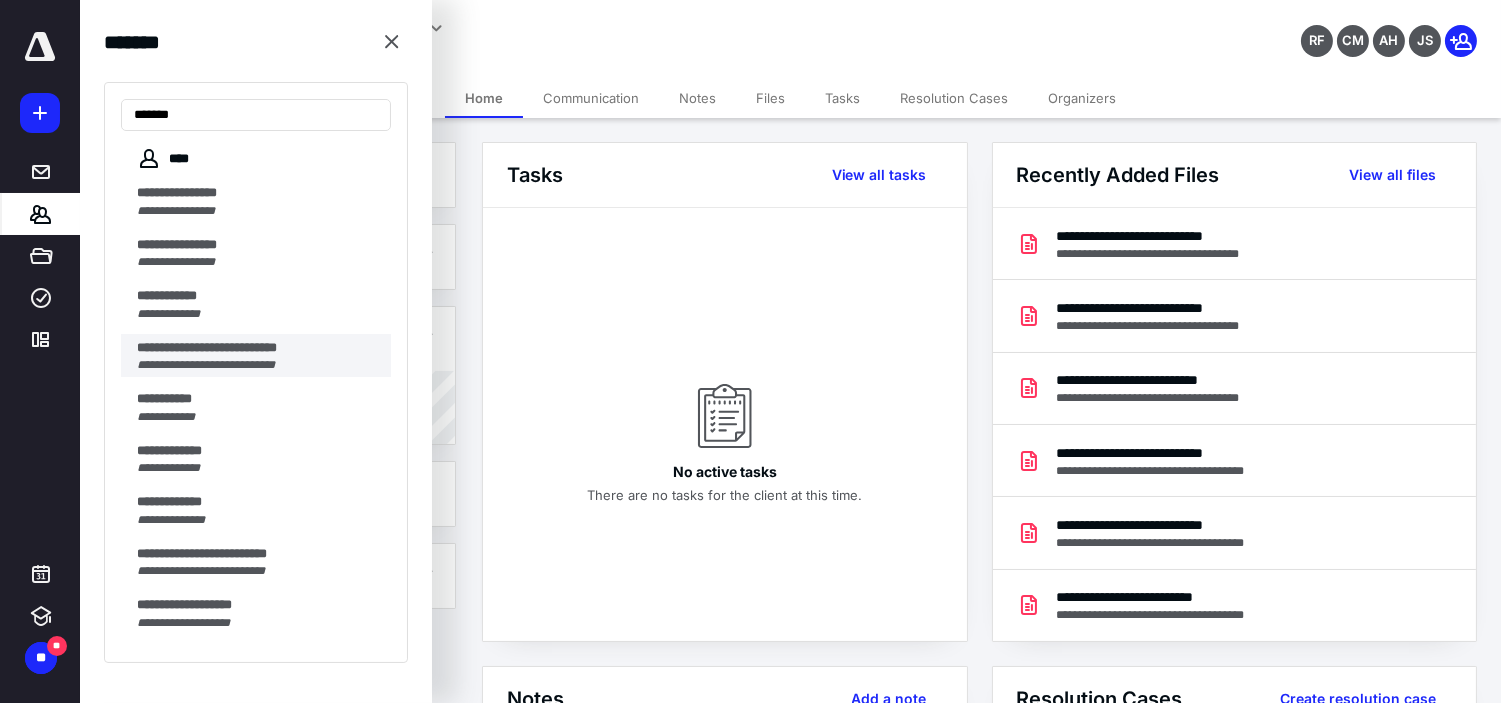 type on "******" 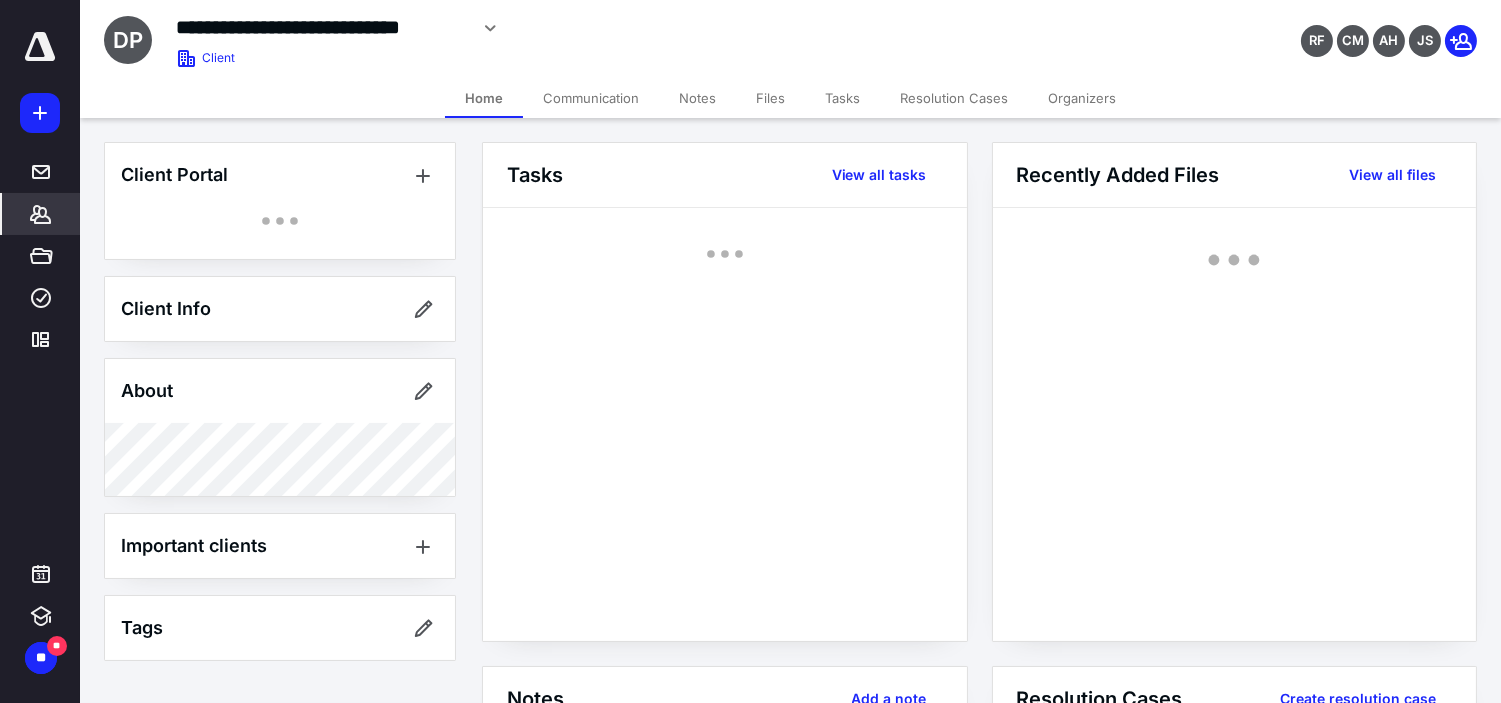 click 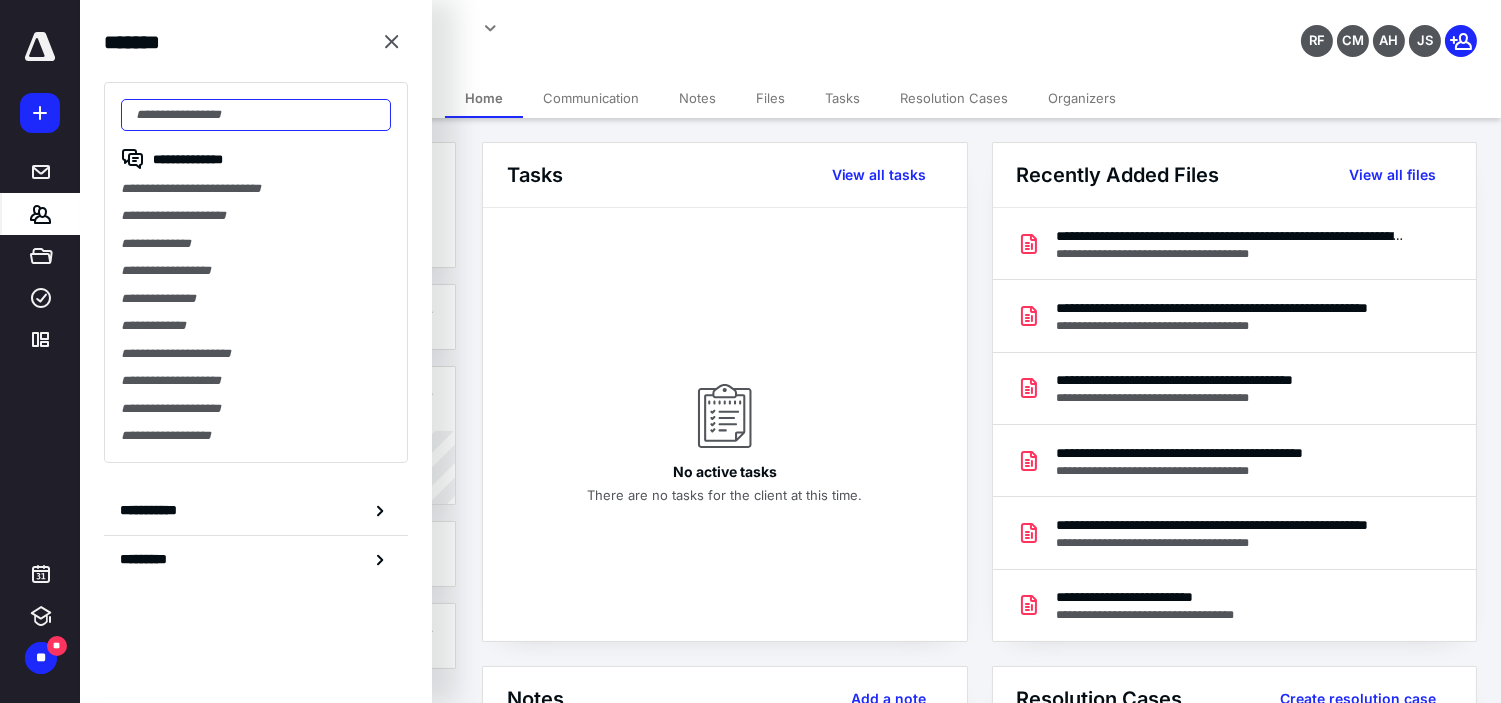click at bounding box center (256, 115) 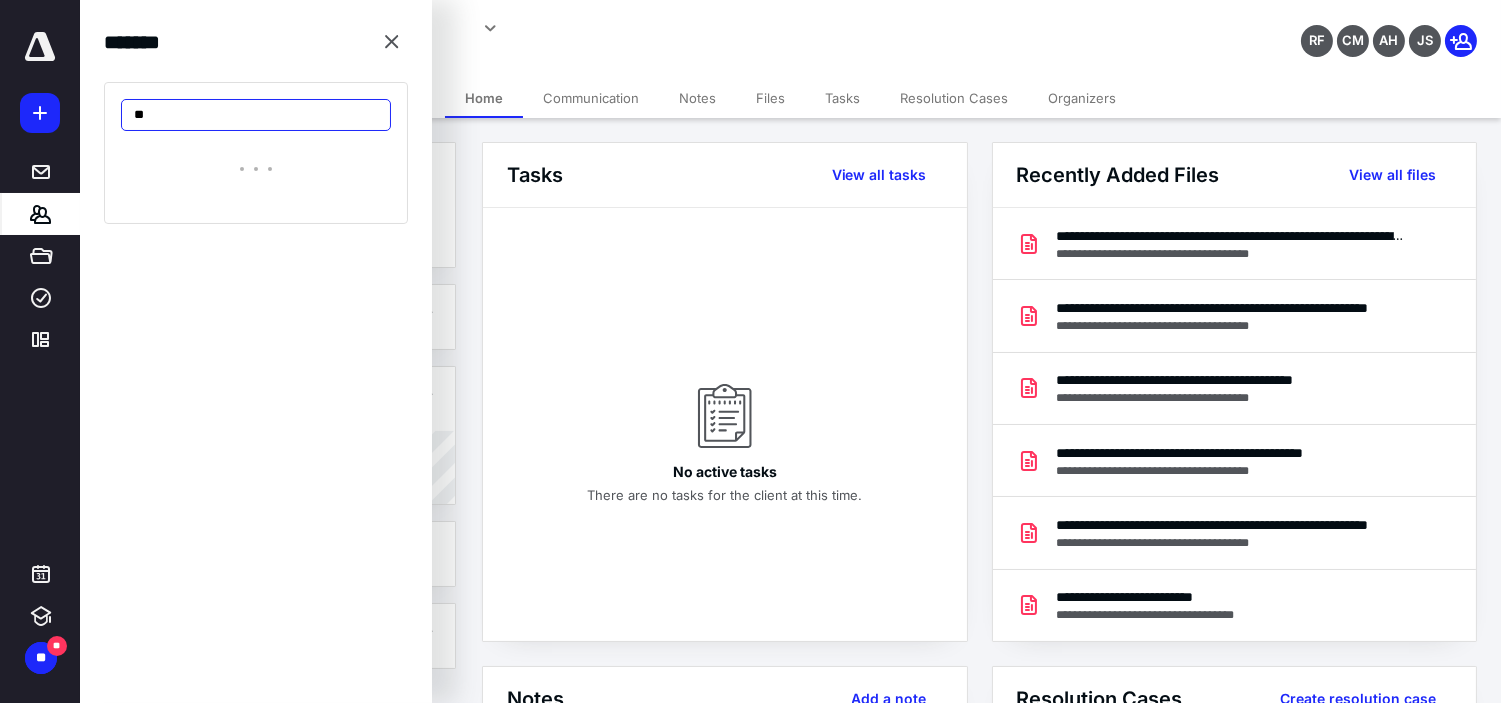 type on "*" 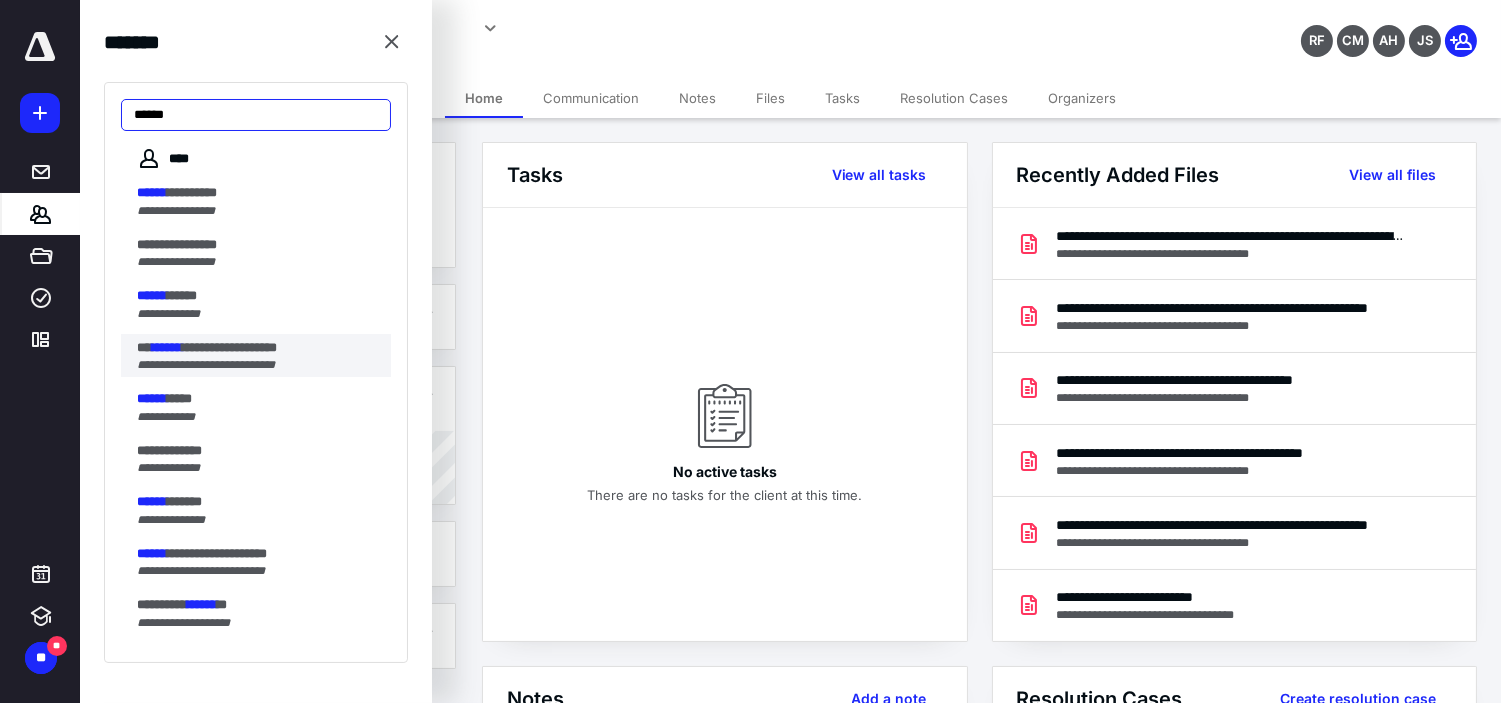 type on "******" 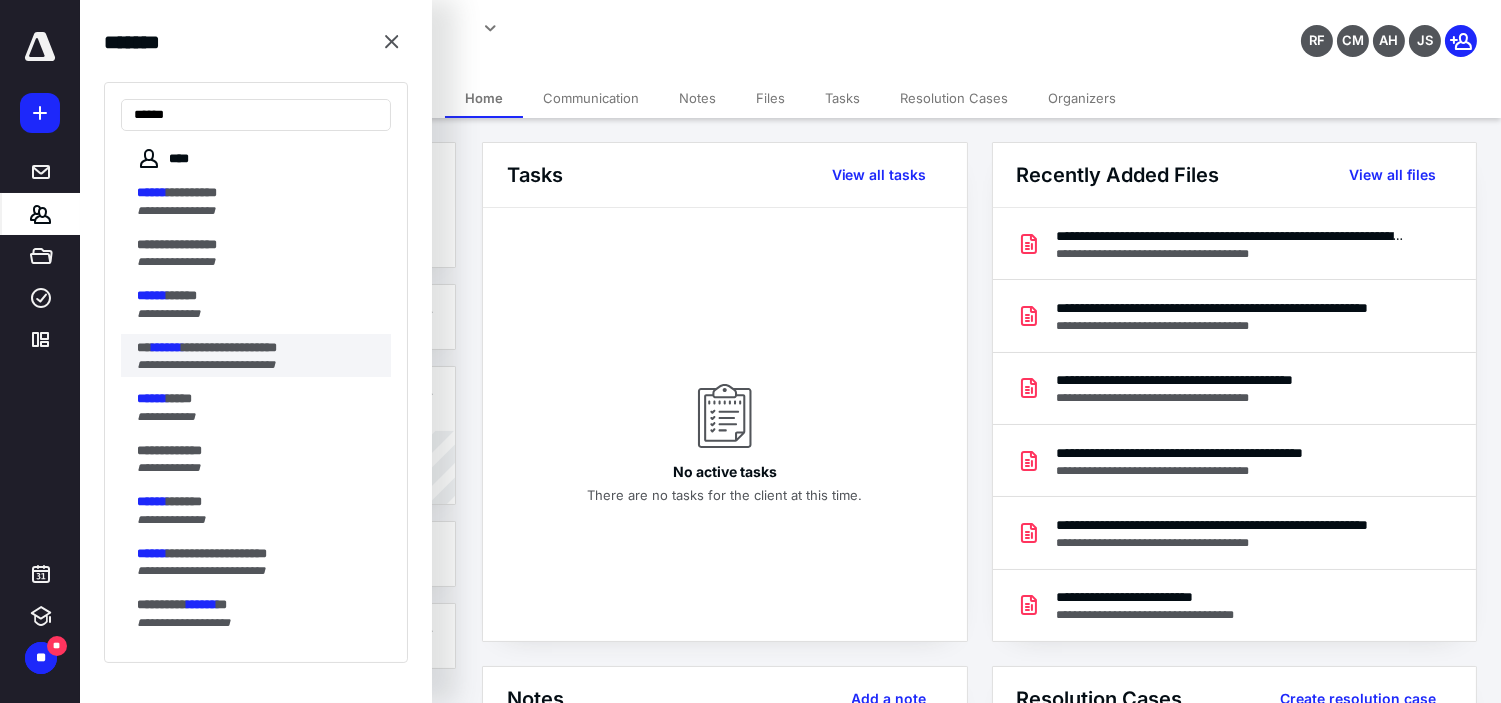 click on "**********" at bounding box center [229, 347] 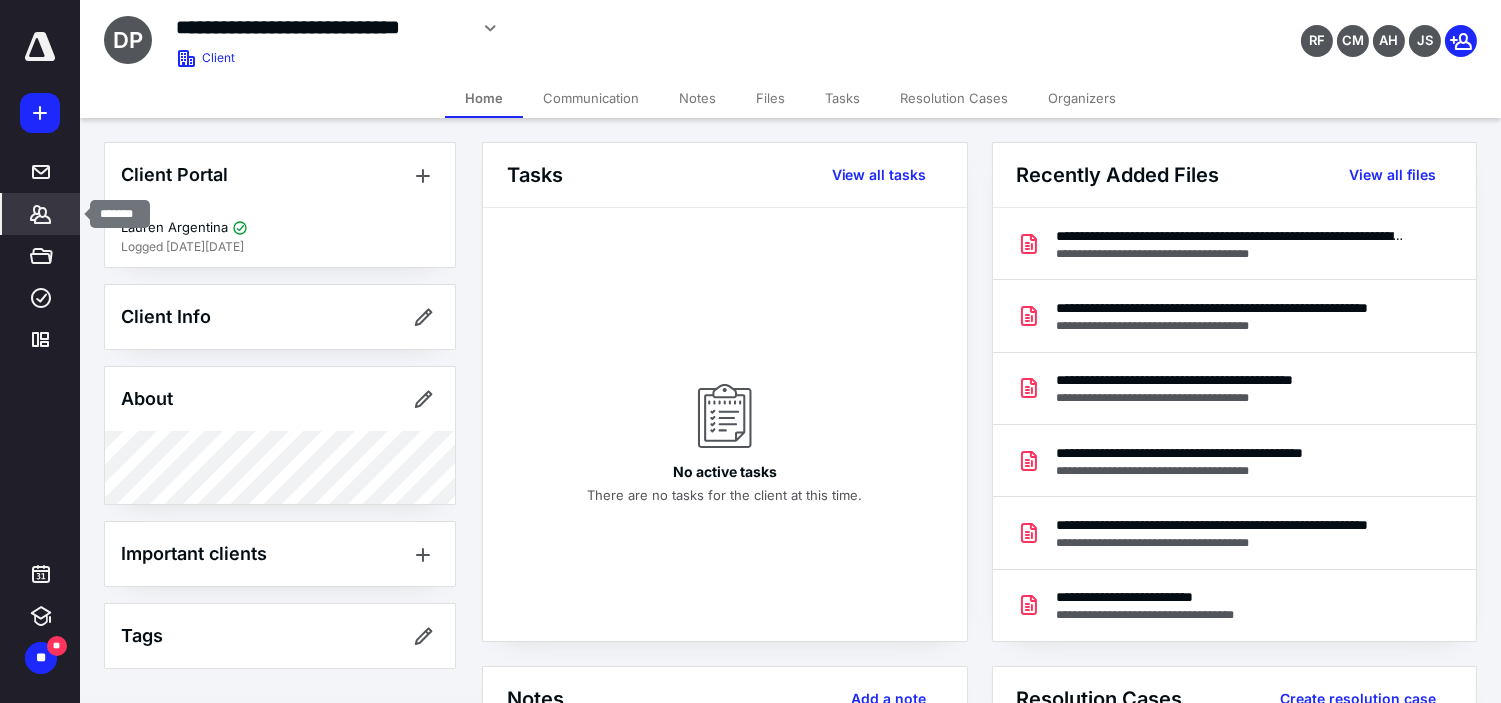 click 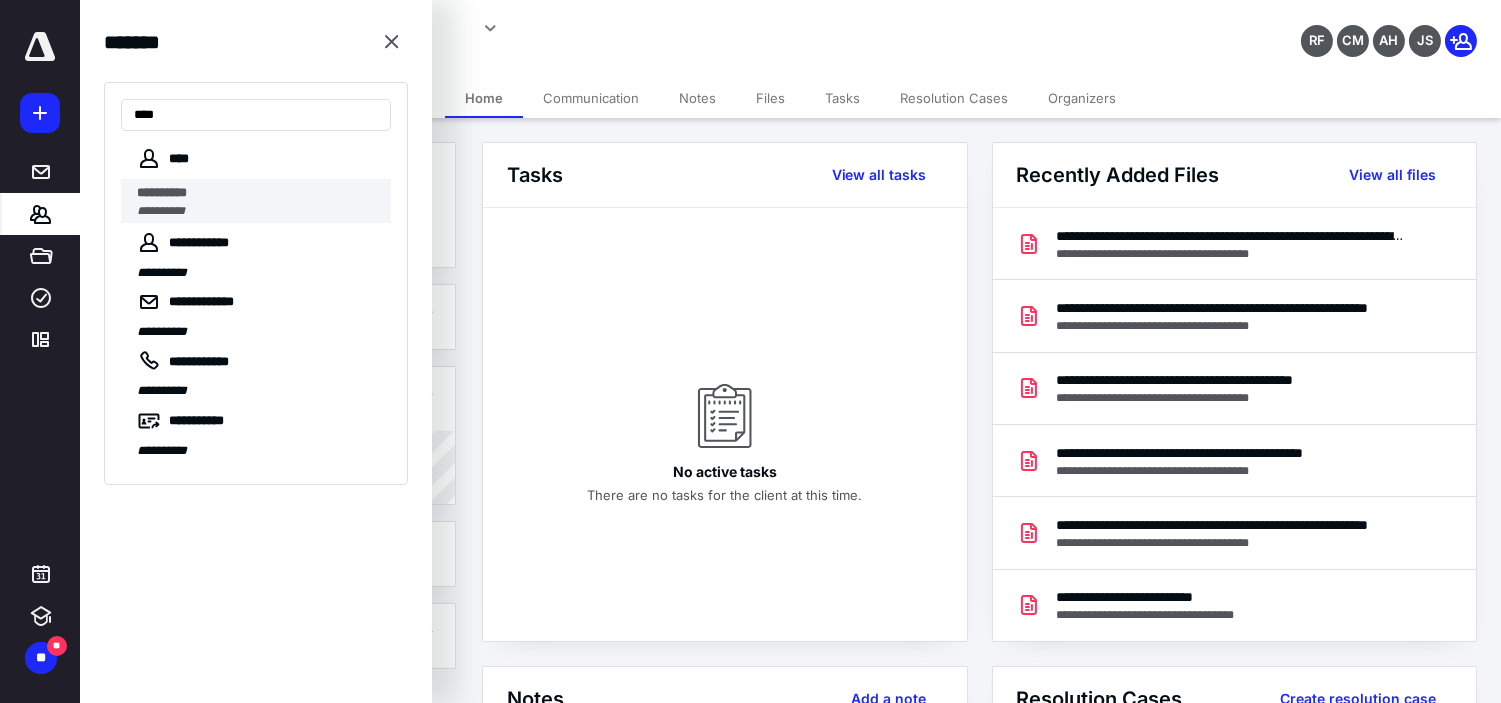 type on "***" 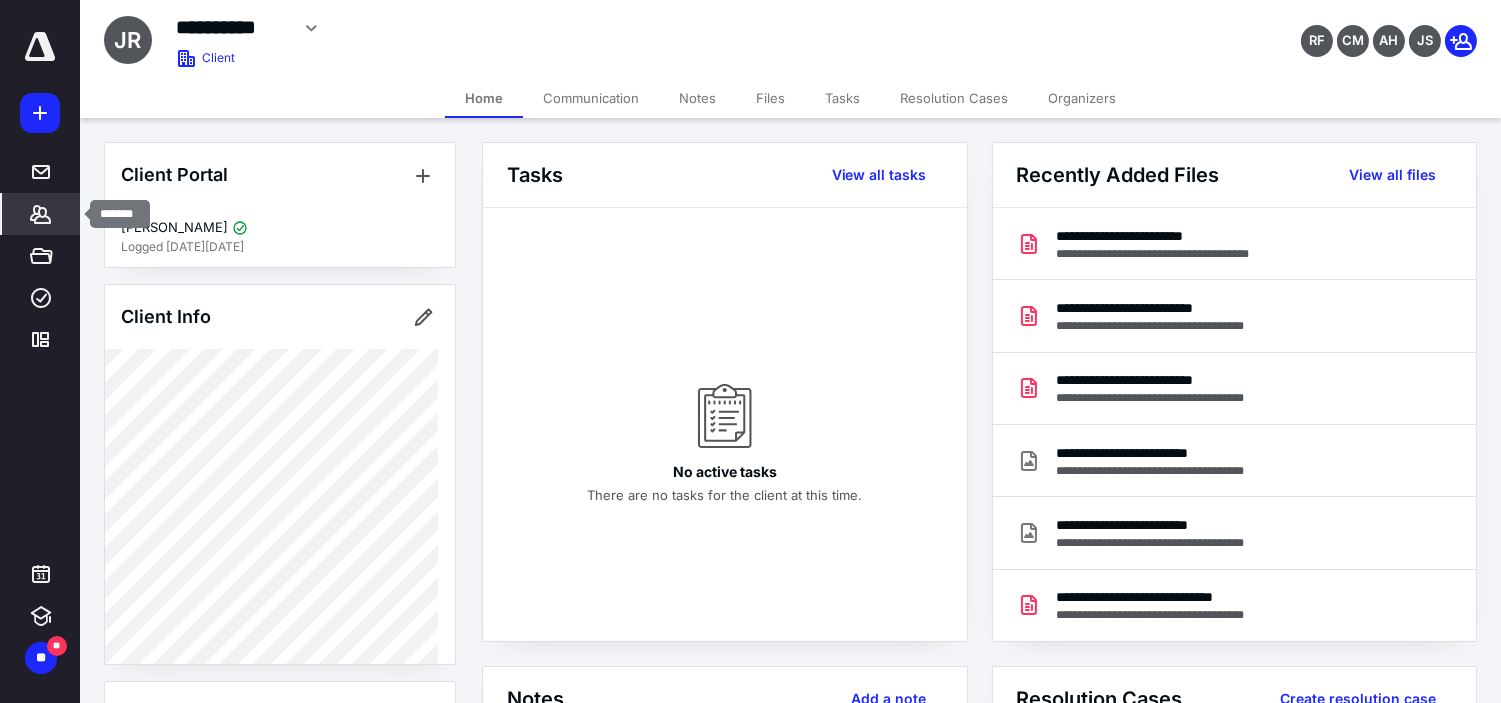 click 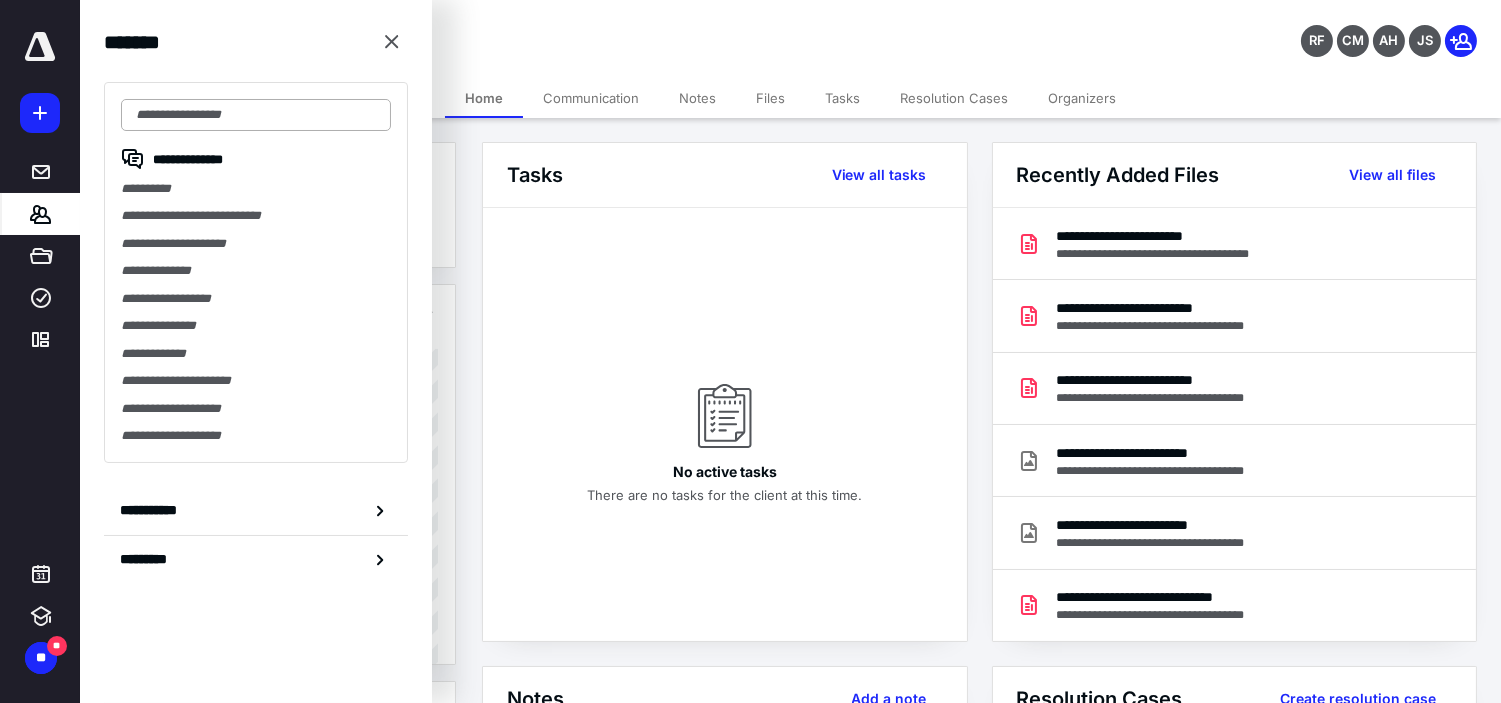 click at bounding box center (256, 115) 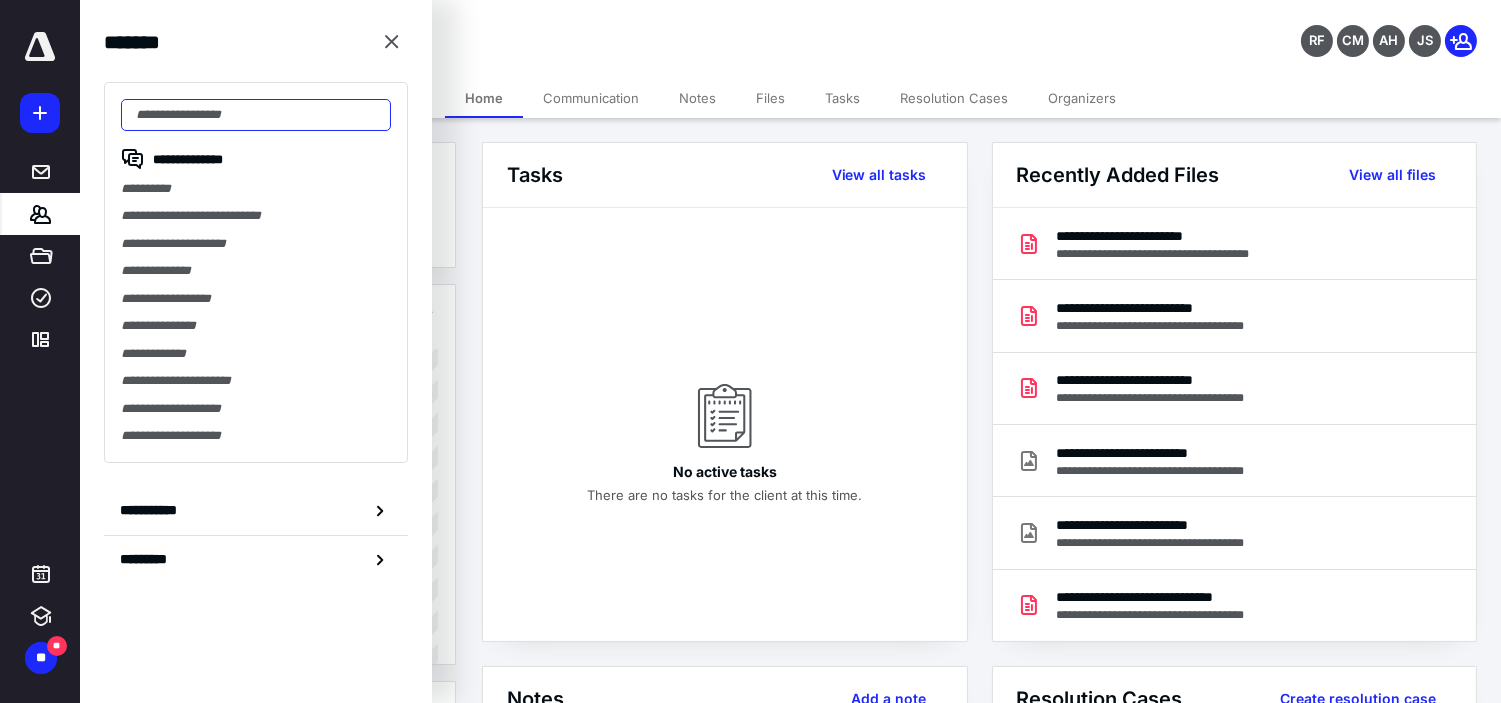 click at bounding box center [256, 115] 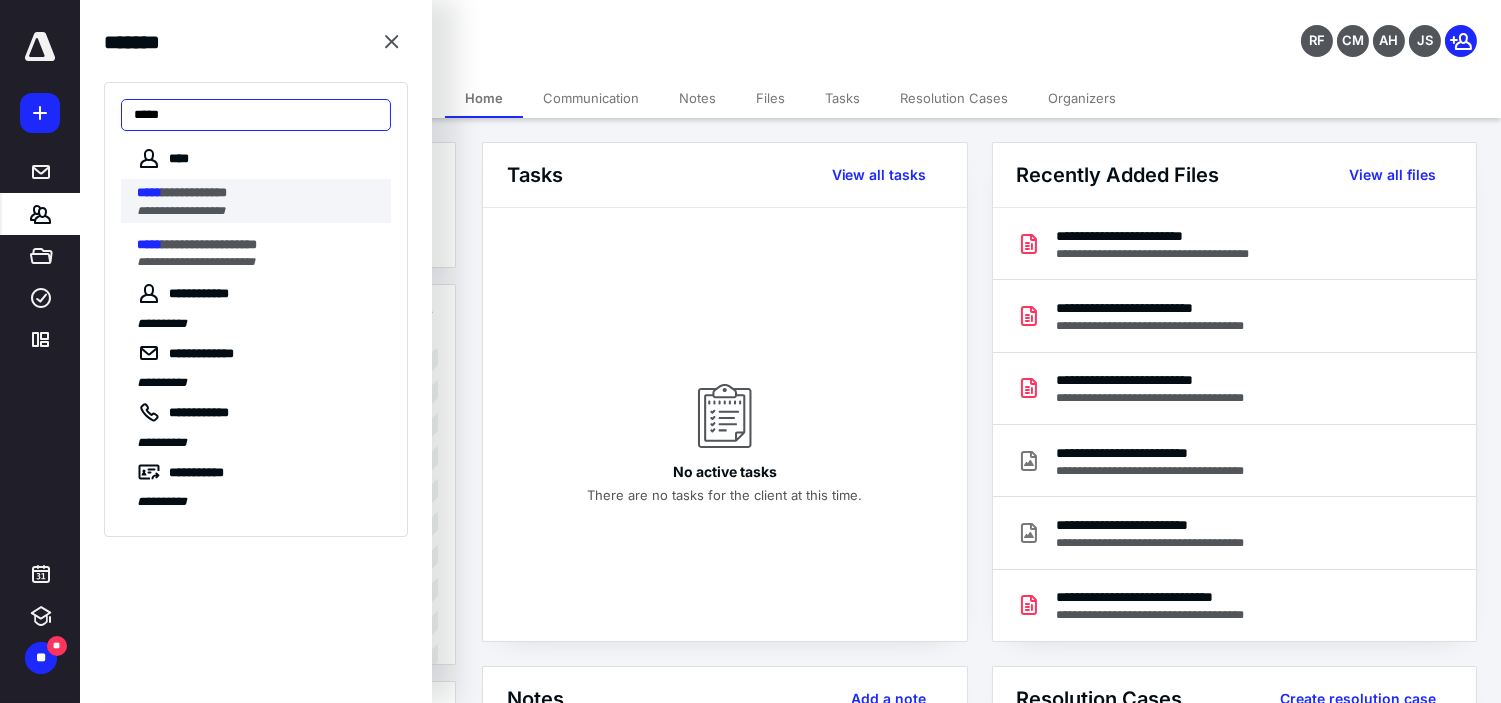 type on "*****" 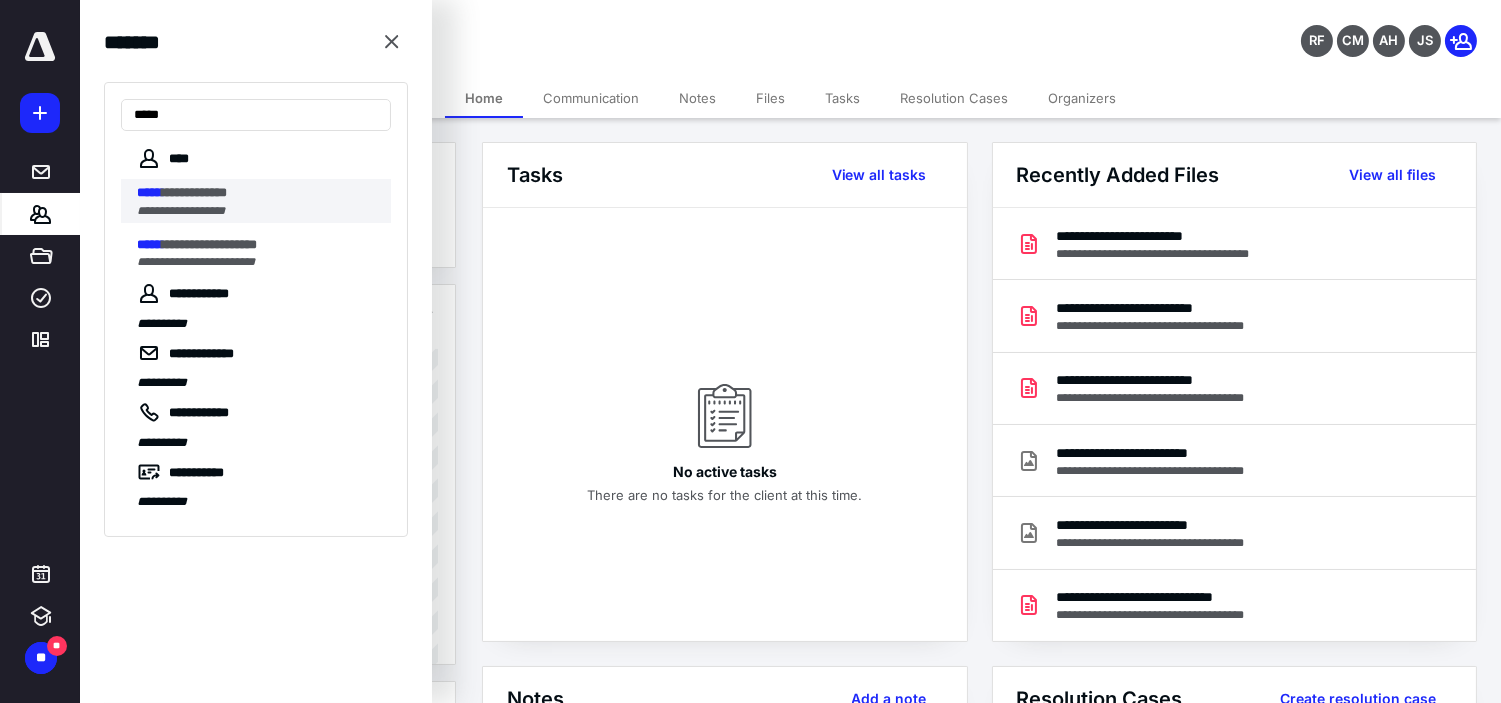click on "**********" at bounding box center (194, 192) 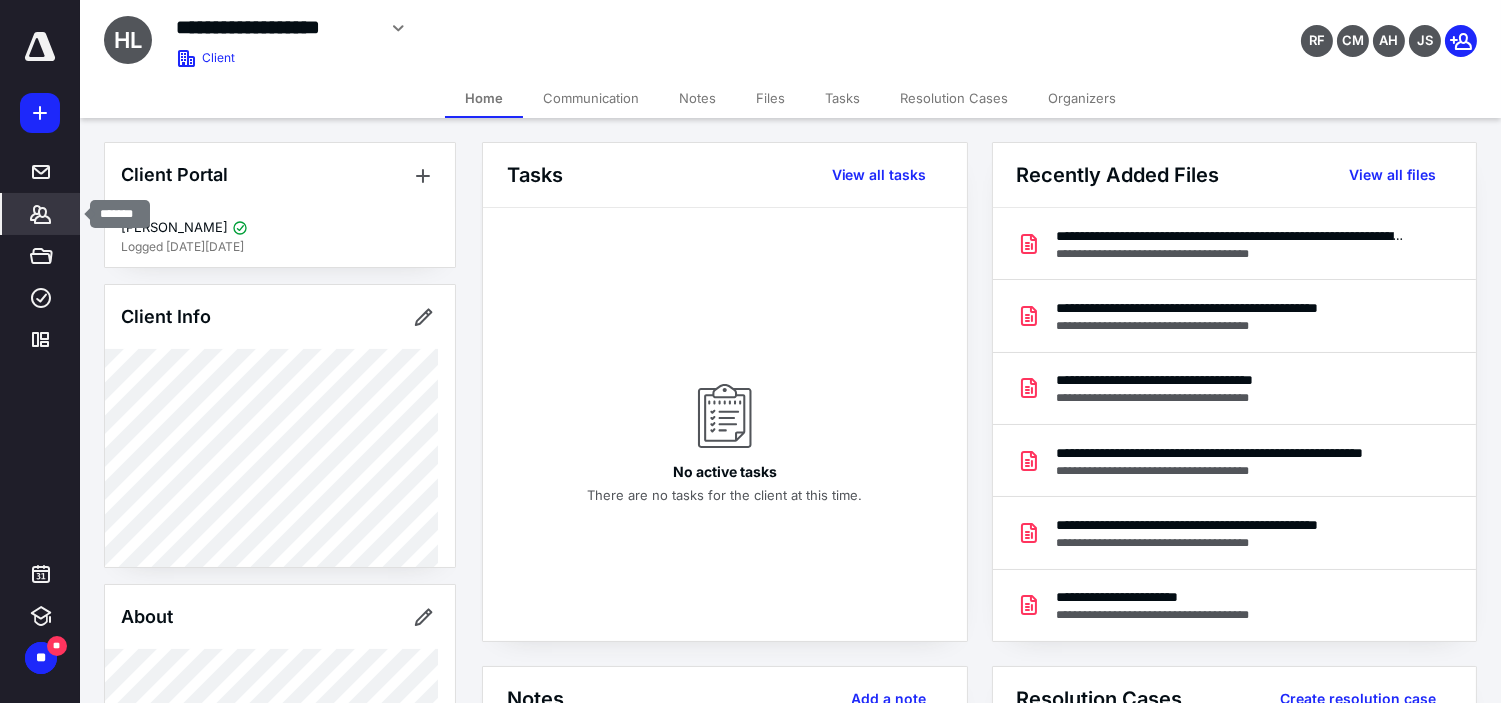 click 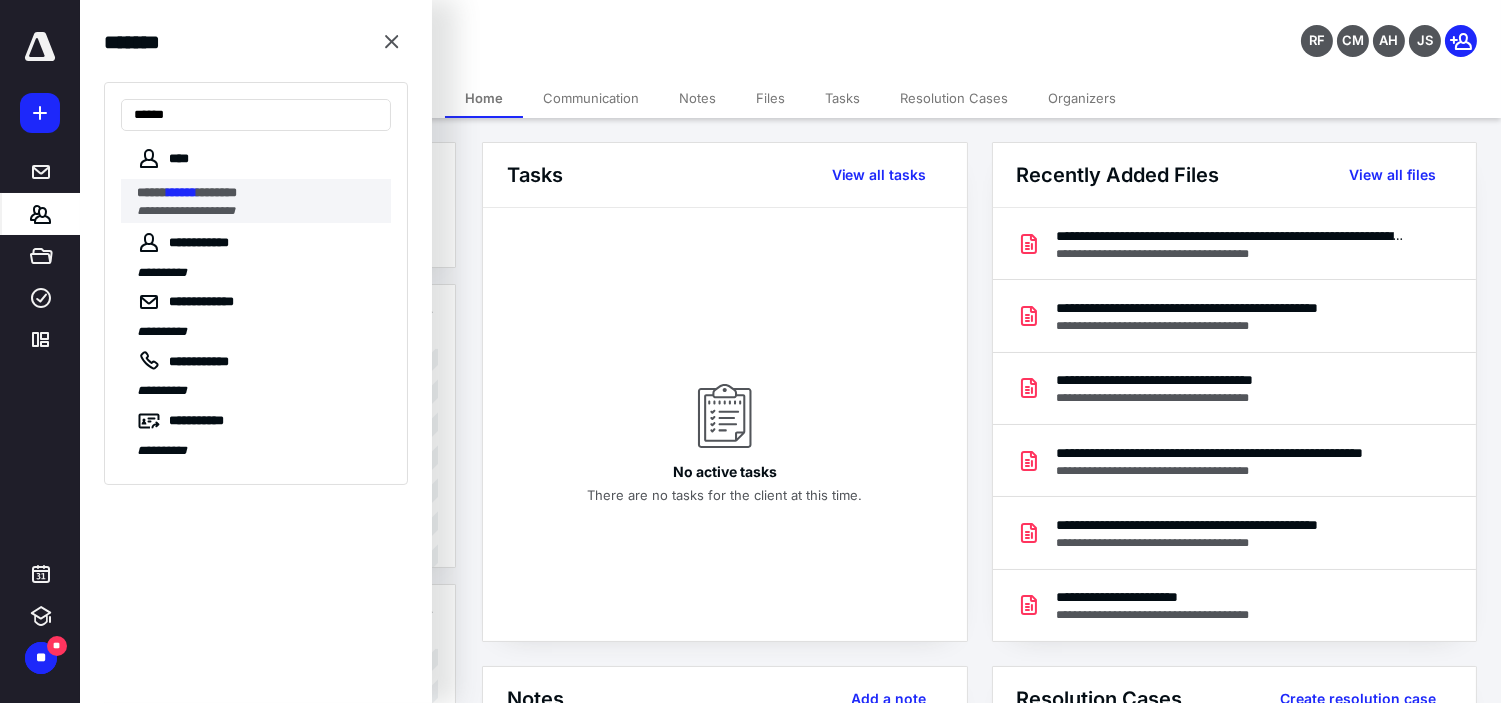 type on "******" 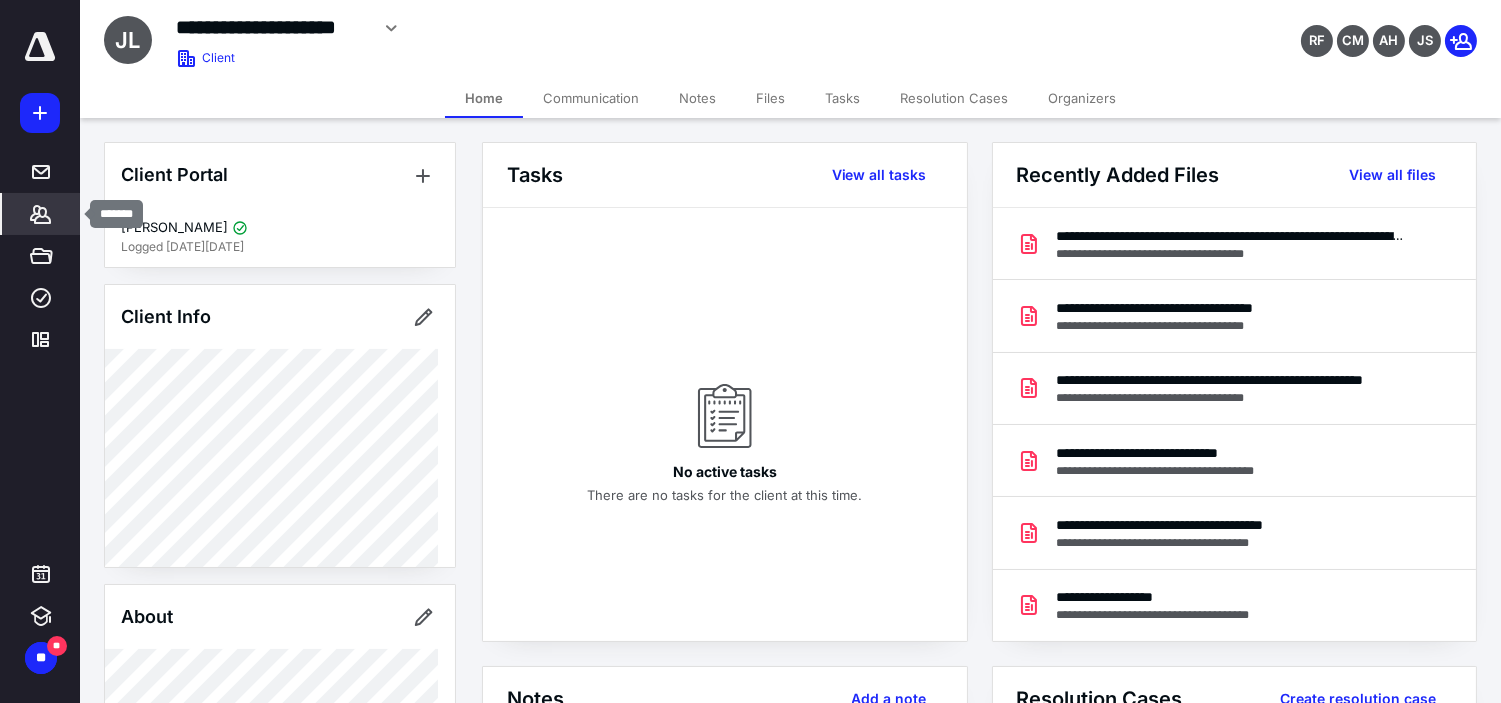 click 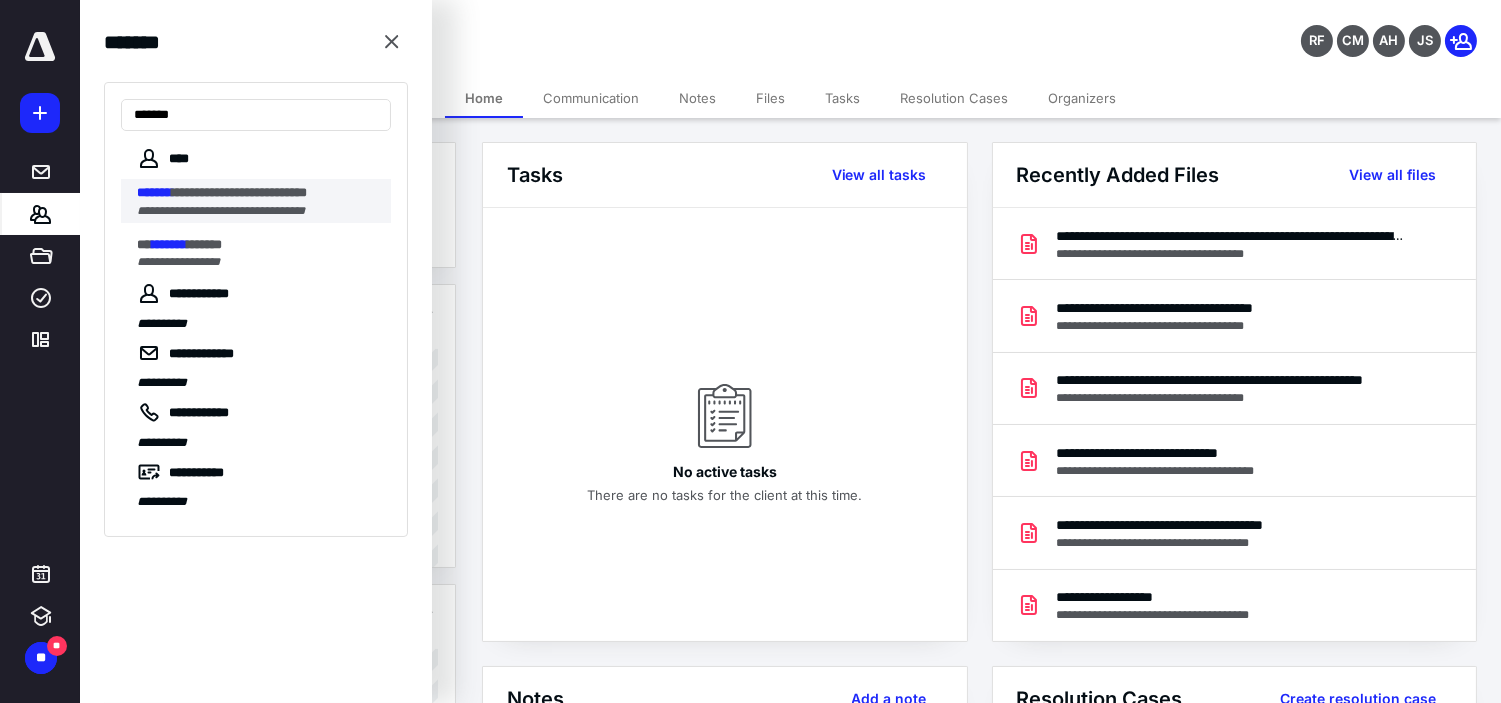 type on "*******" 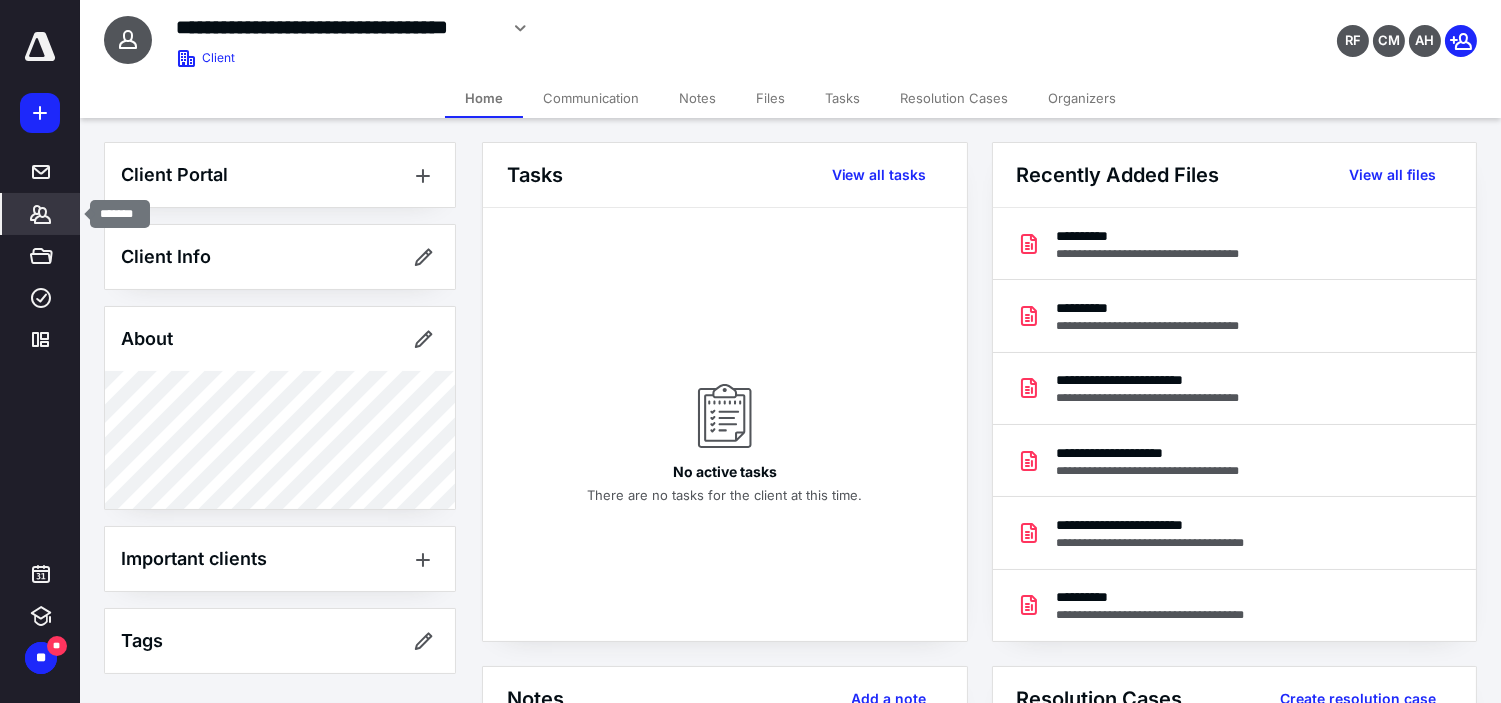 click 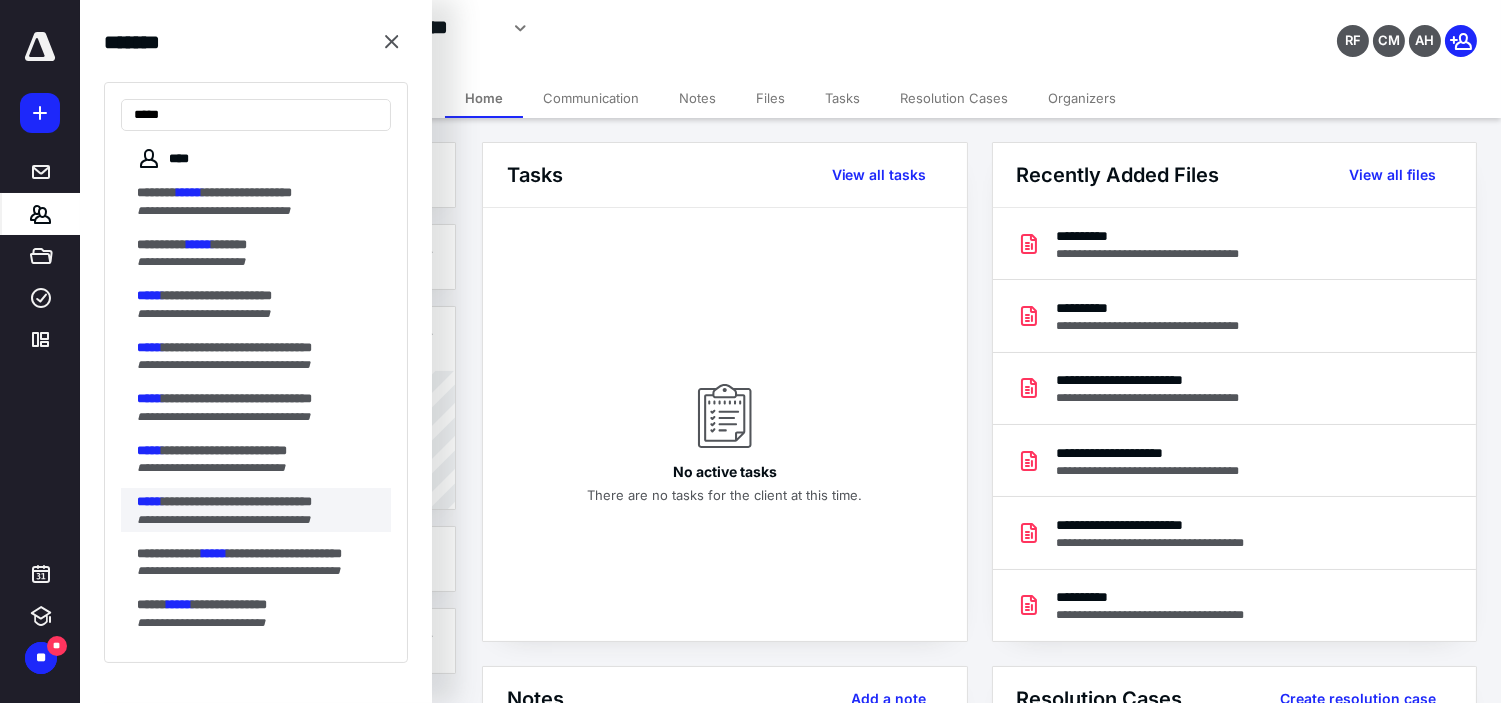 type on "*****" 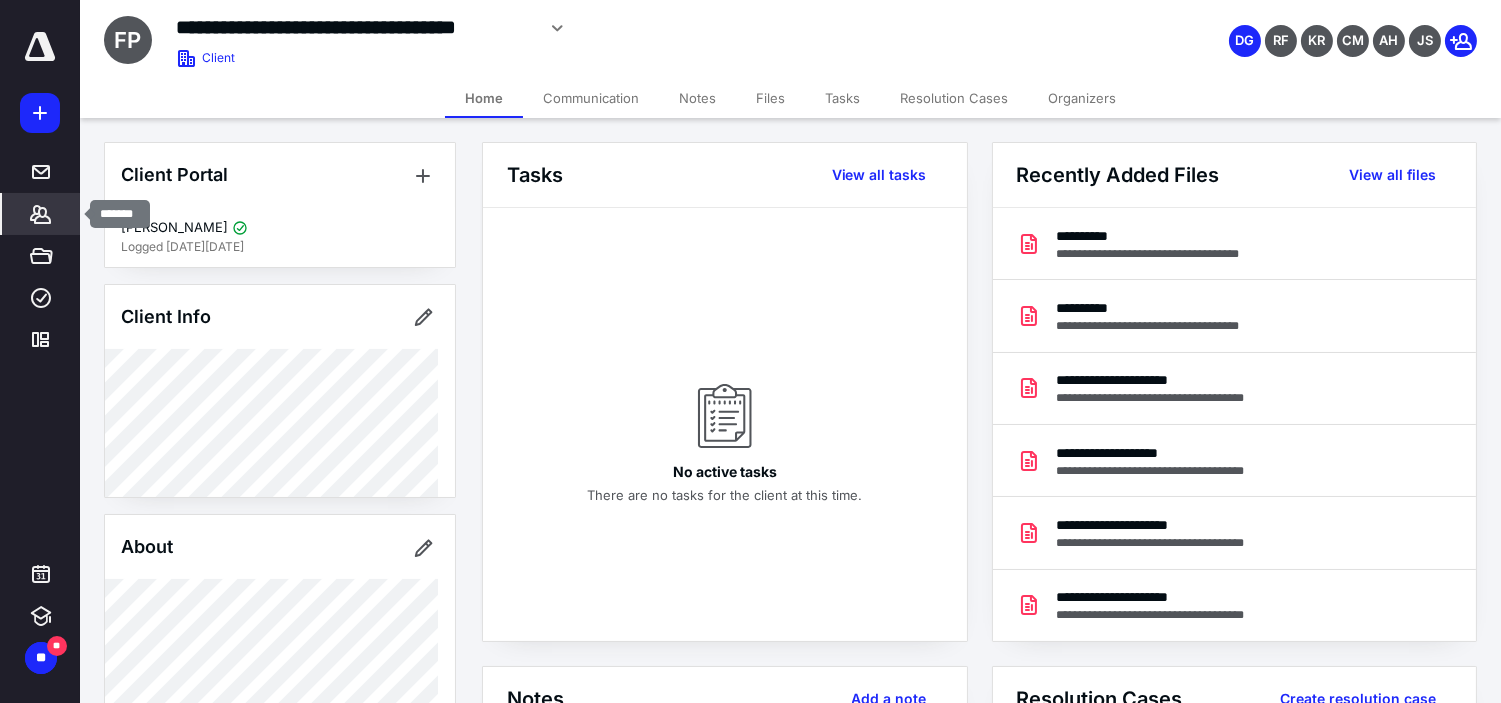 click 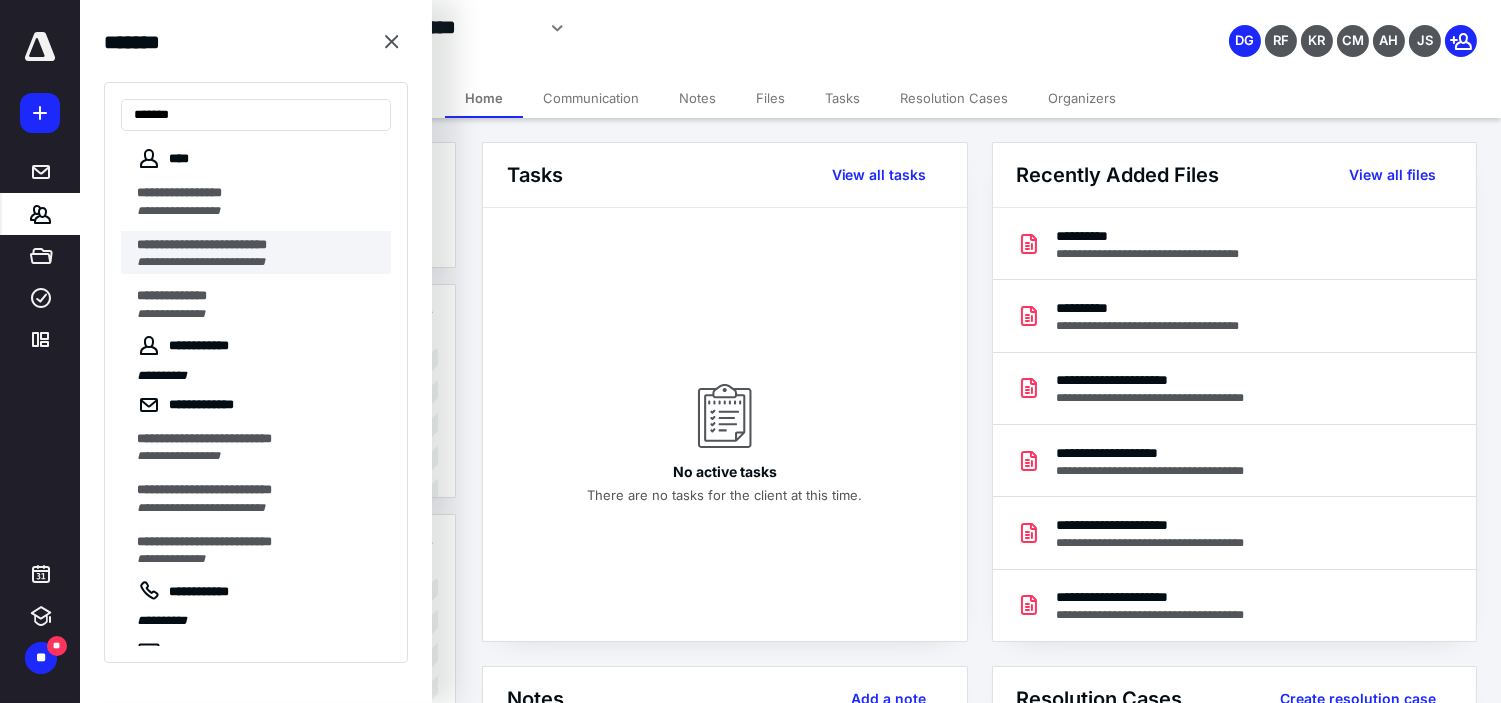 type on "******" 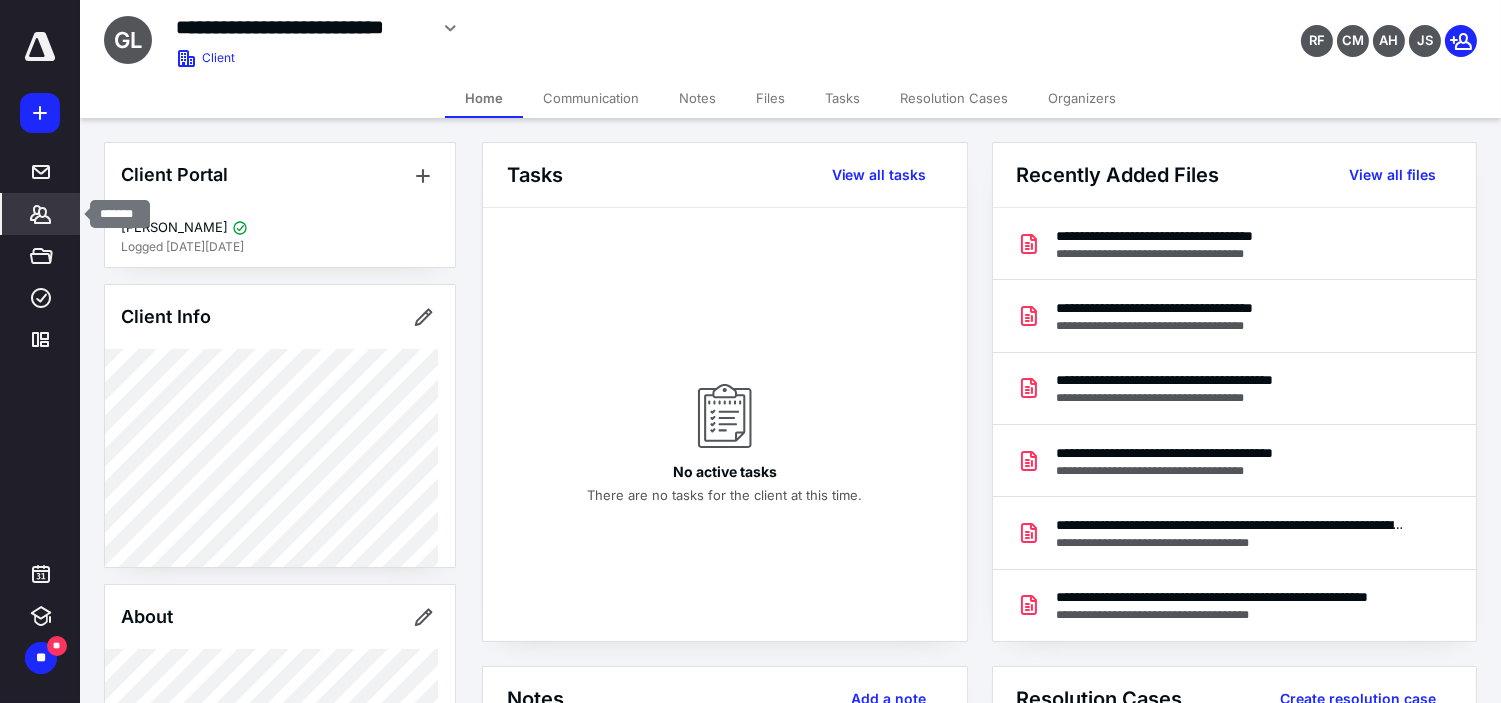 click 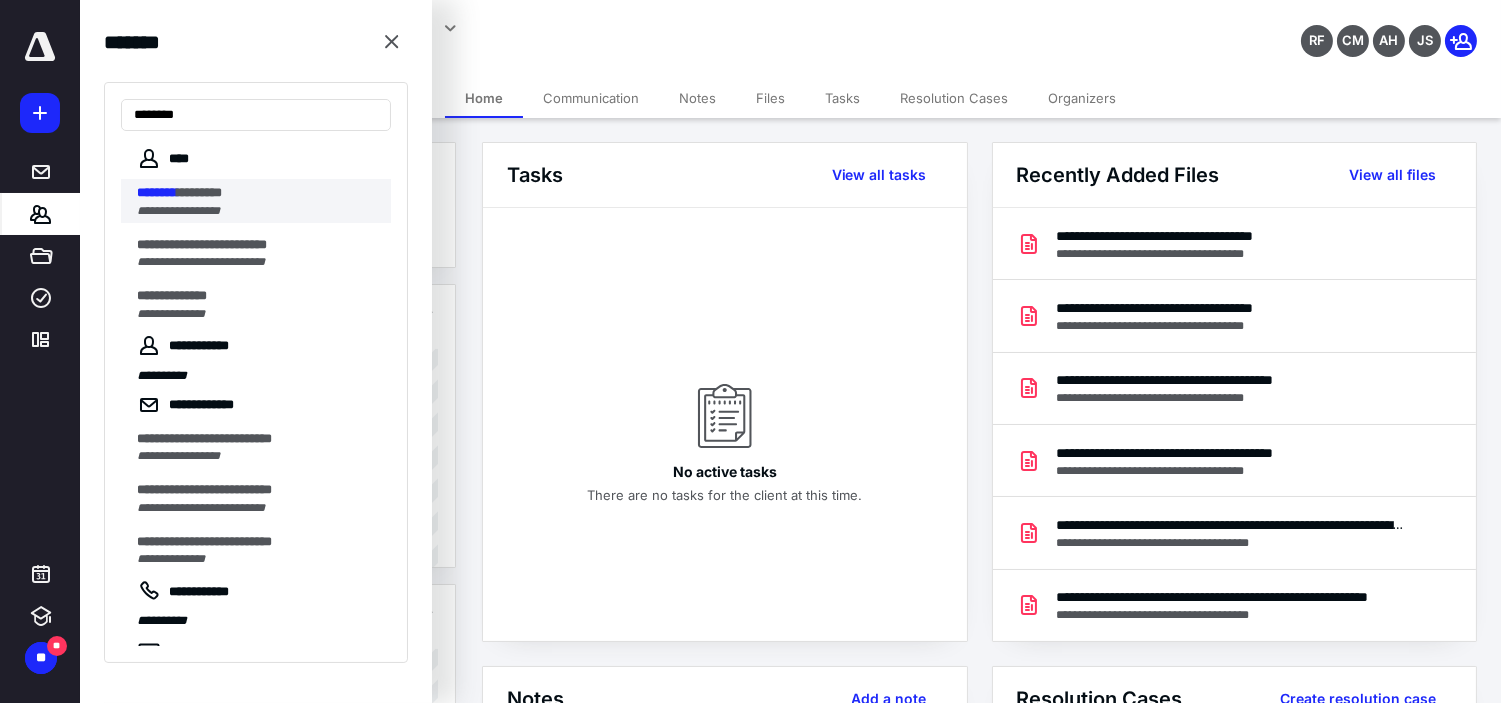 type on "********" 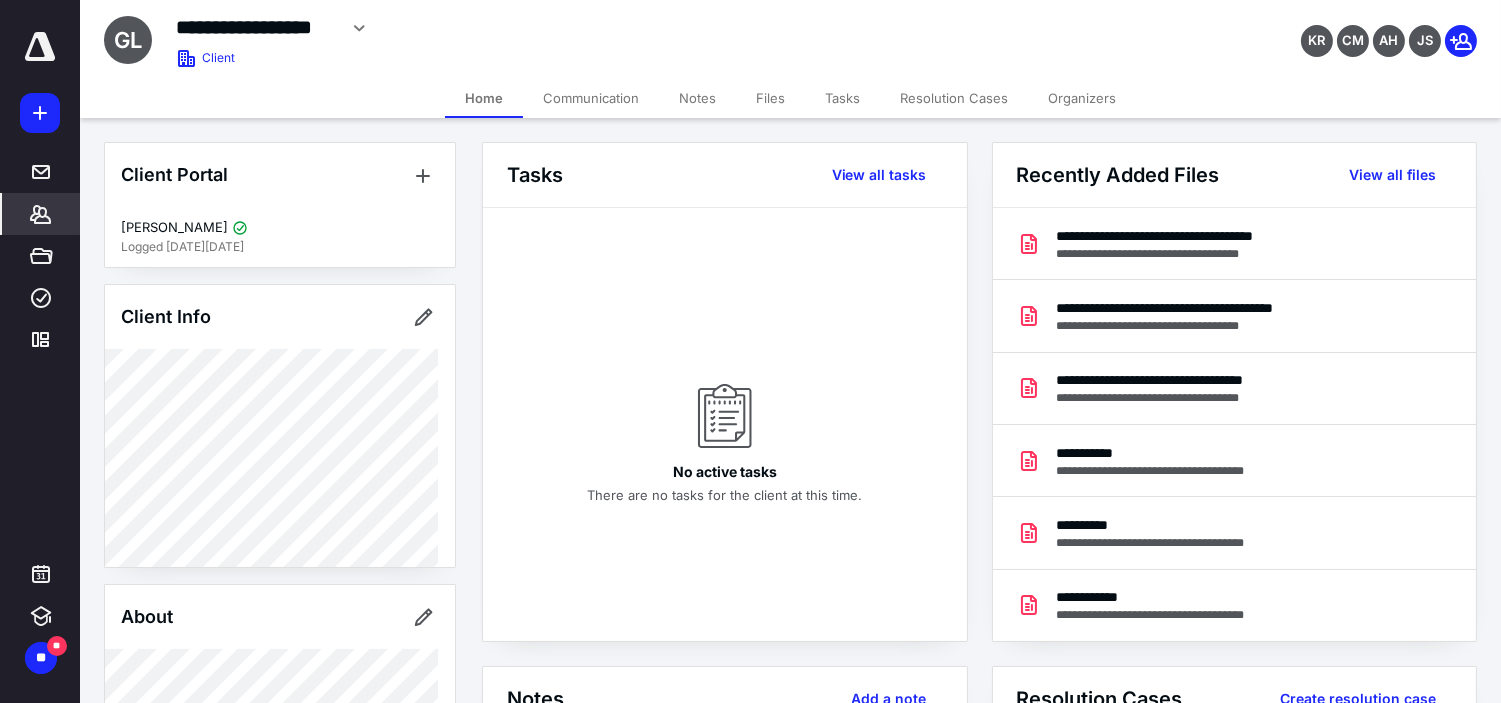 click on "*******" at bounding box center (41, 214) 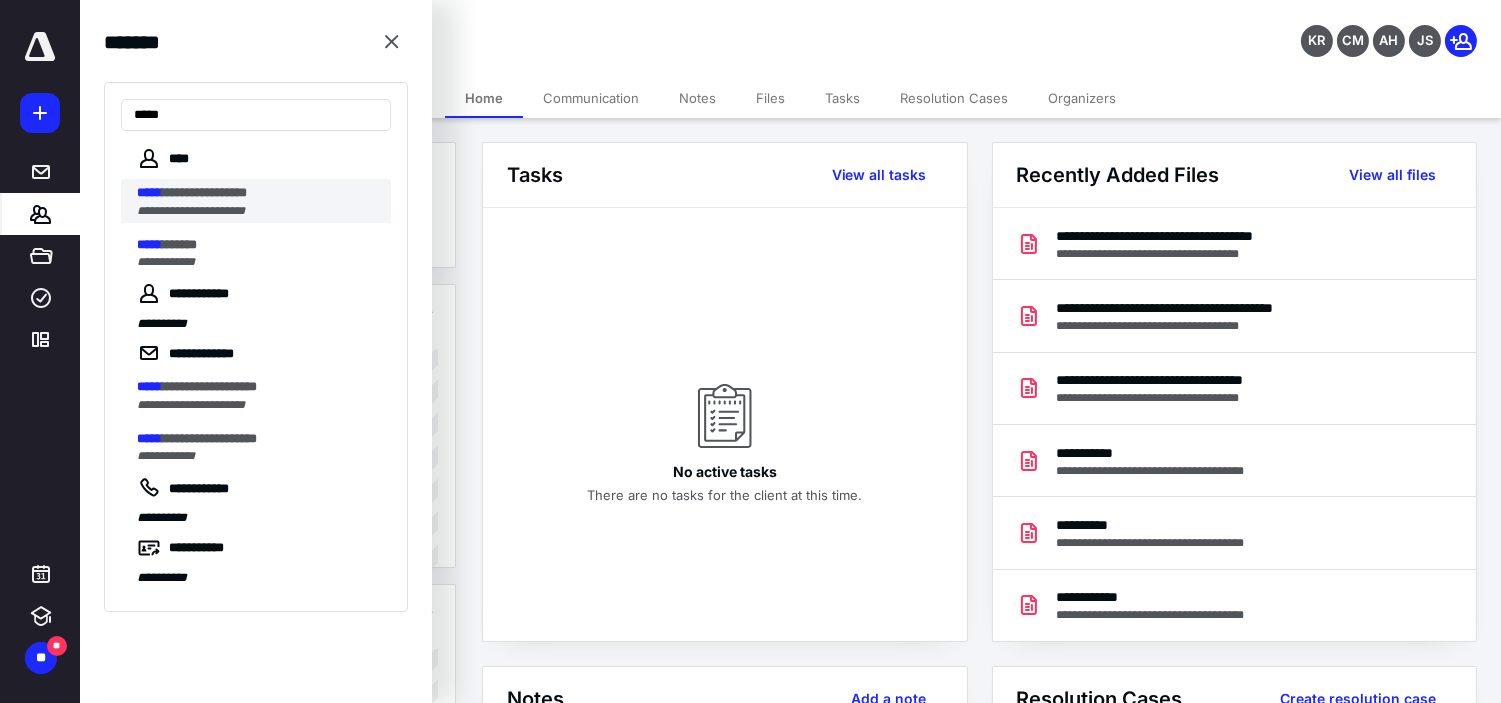 type on "*****" 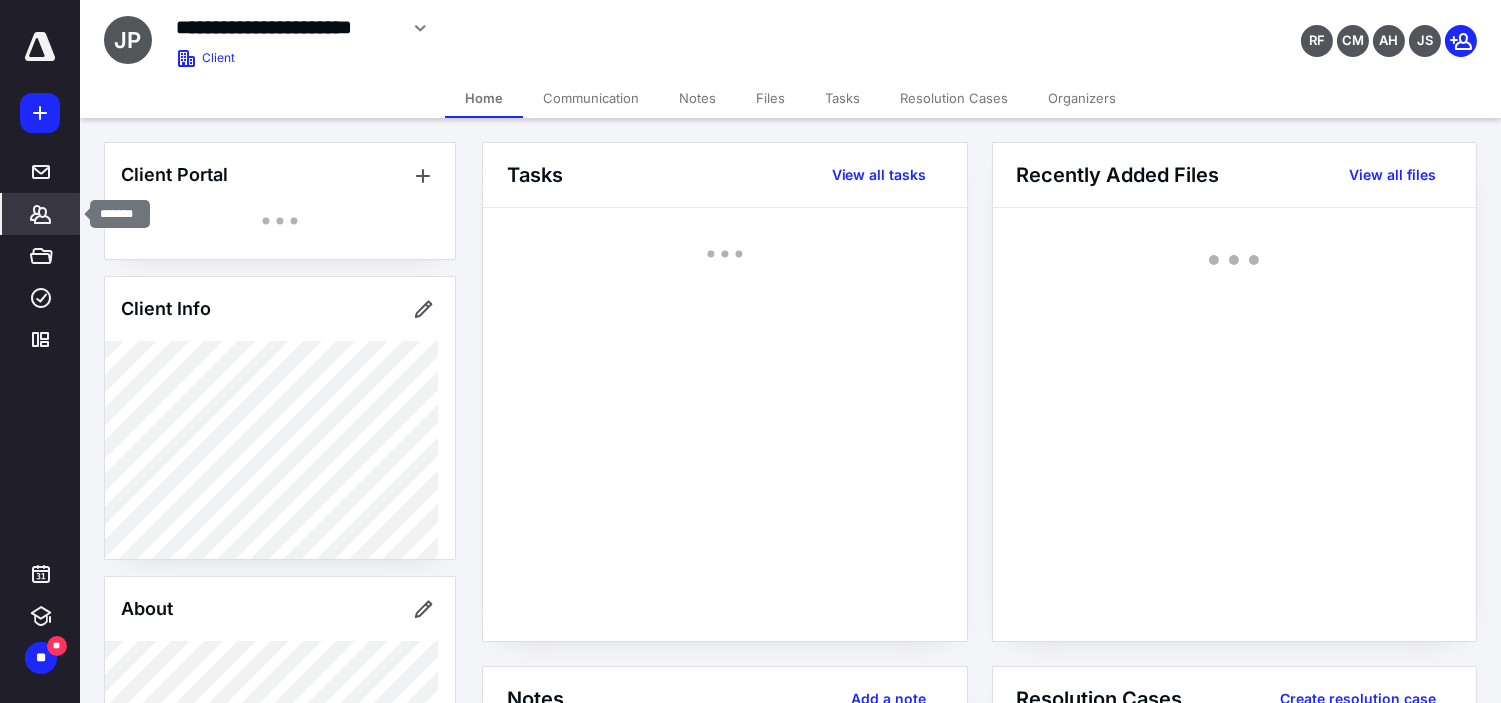 click 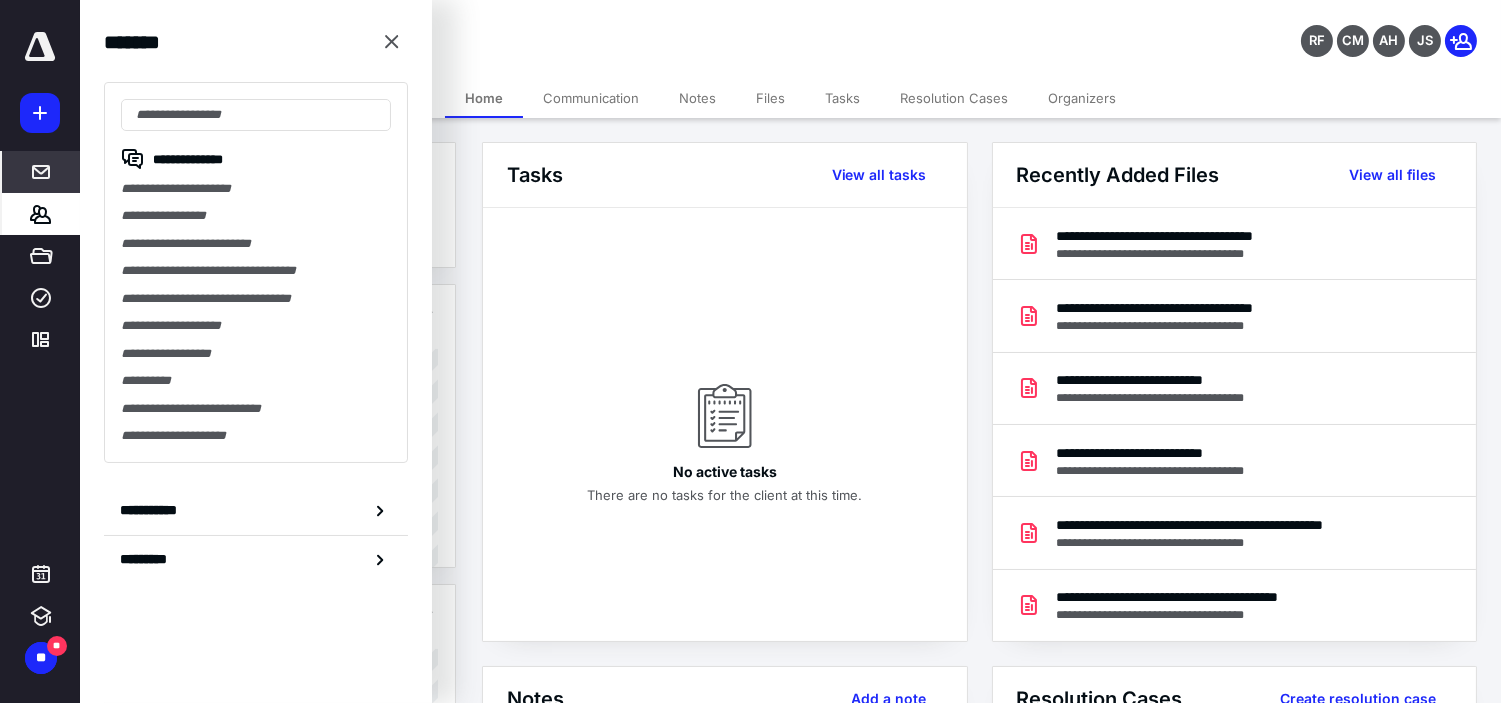 drag, startPoint x: 198, startPoint y: 120, endPoint x: 36, endPoint y: 172, distance: 170.14111 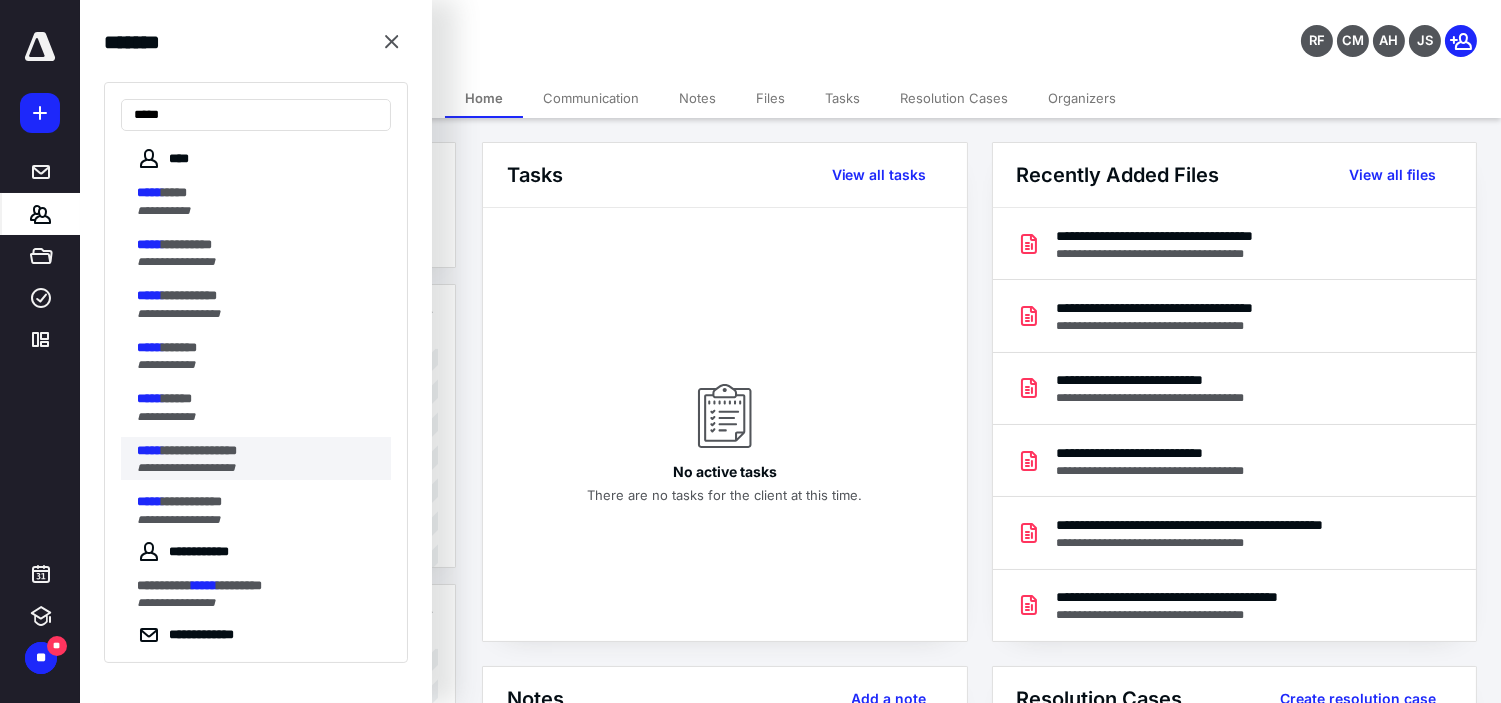 type on "*****" 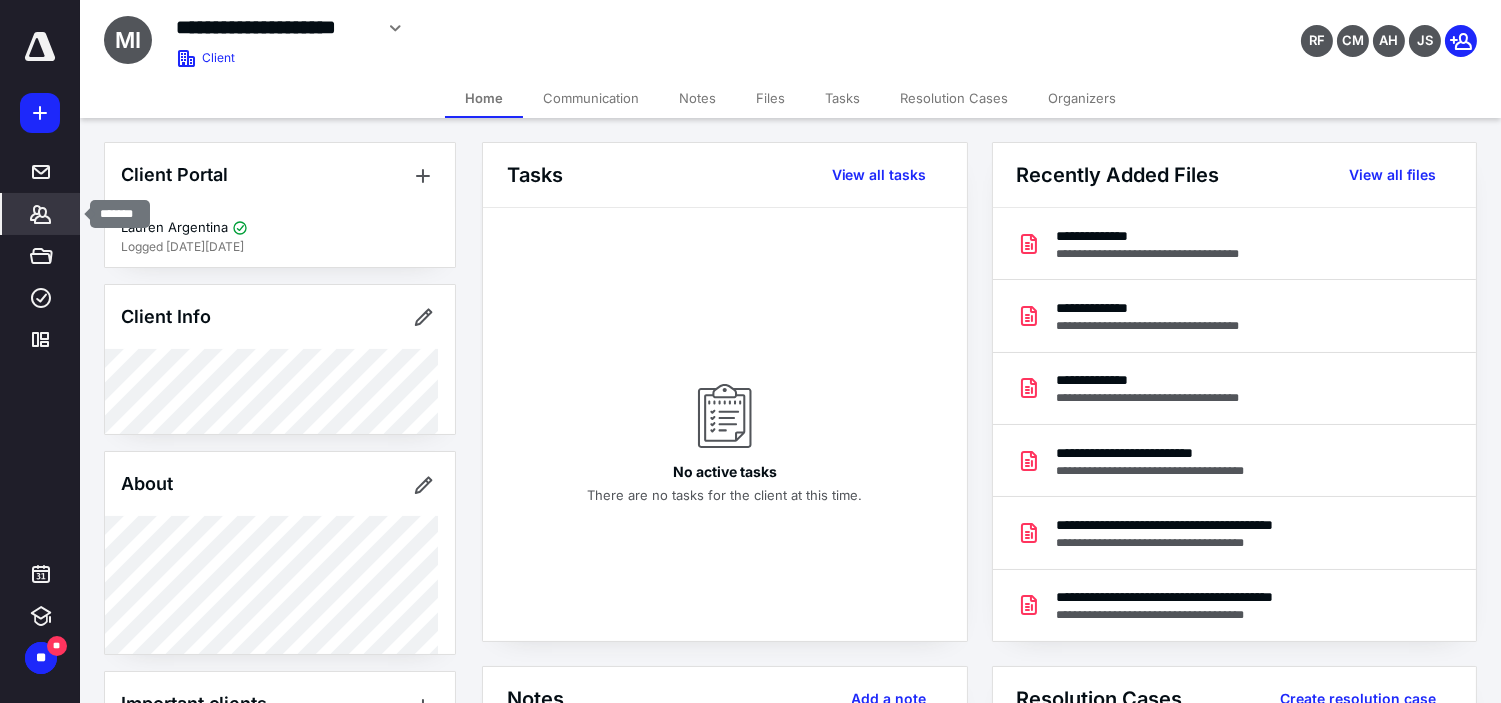 click 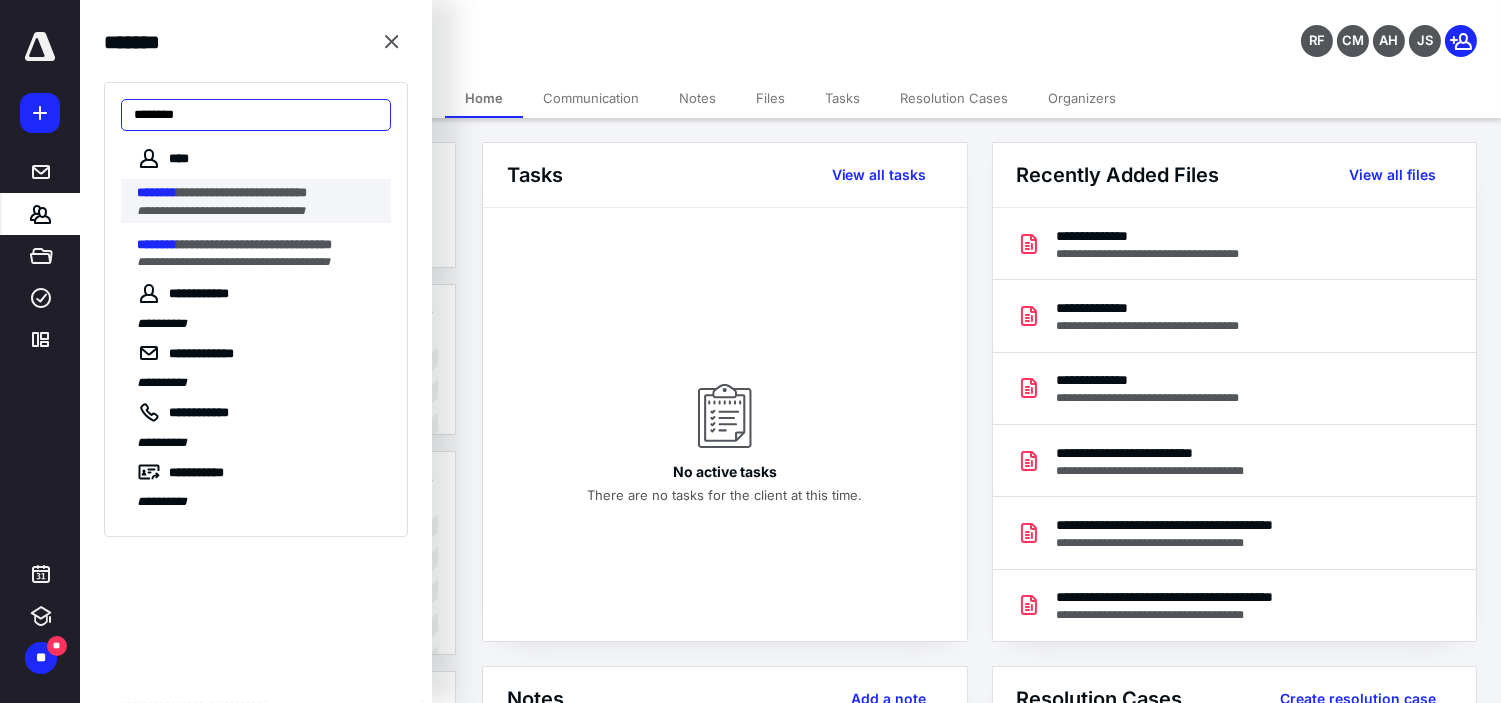 type on "********" 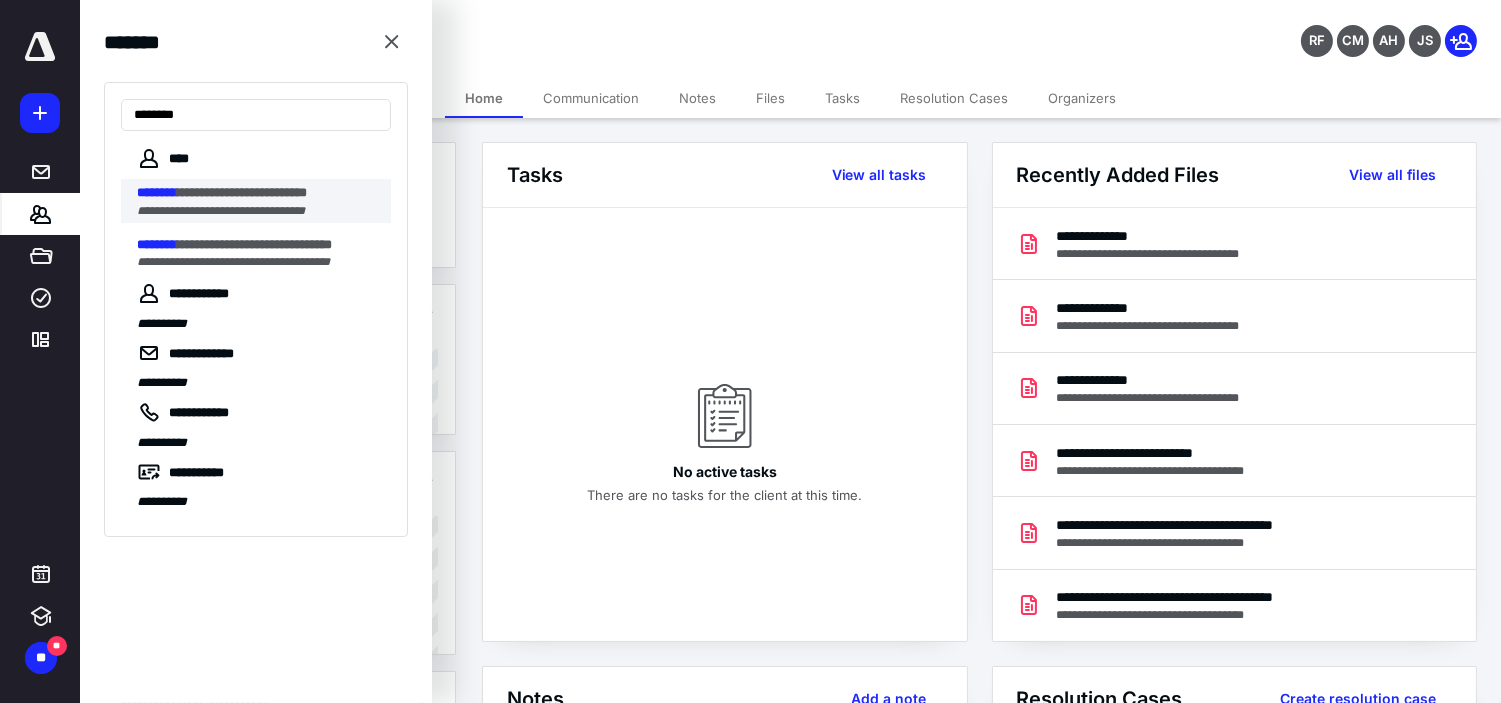 click on "**********" at bounding box center [221, 211] 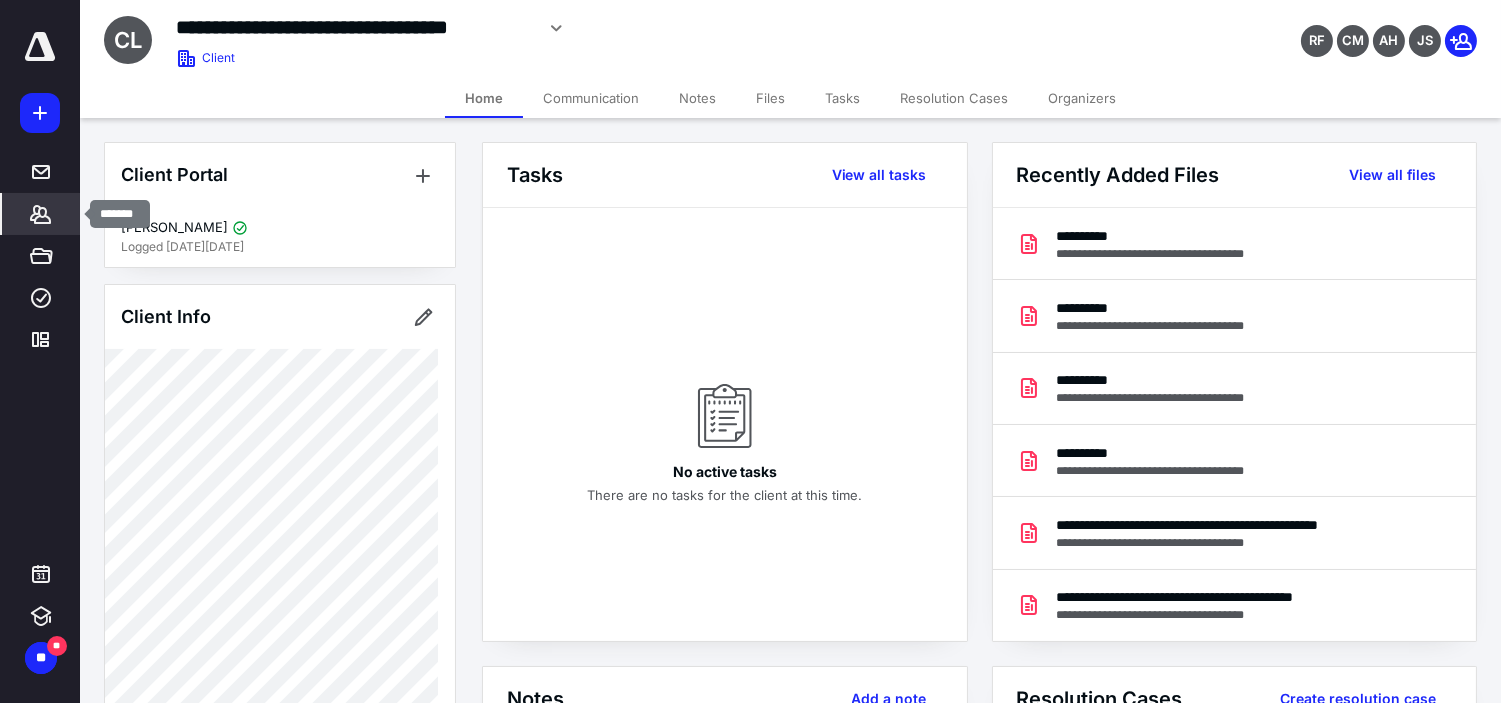 click 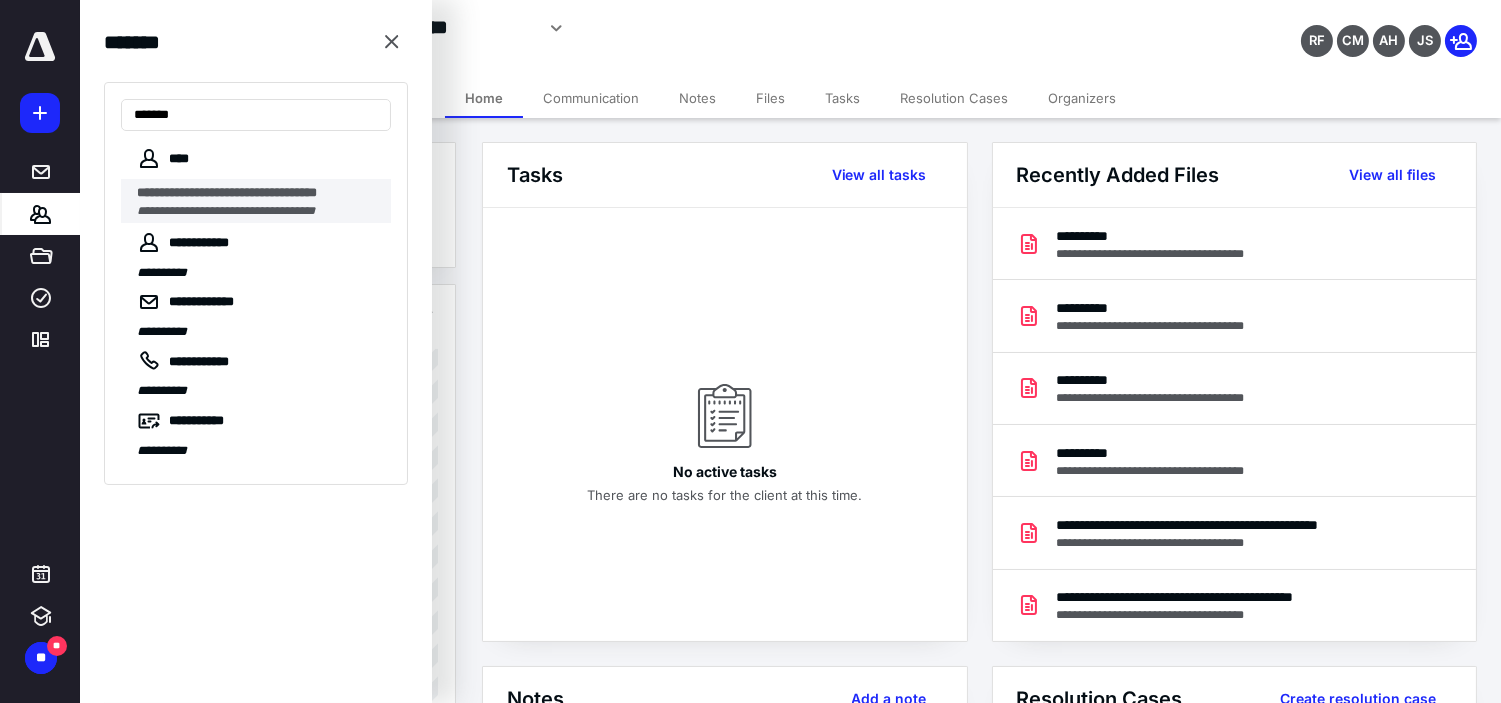 type on "******" 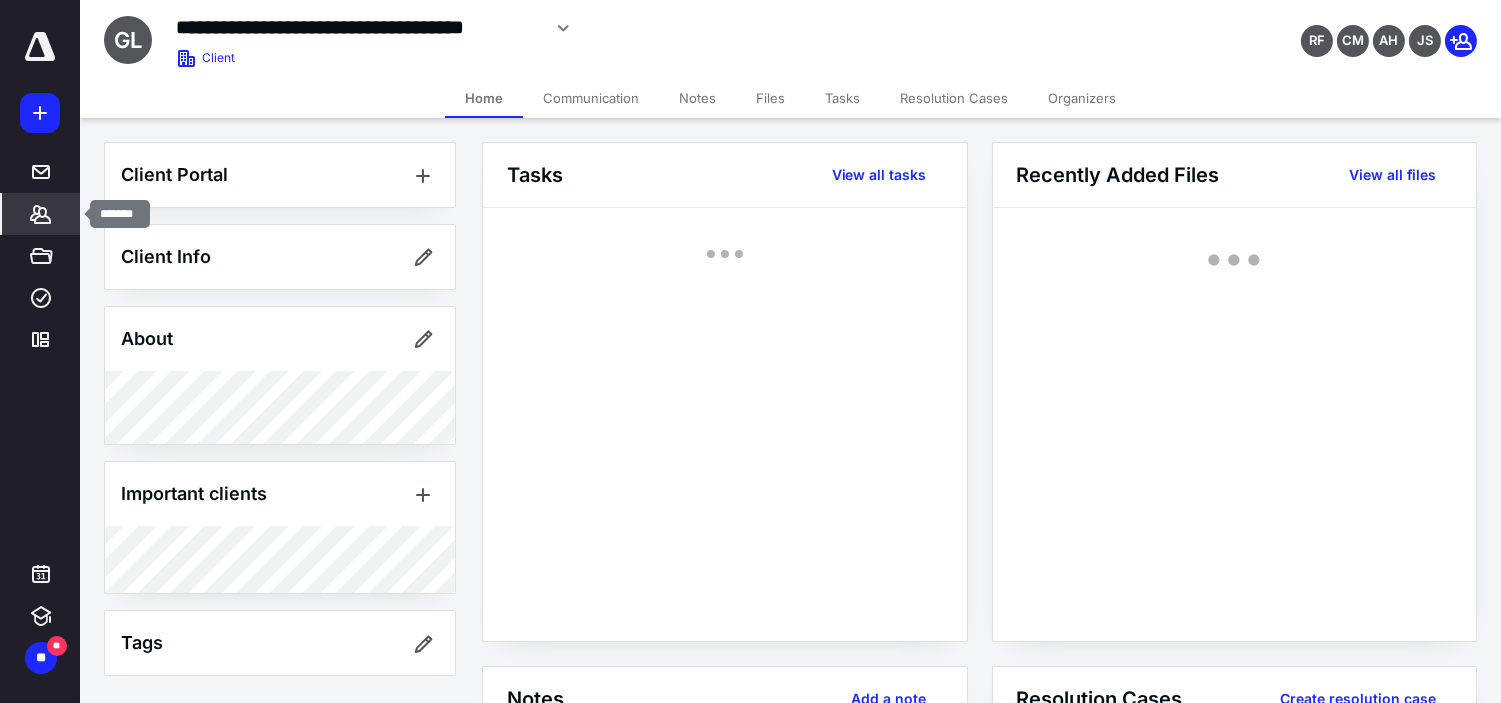 click 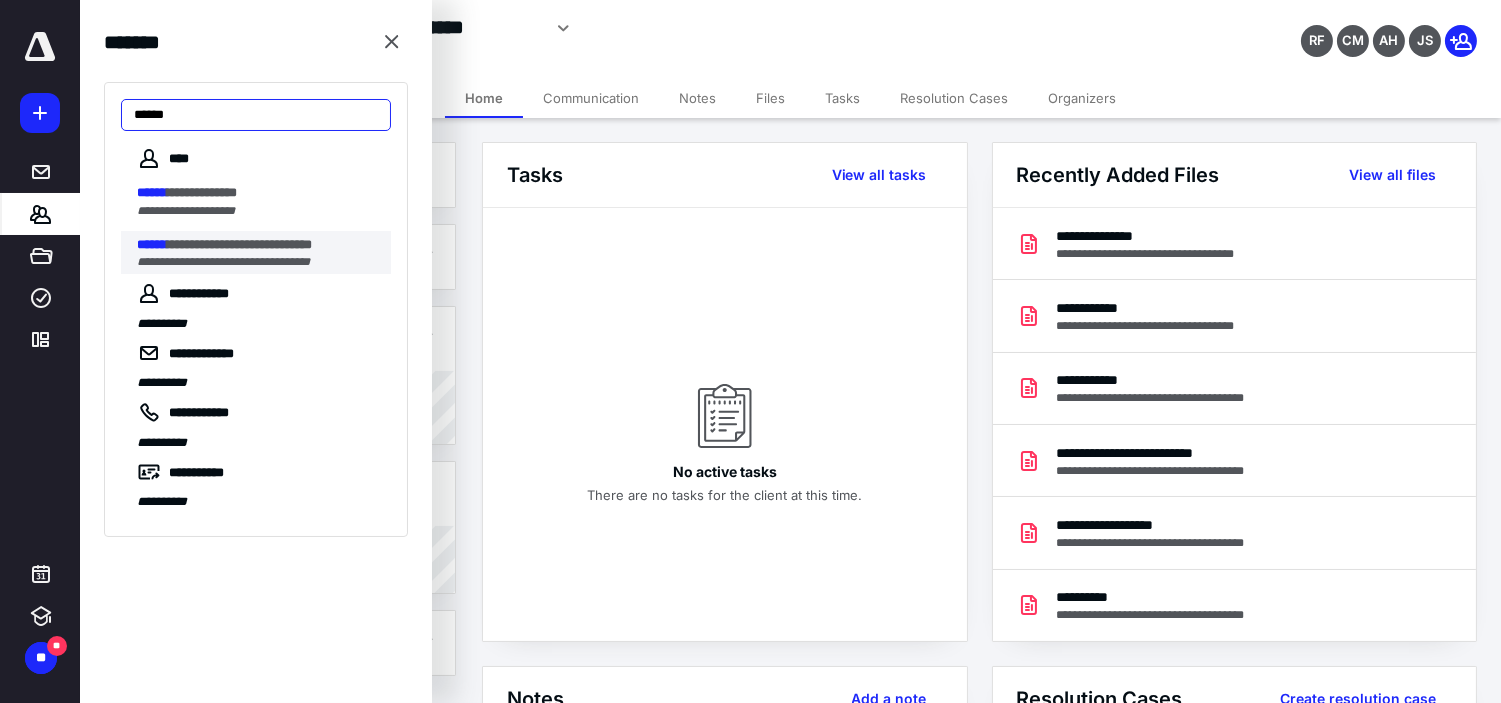 type on "******" 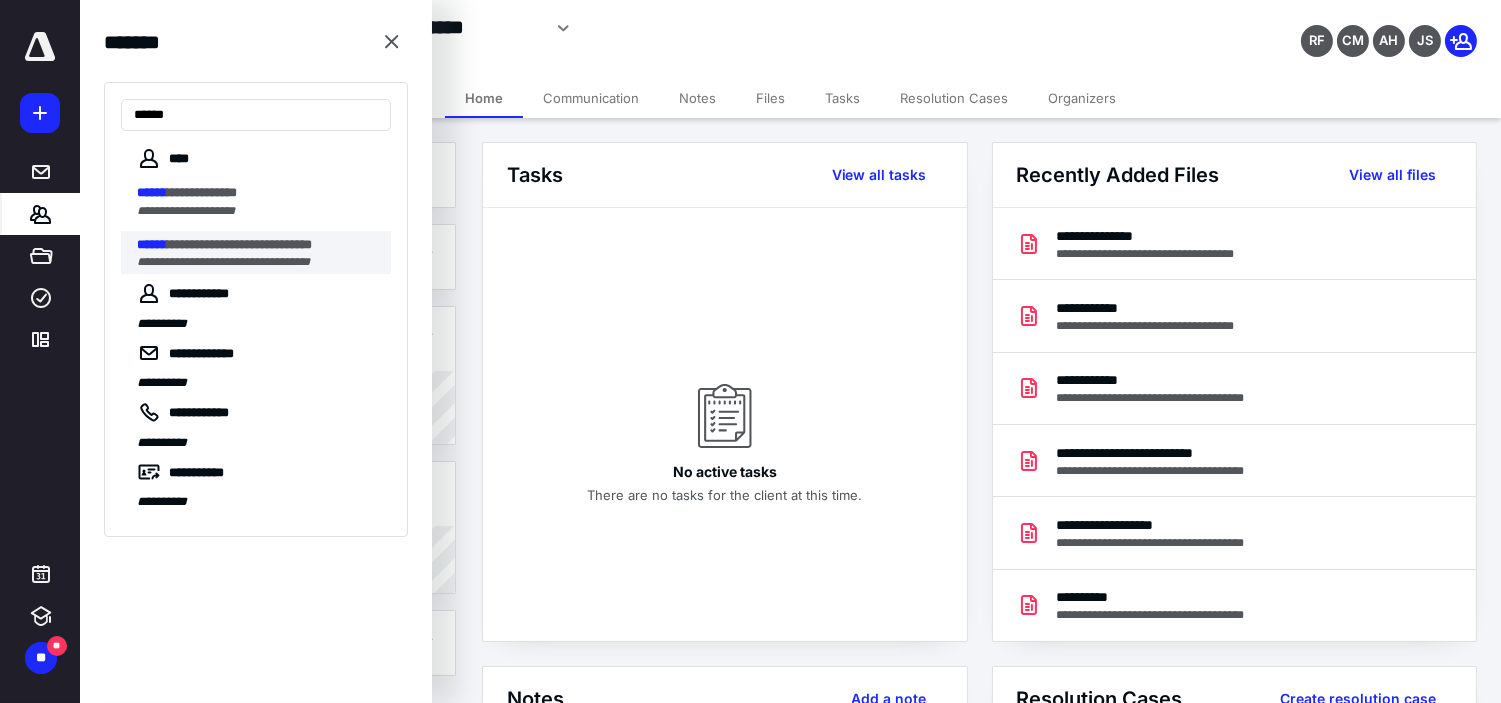 click on "**********" at bounding box center [258, 245] 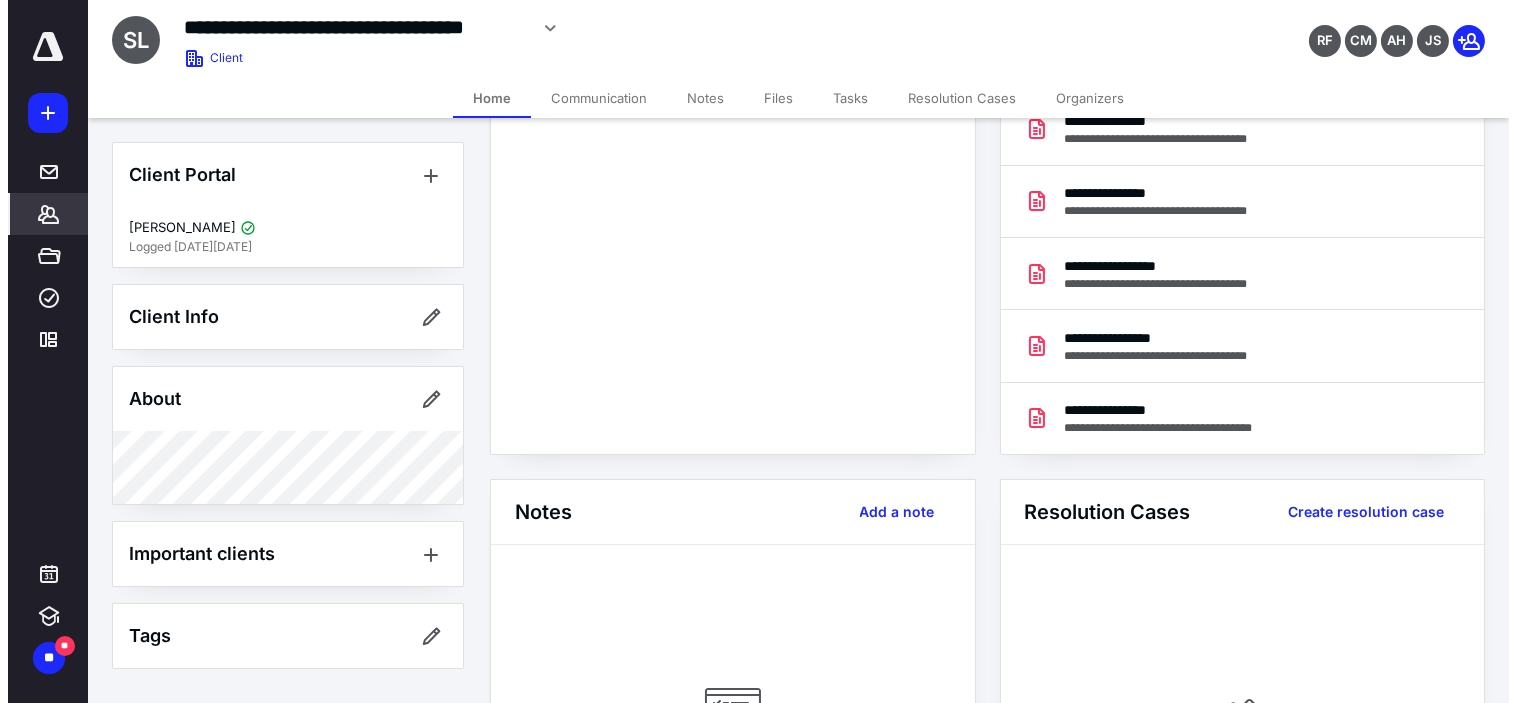 scroll, scrollTop: 0, scrollLeft: 0, axis: both 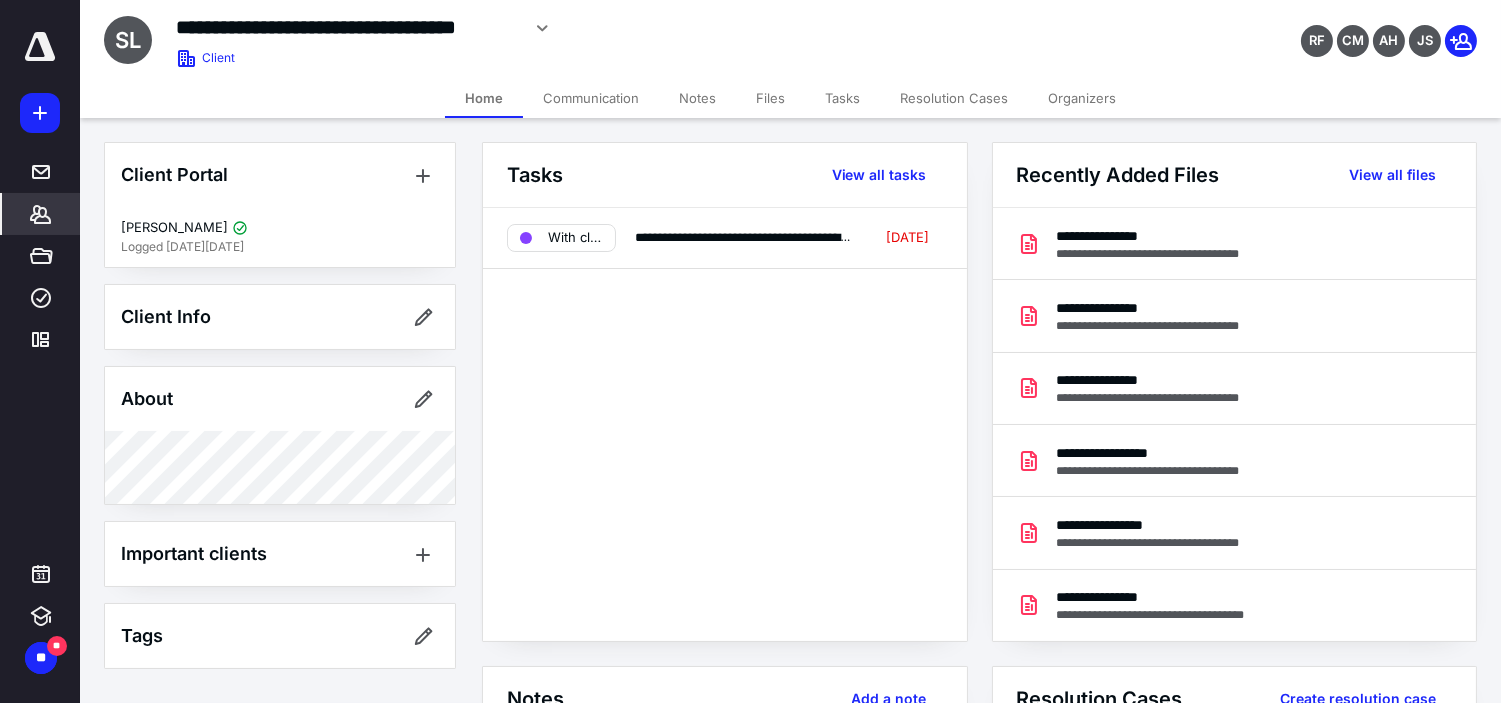 click on "Files" at bounding box center (770, 98) 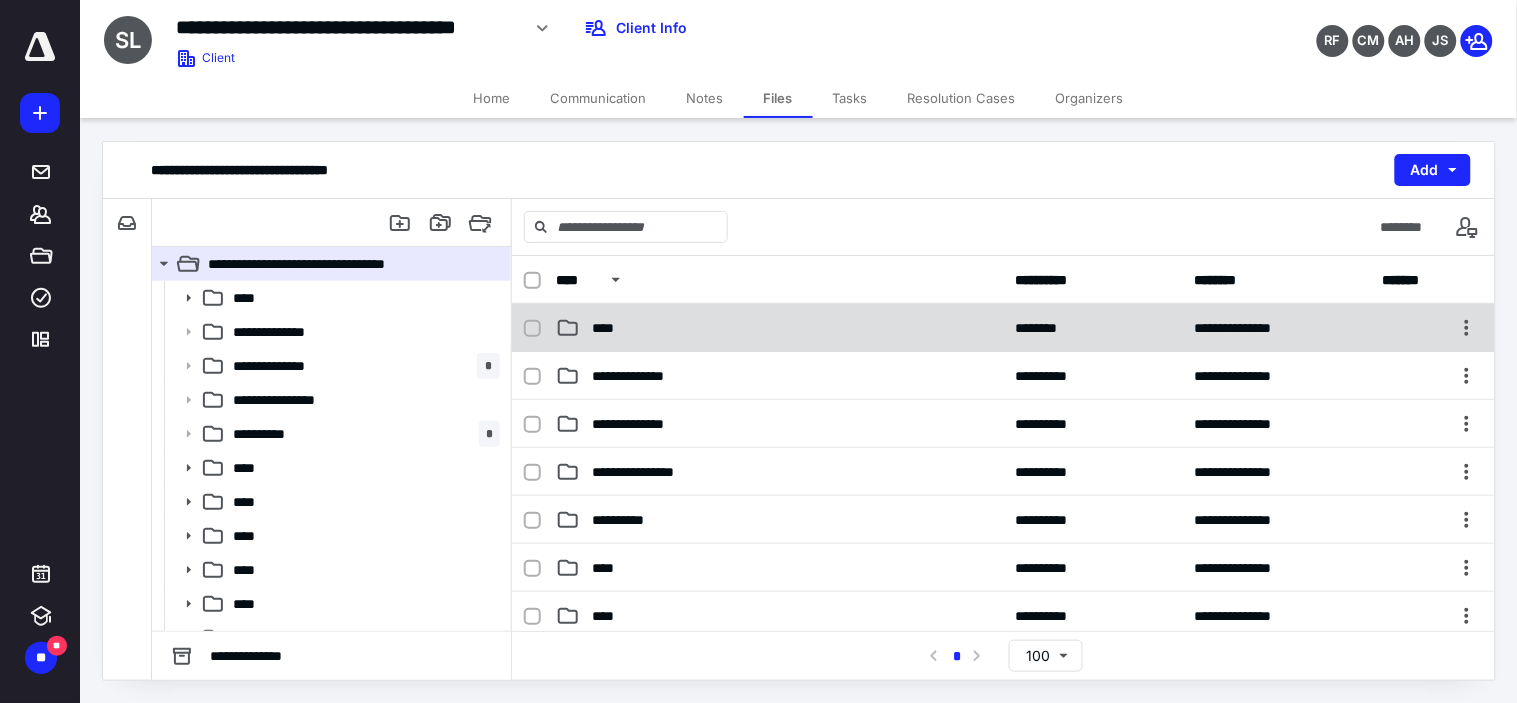 click on "****" at bounding box center (779, 328) 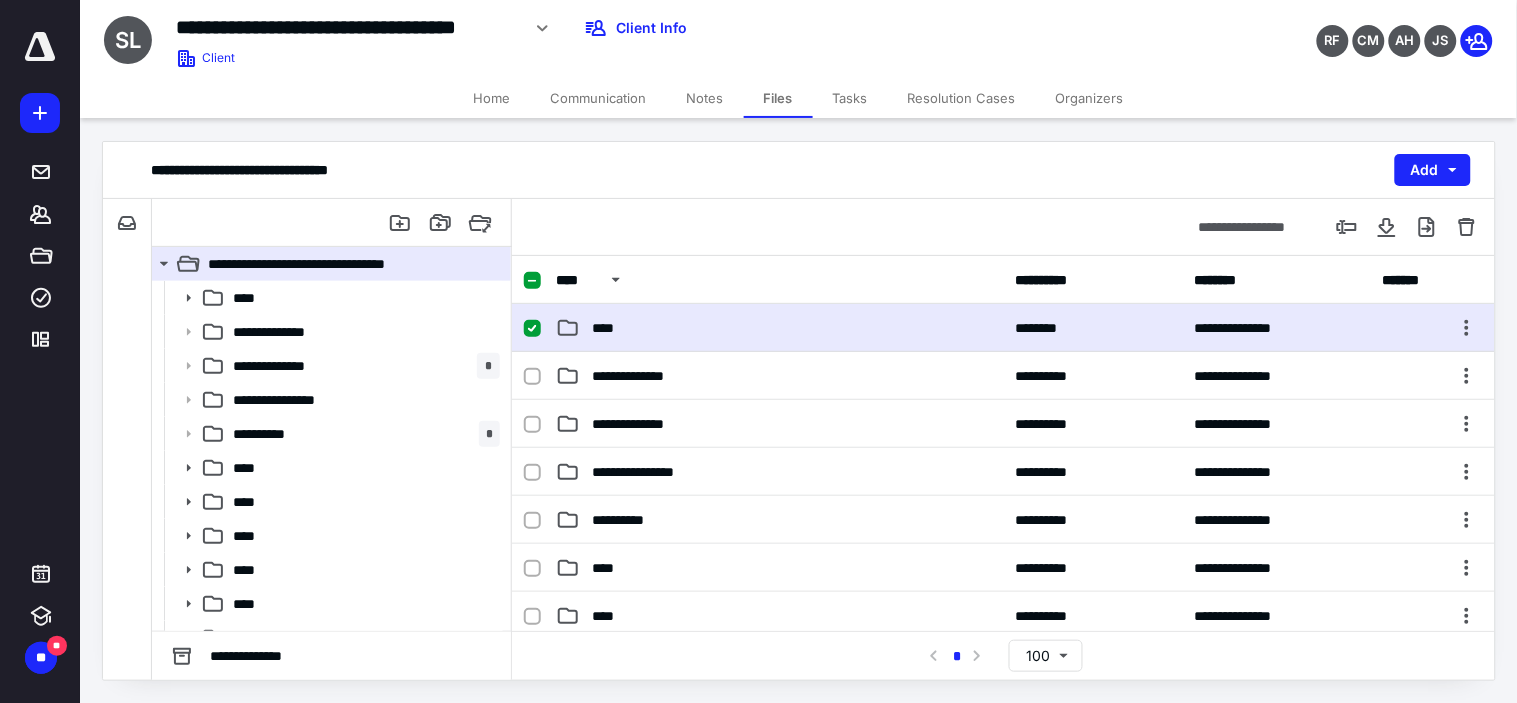 click on "****" at bounding box center [779, 328] 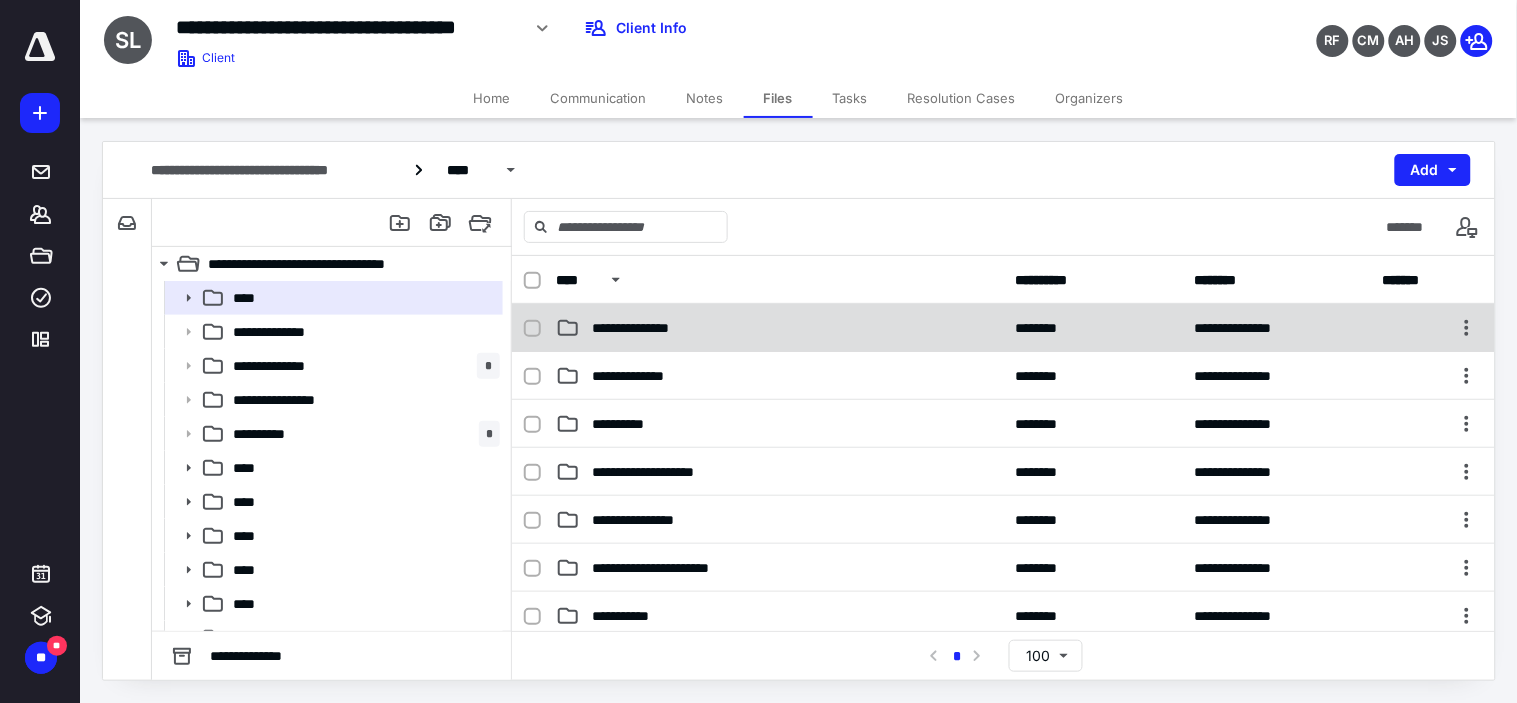 click on "**********" at bounding box center [779, 328] 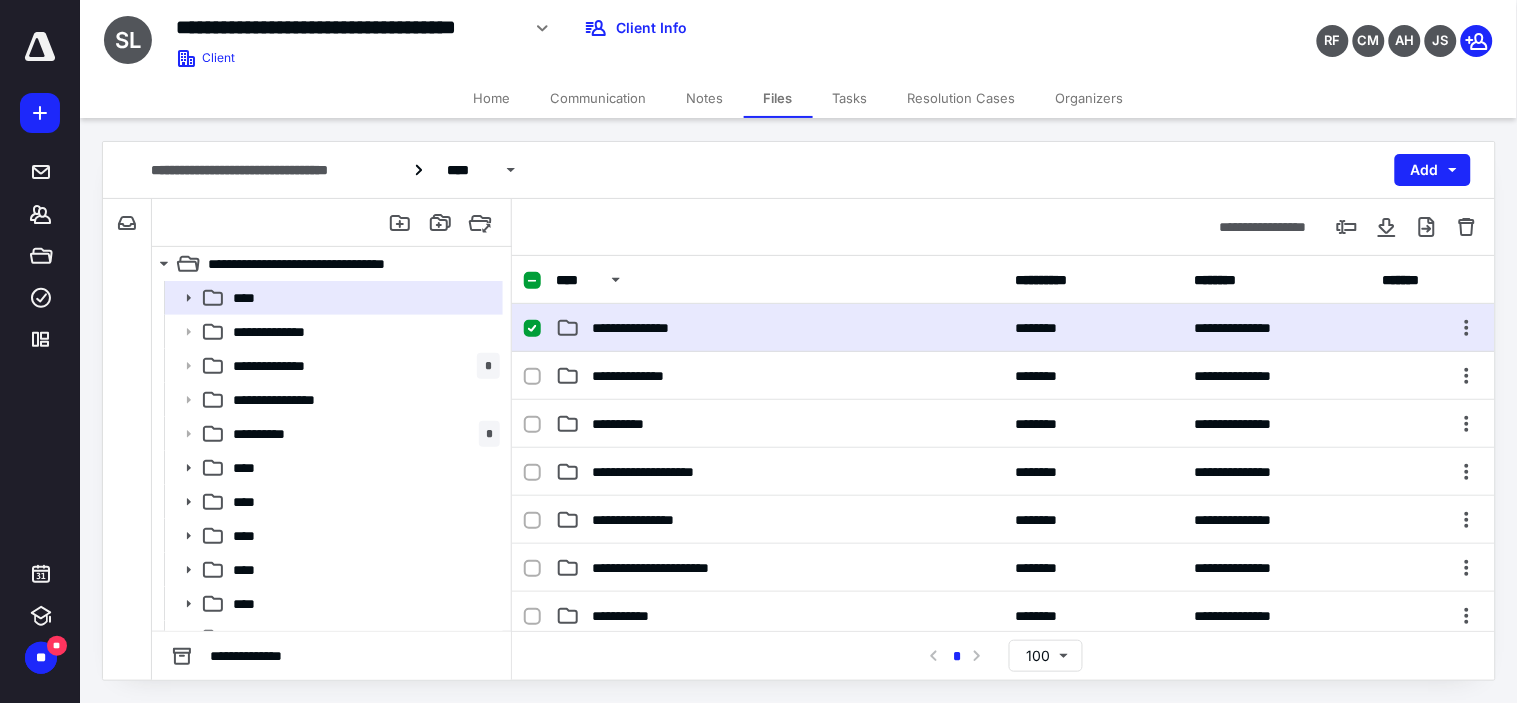 click on "**********" at bounding box center [779, 328] 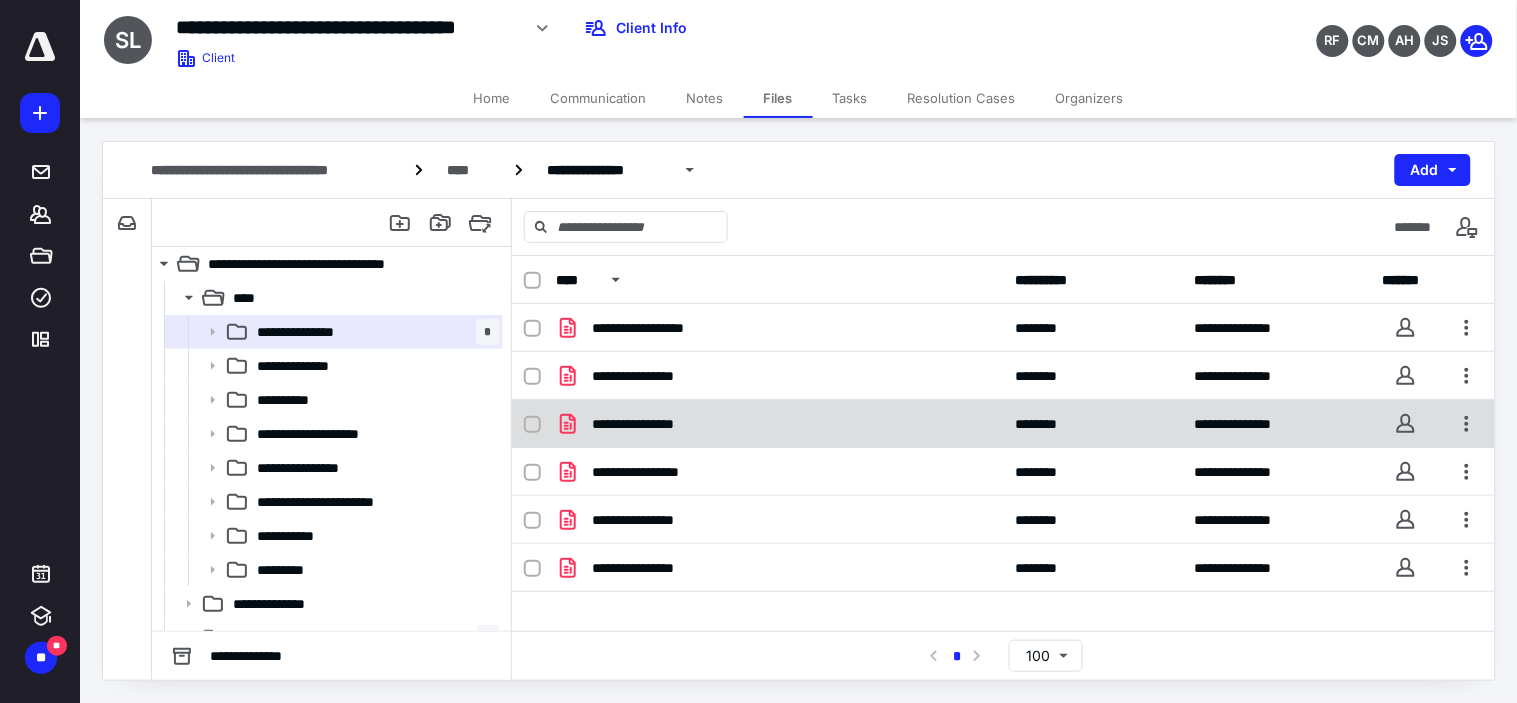 click on "**********" at bounding box center [779, 424] 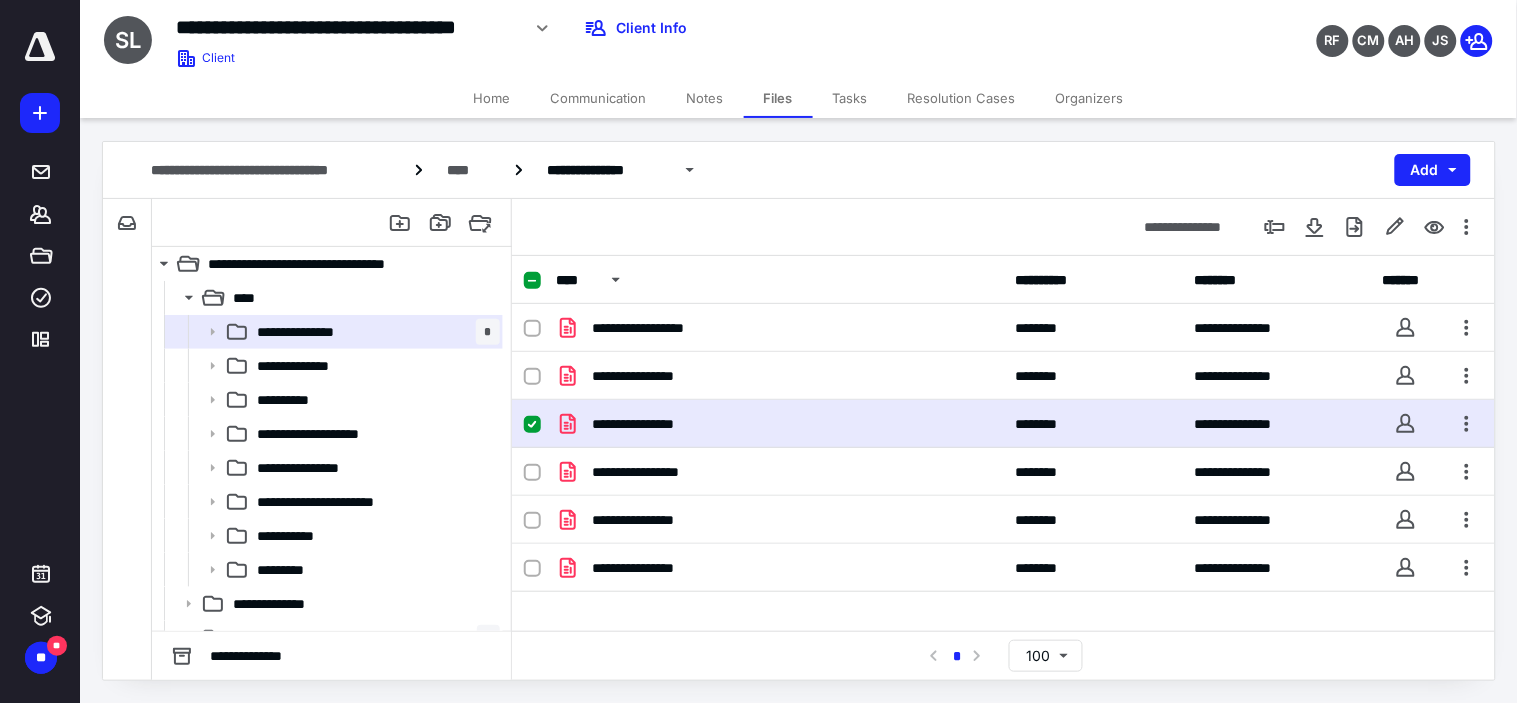 click on "**********" at bounding box center [779, 424] 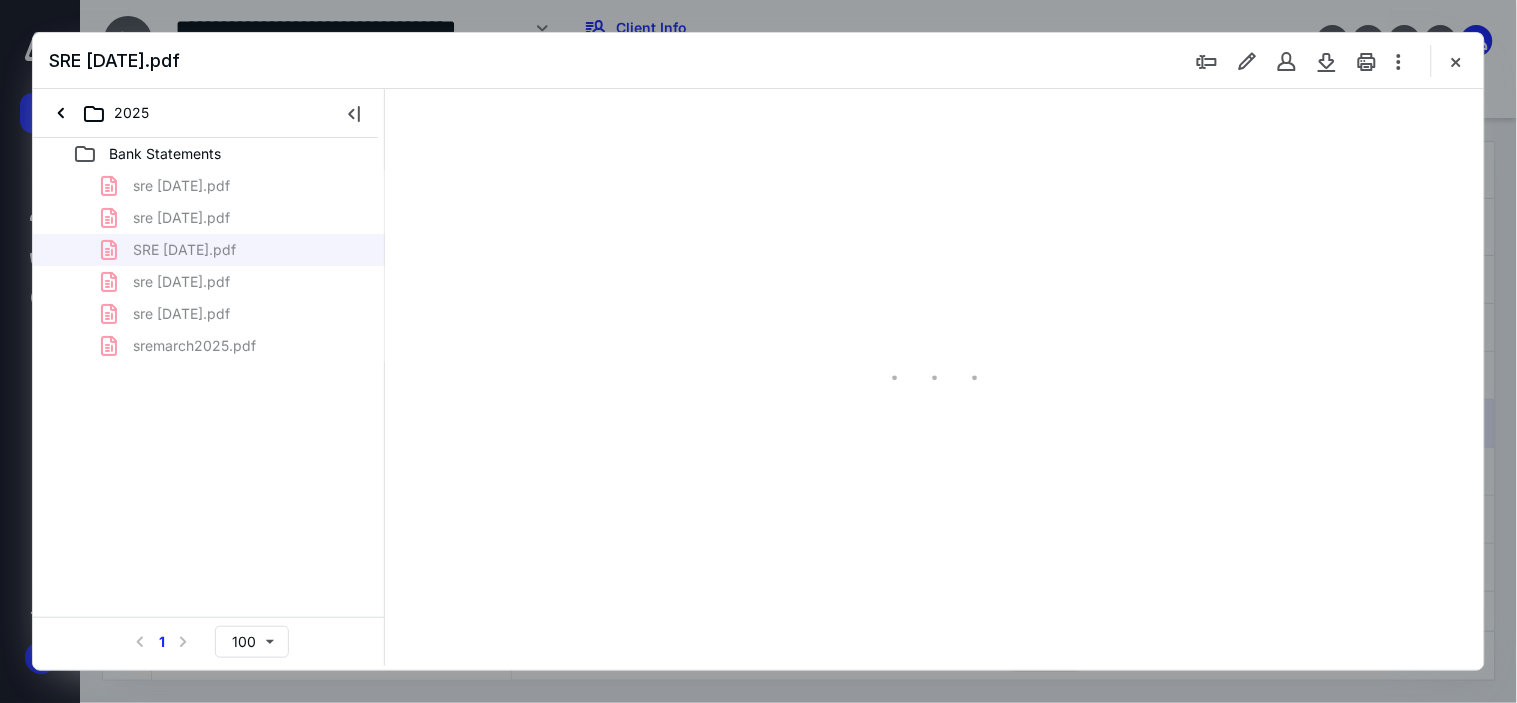 scroll, scrollTop: 0, scrollLeft: 0, axis: both 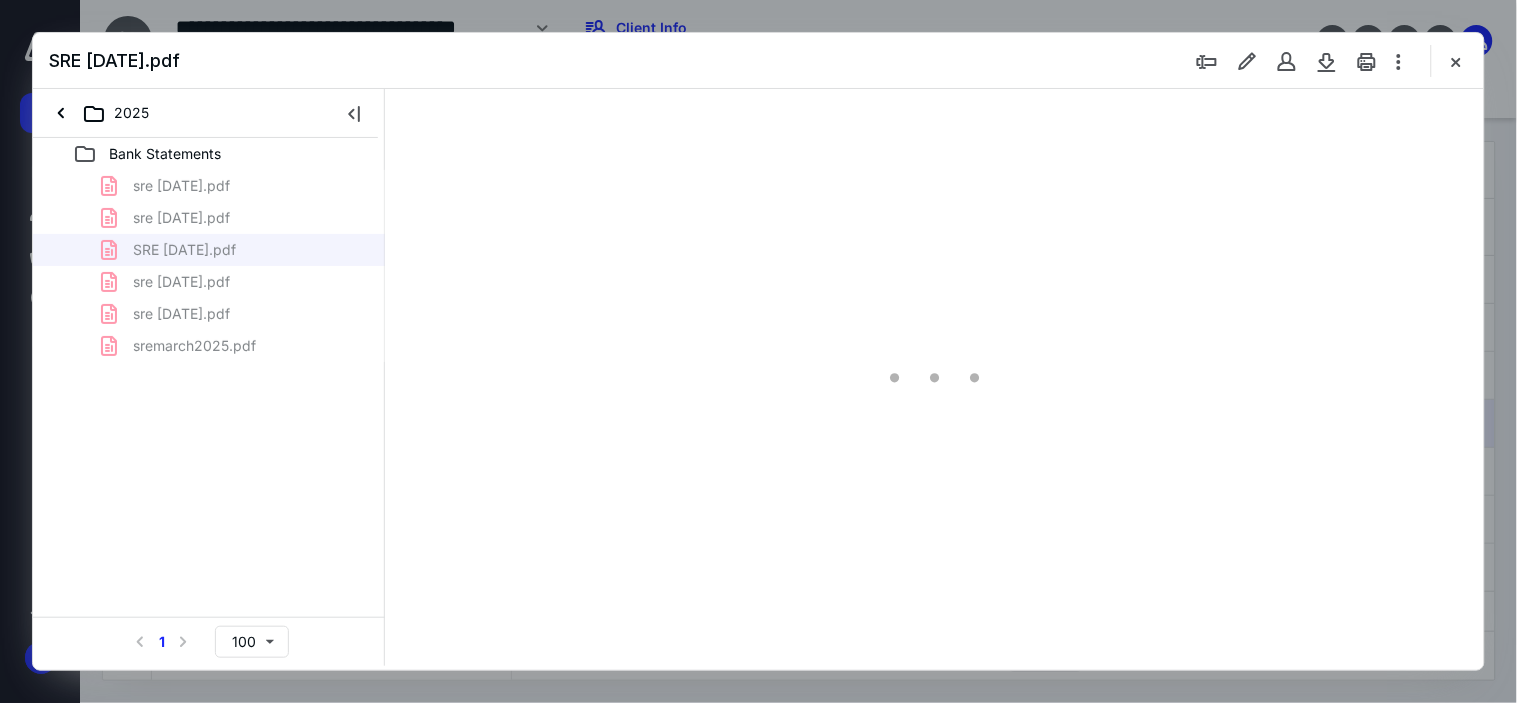 type on "176" 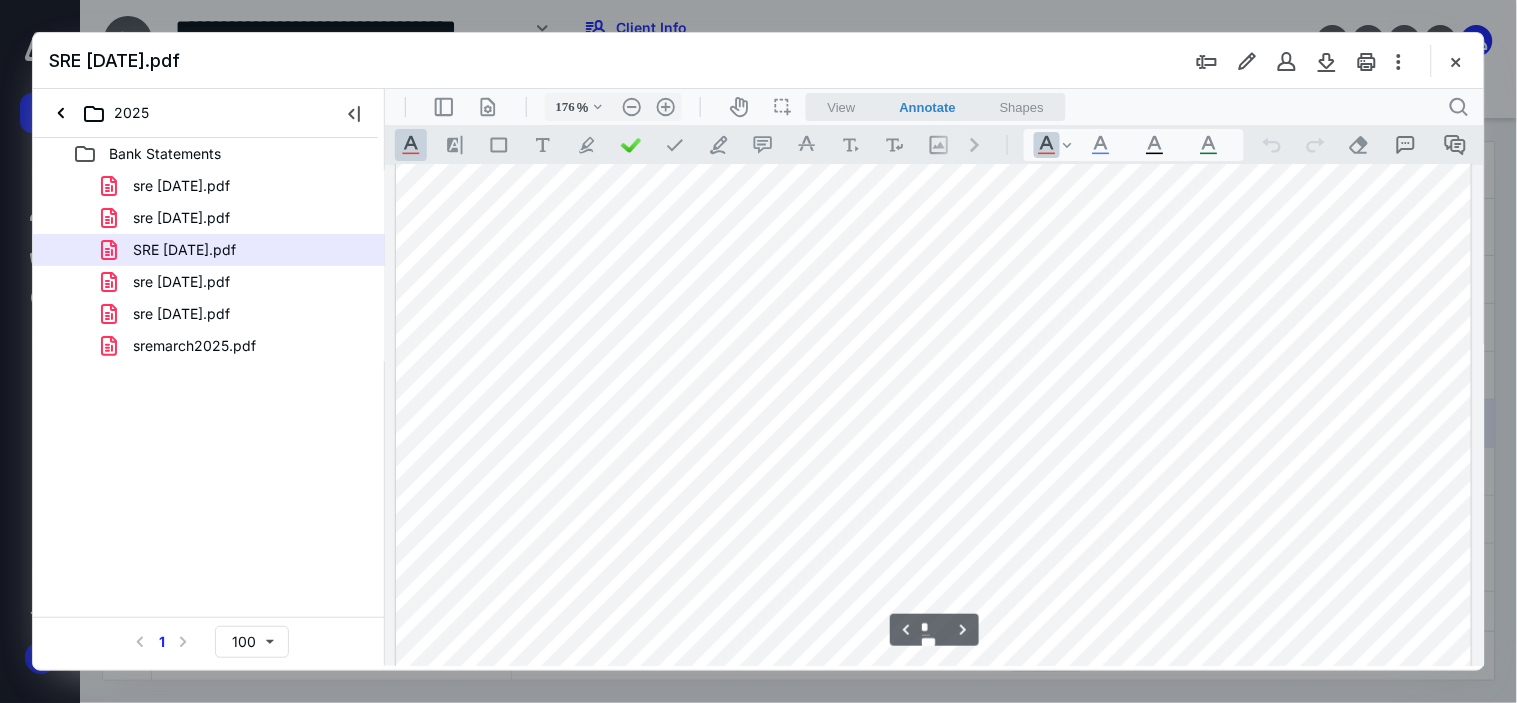 scroll, scrollTop: 1888, scrollLeft: 0, axis: vertical 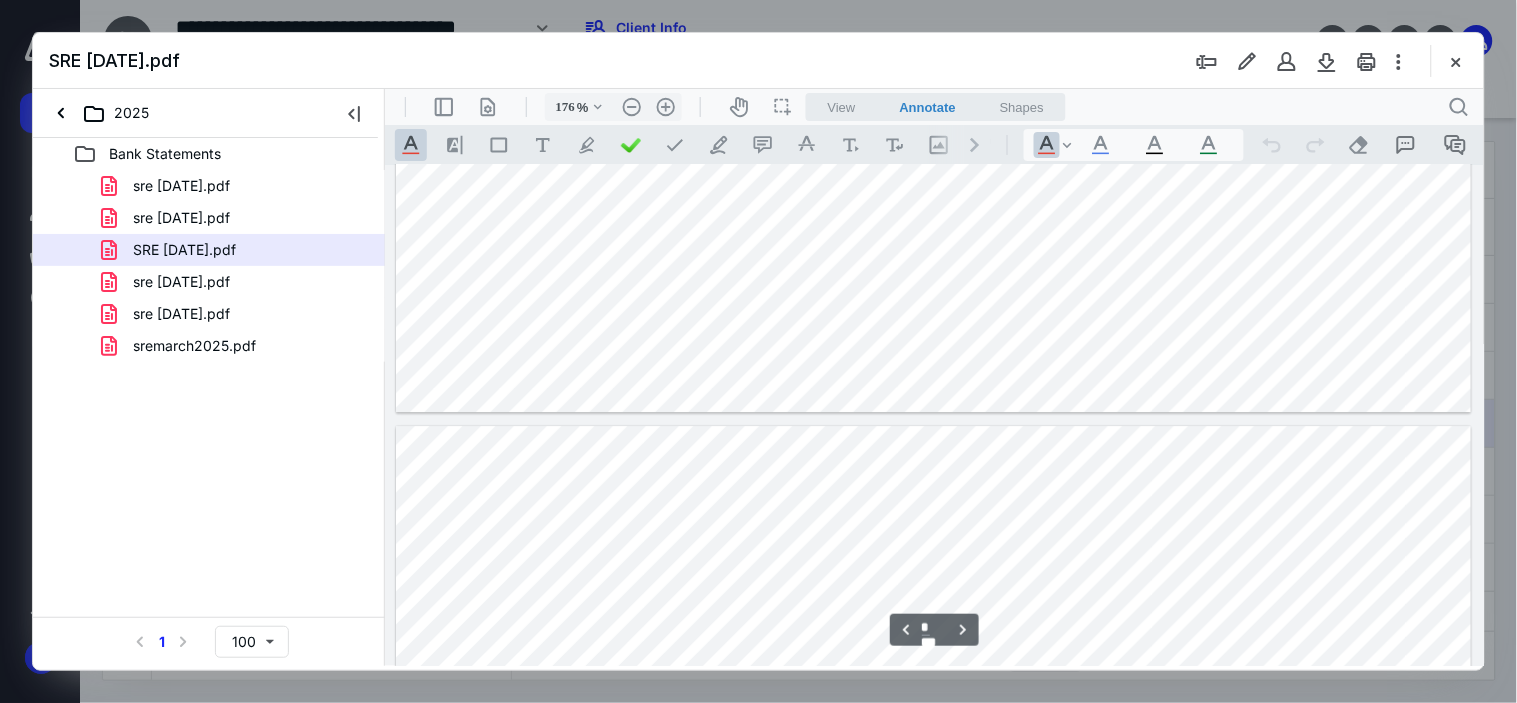 type on "*" 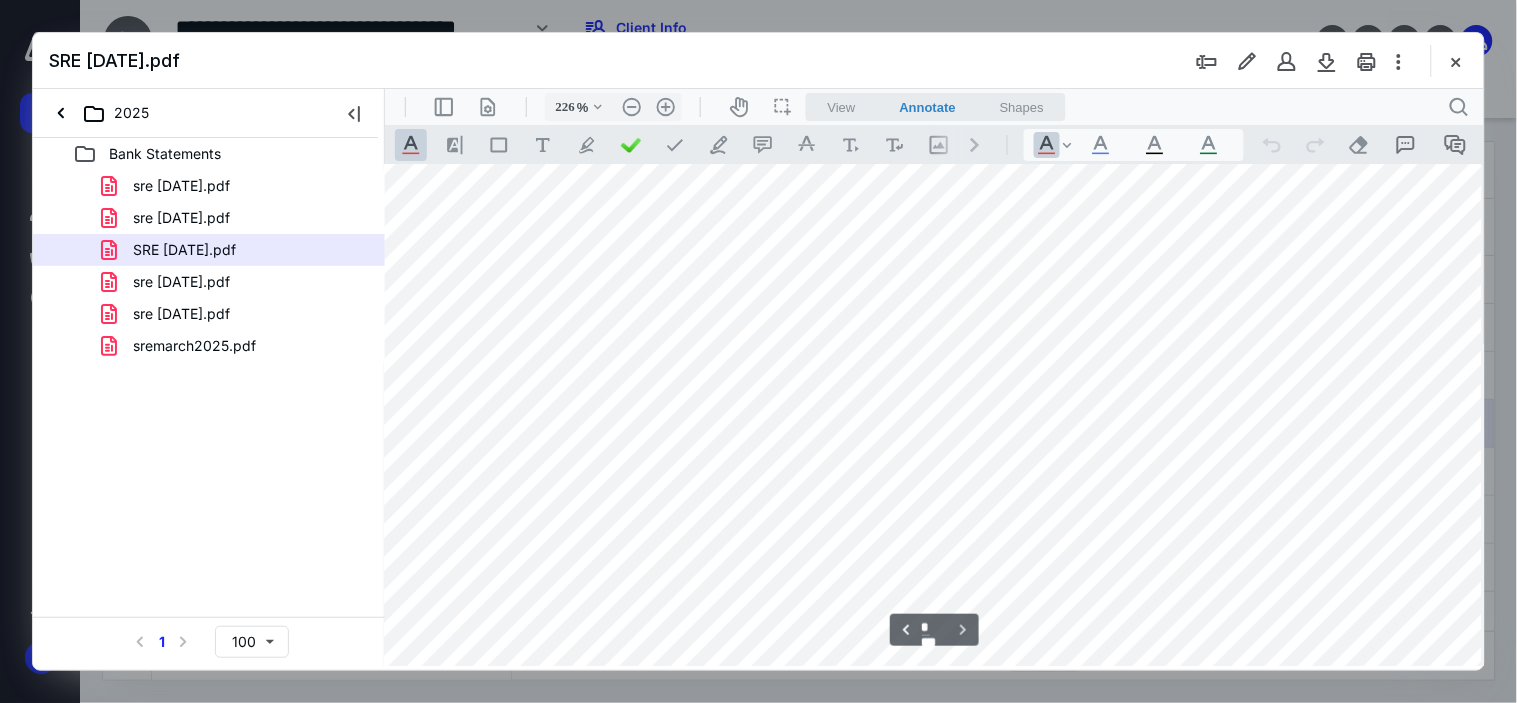 scroll, scrollTop: 7568, scrollLeft: 173, axis: both 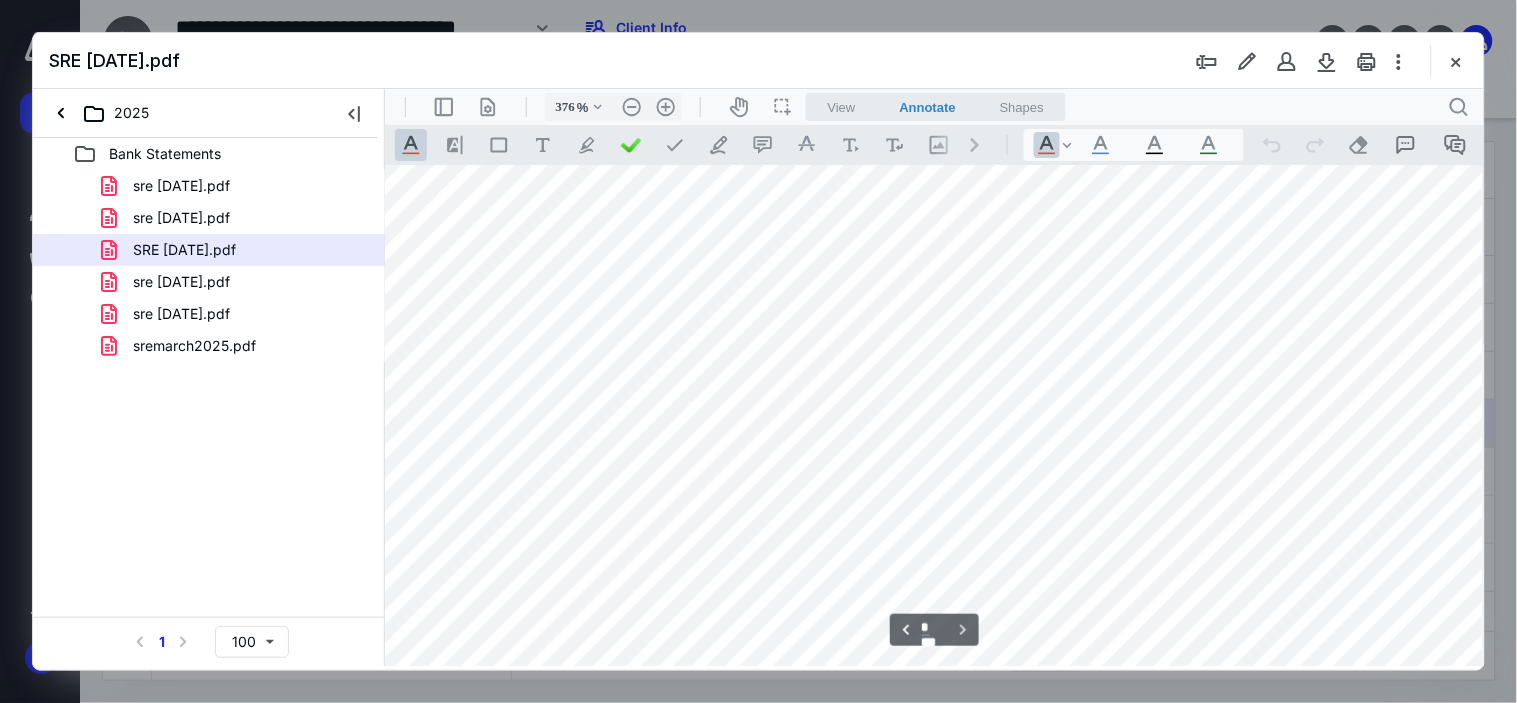 type on "476" 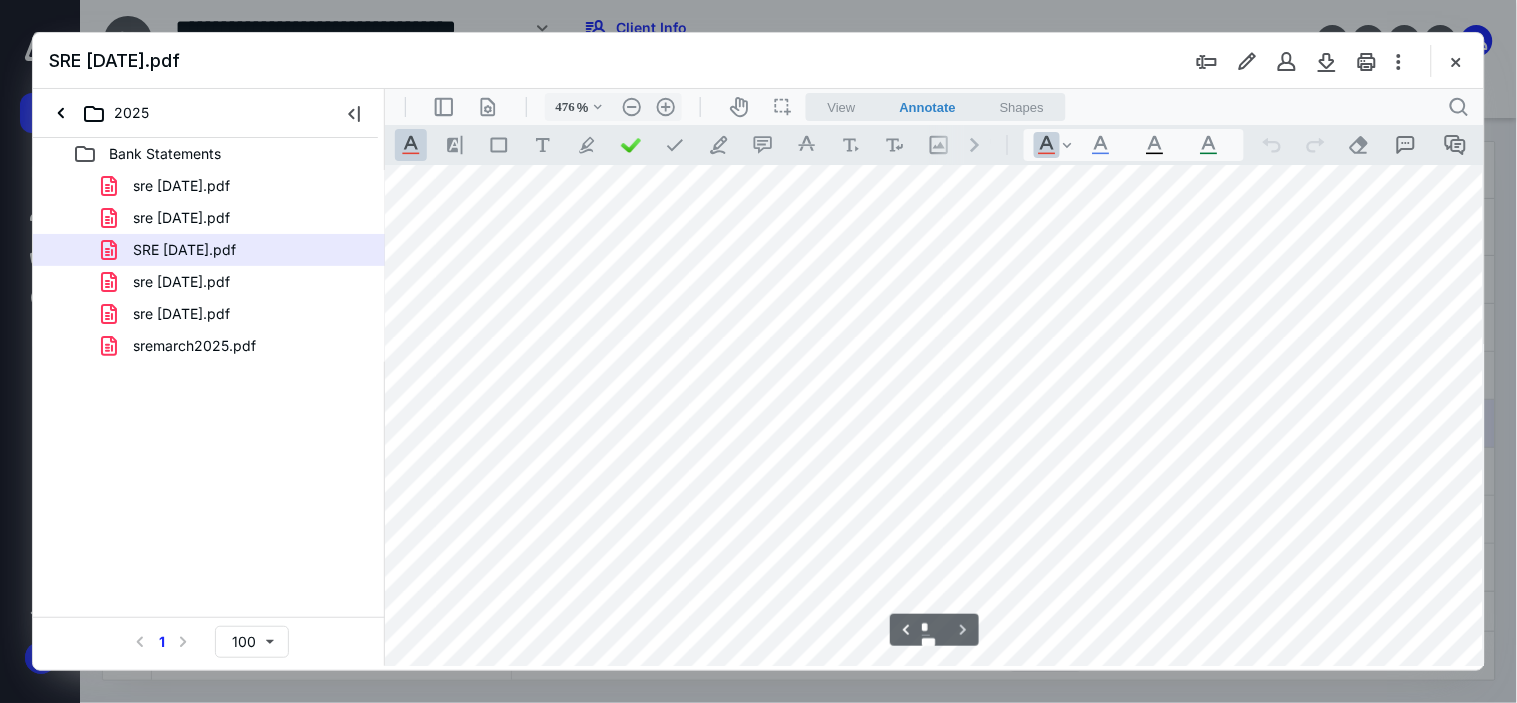 scroll, scrollTop: 15910, scrollLeft: 981, axis: both 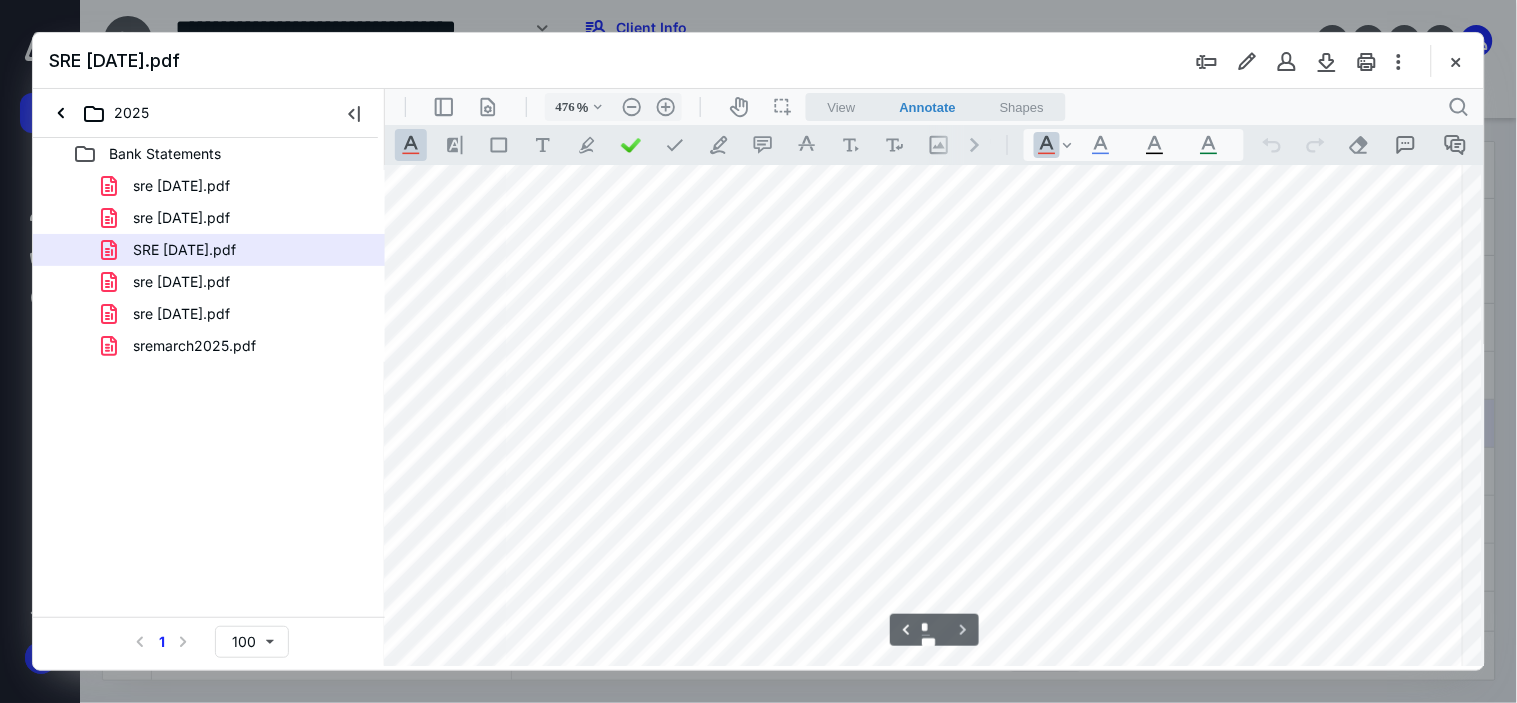 drag, startPoint x: 994, startPoint y: 661, endPoint x: 549, endPoint y: 613, distance: 447.58127 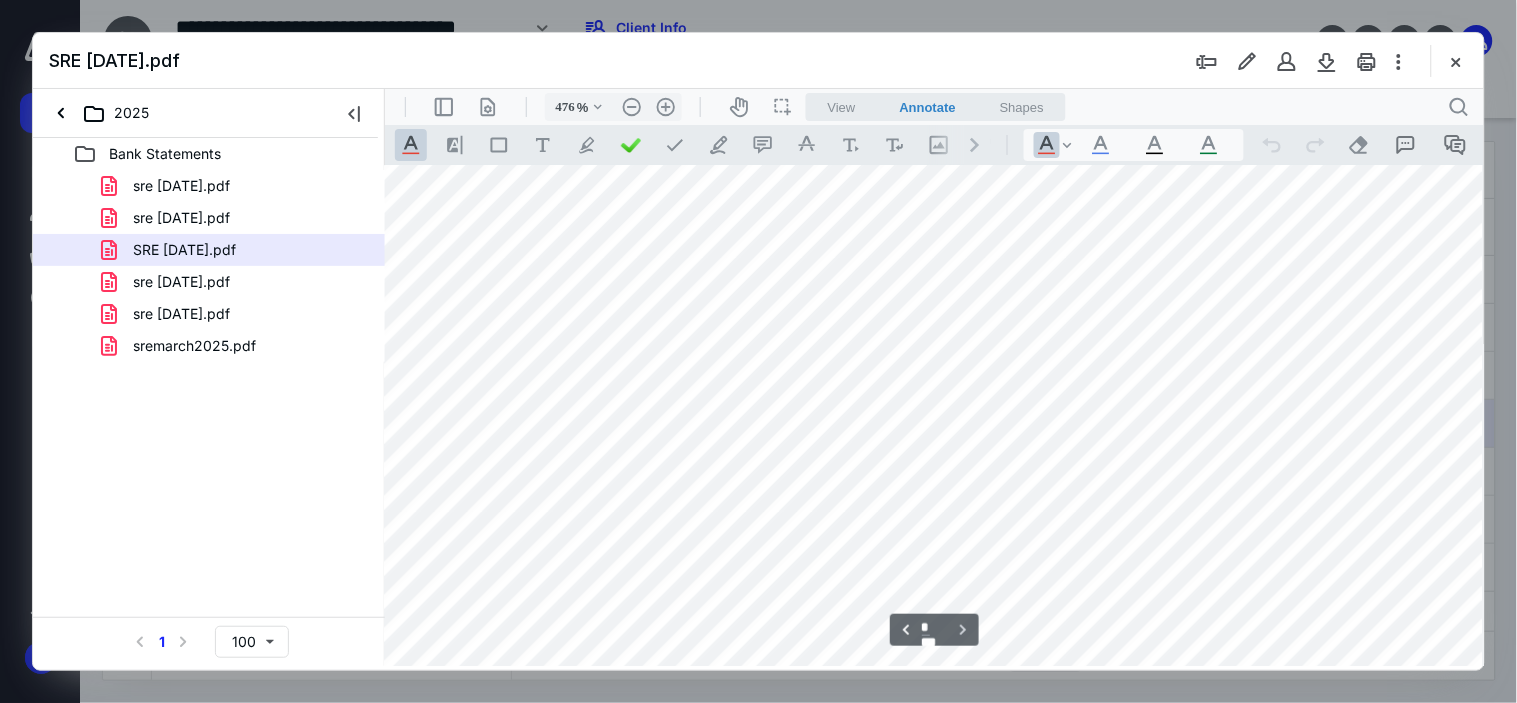 scroll, scrollTop: 15910, scrollLeft: 1486, axis: both 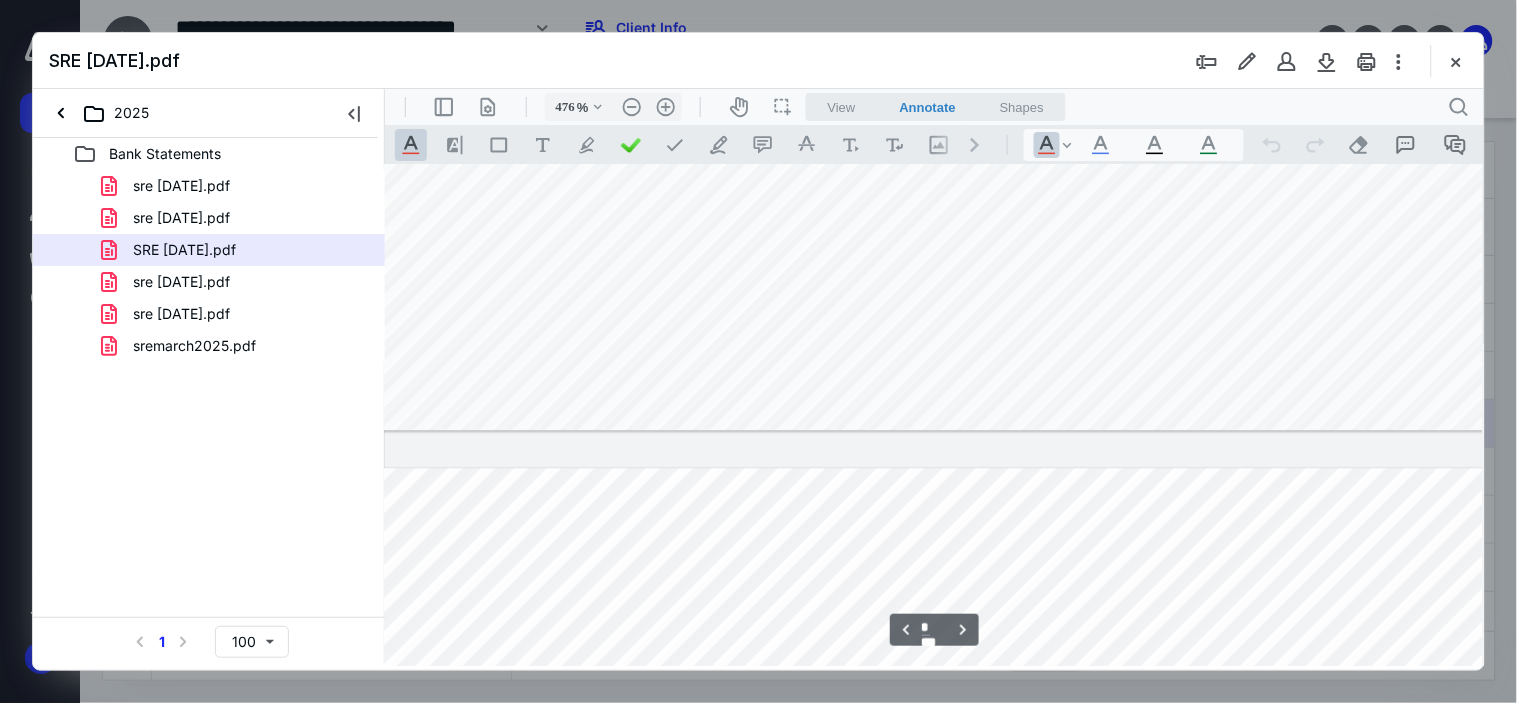 type on "*" 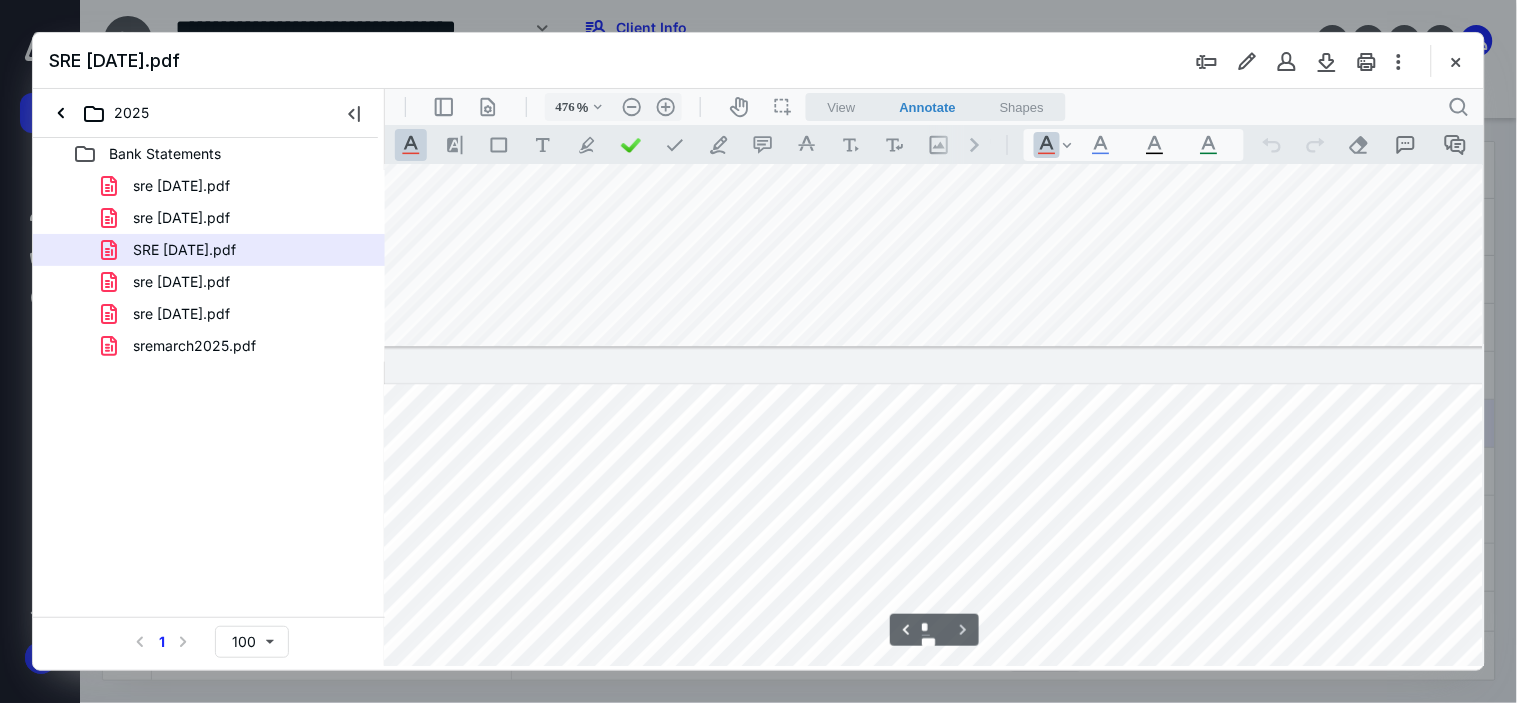 scroll, scrollTop: 15021, scrollLeft: 1634, axis: both 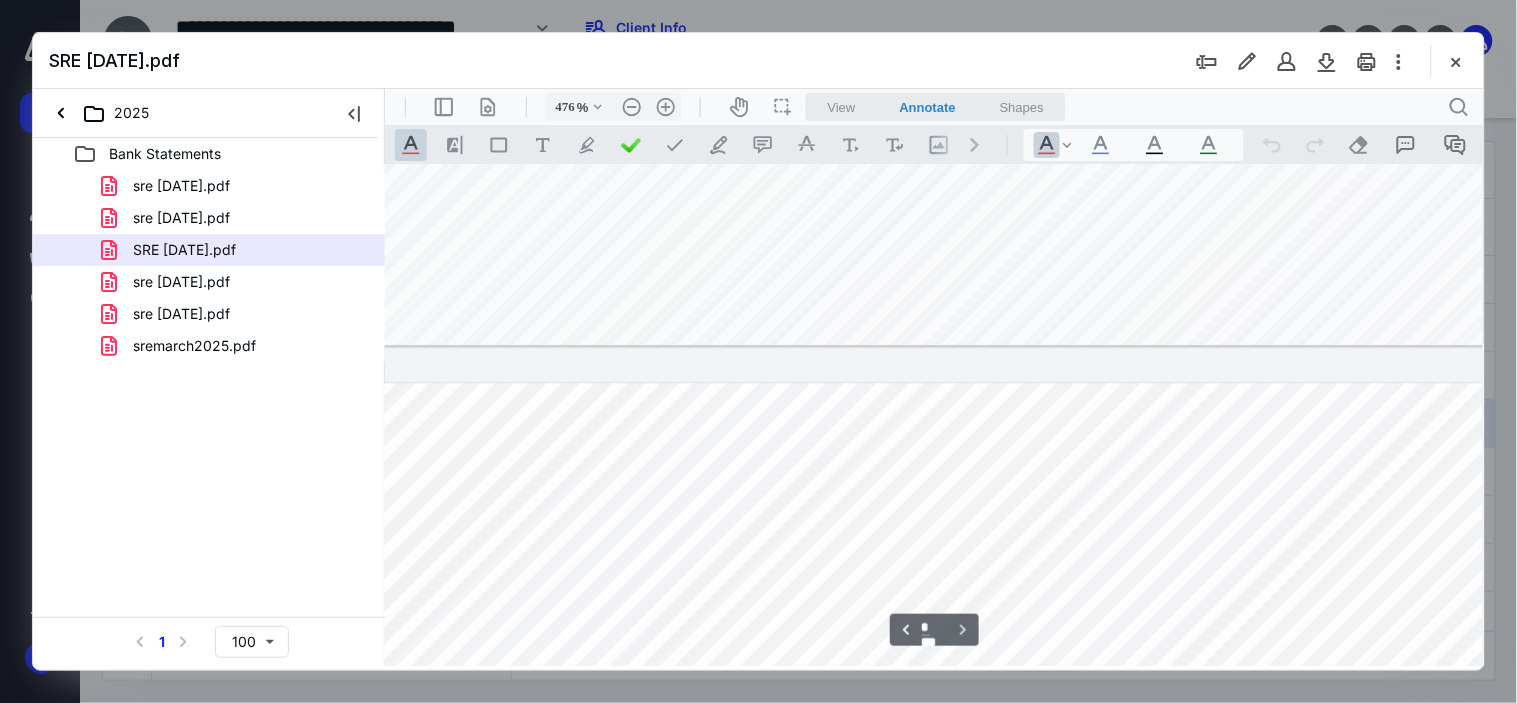 type on "176" 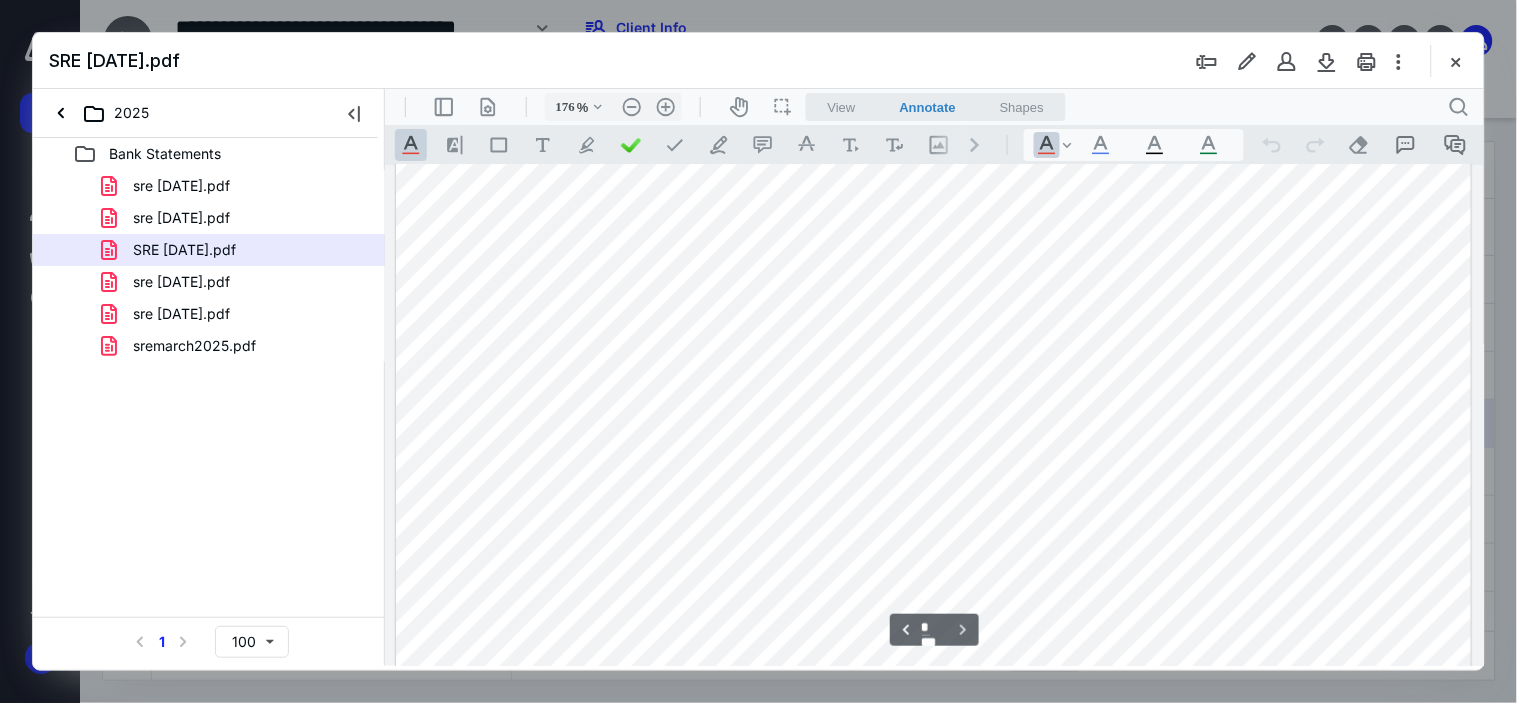 scroll, scrollTop: 5781, scrollLeft: 0, axis: vertical 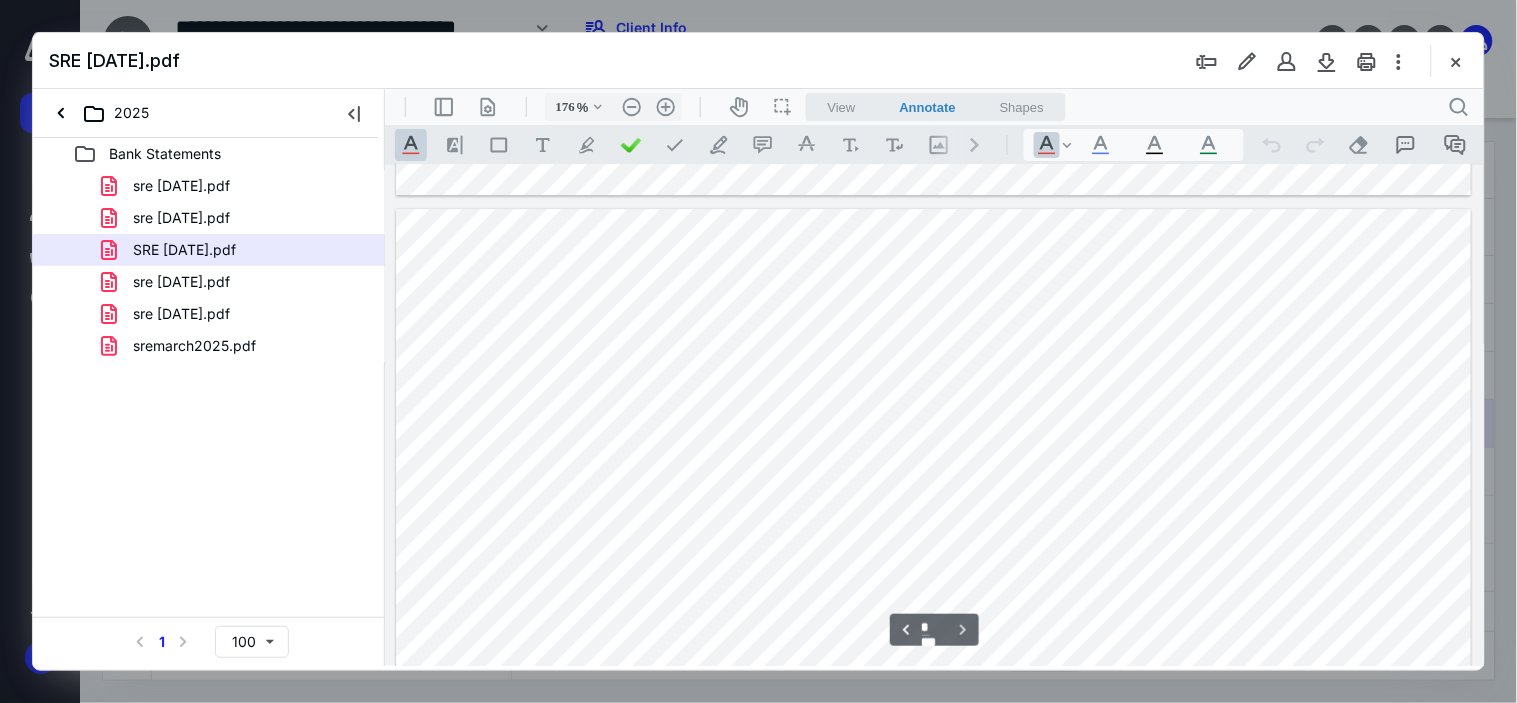 type on "*" 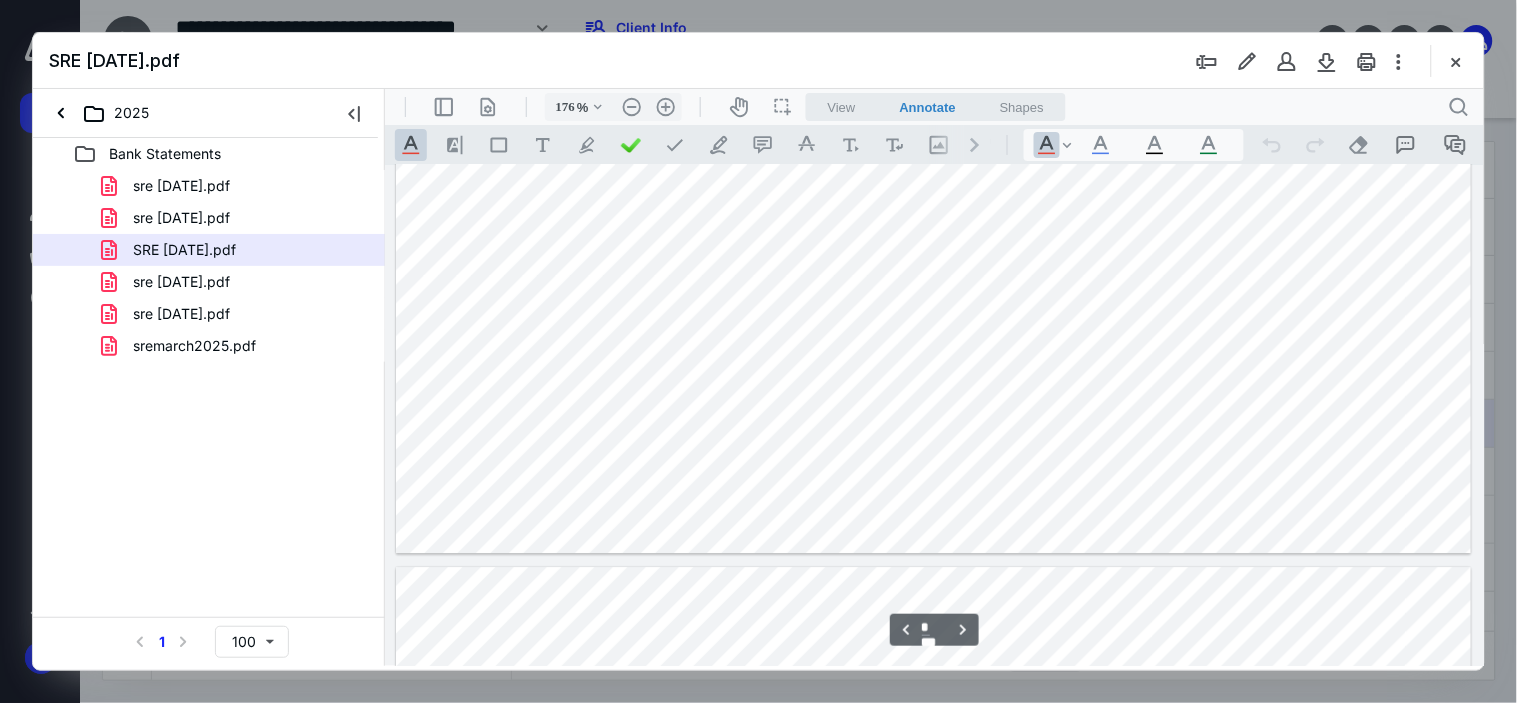 type on "126" 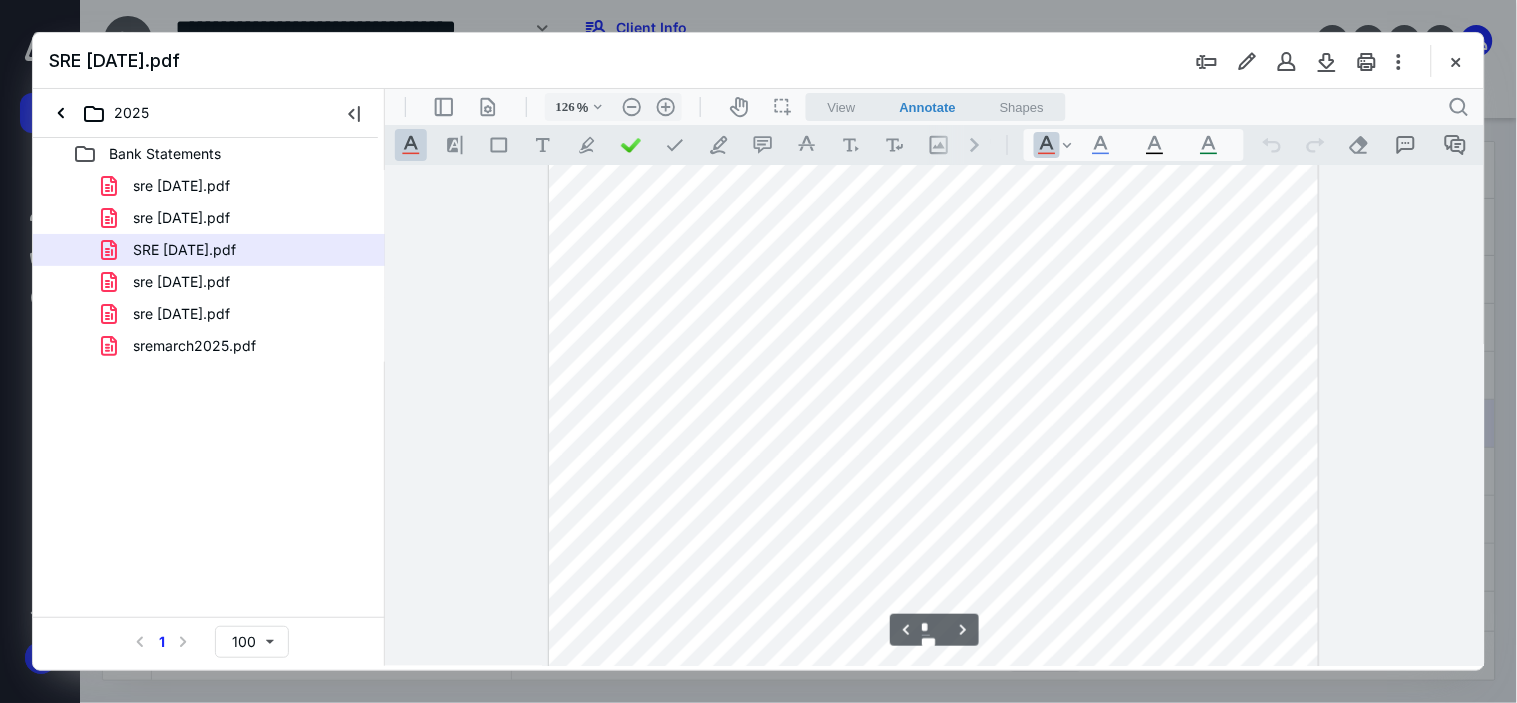 scroll, scrollTop: 2440, scrollLeft: 0, axis: vertical 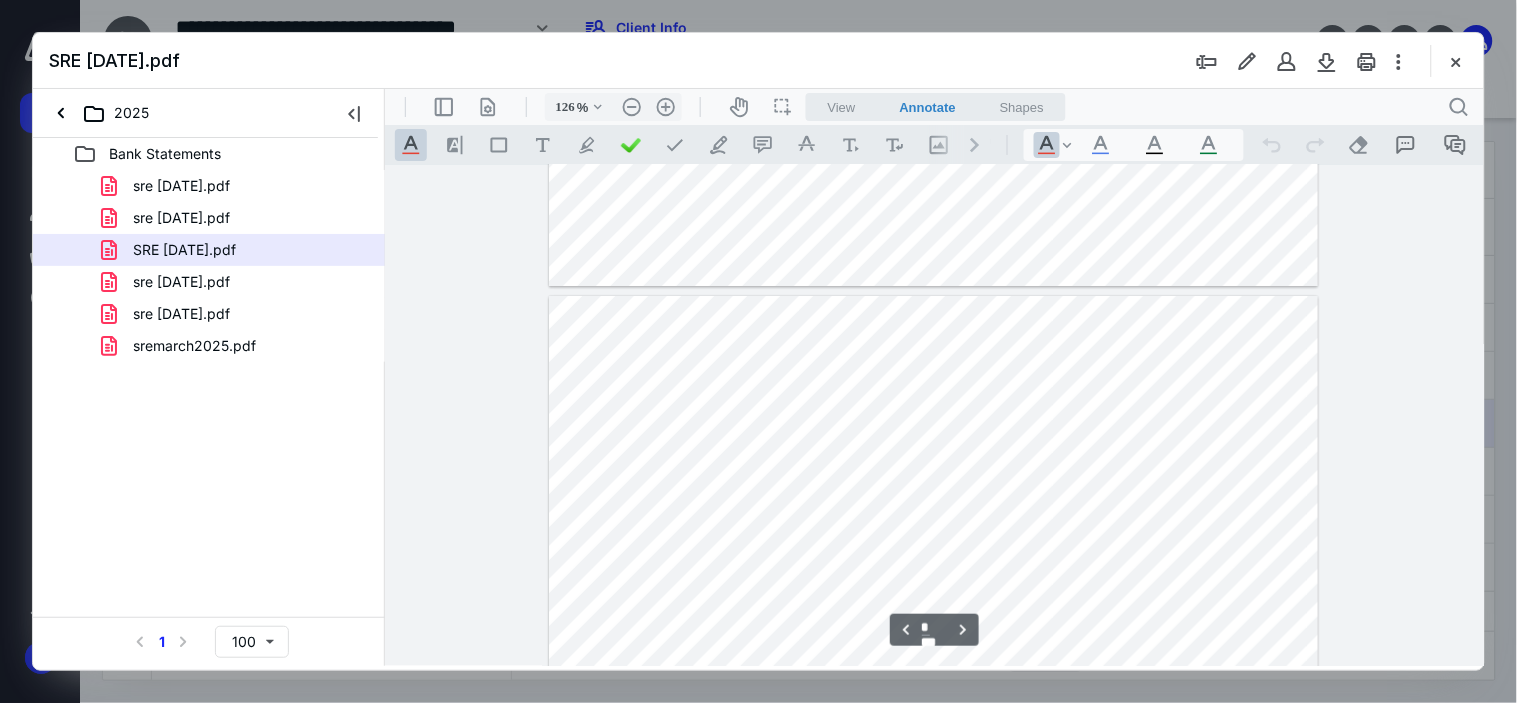 type on "*" 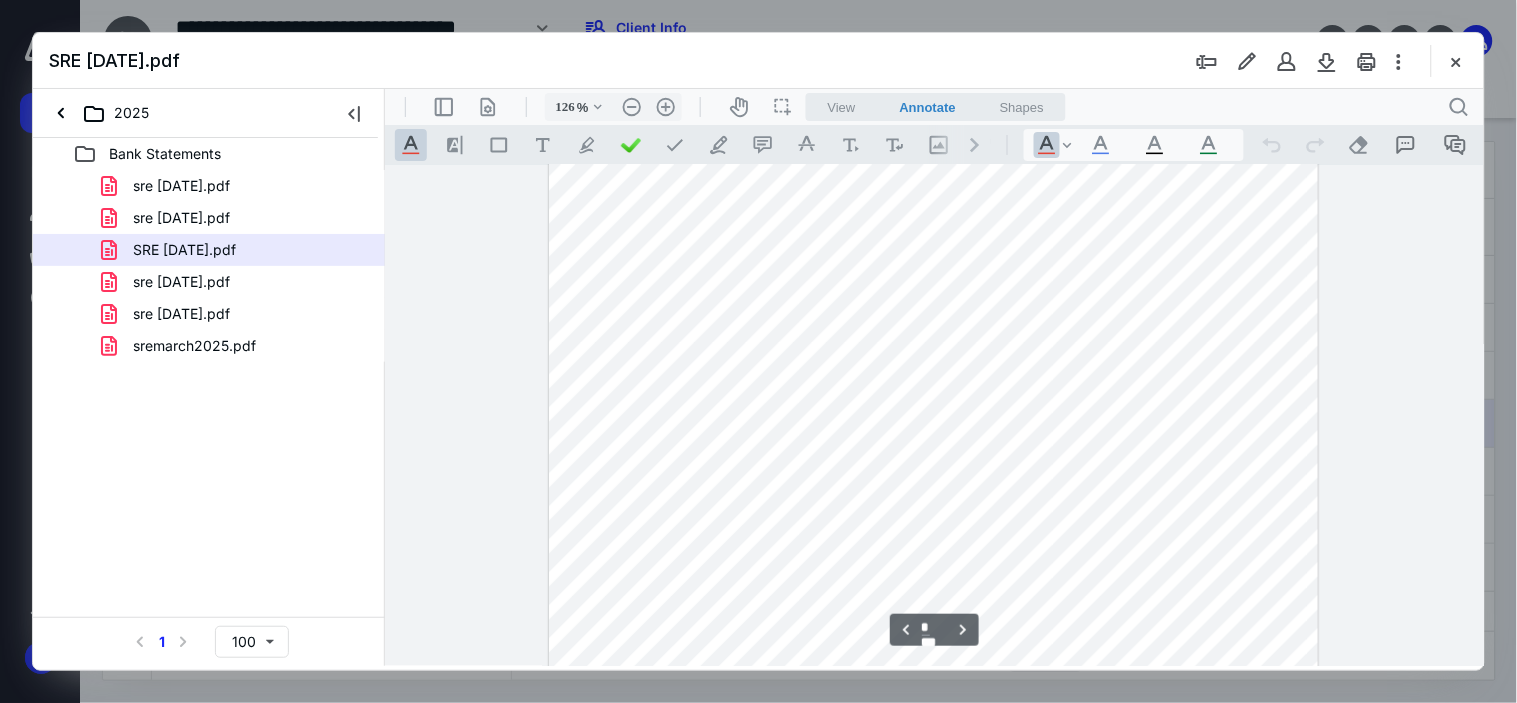 scroll, scrollTop: 1328, scrollLeft: 0, axis: vertical 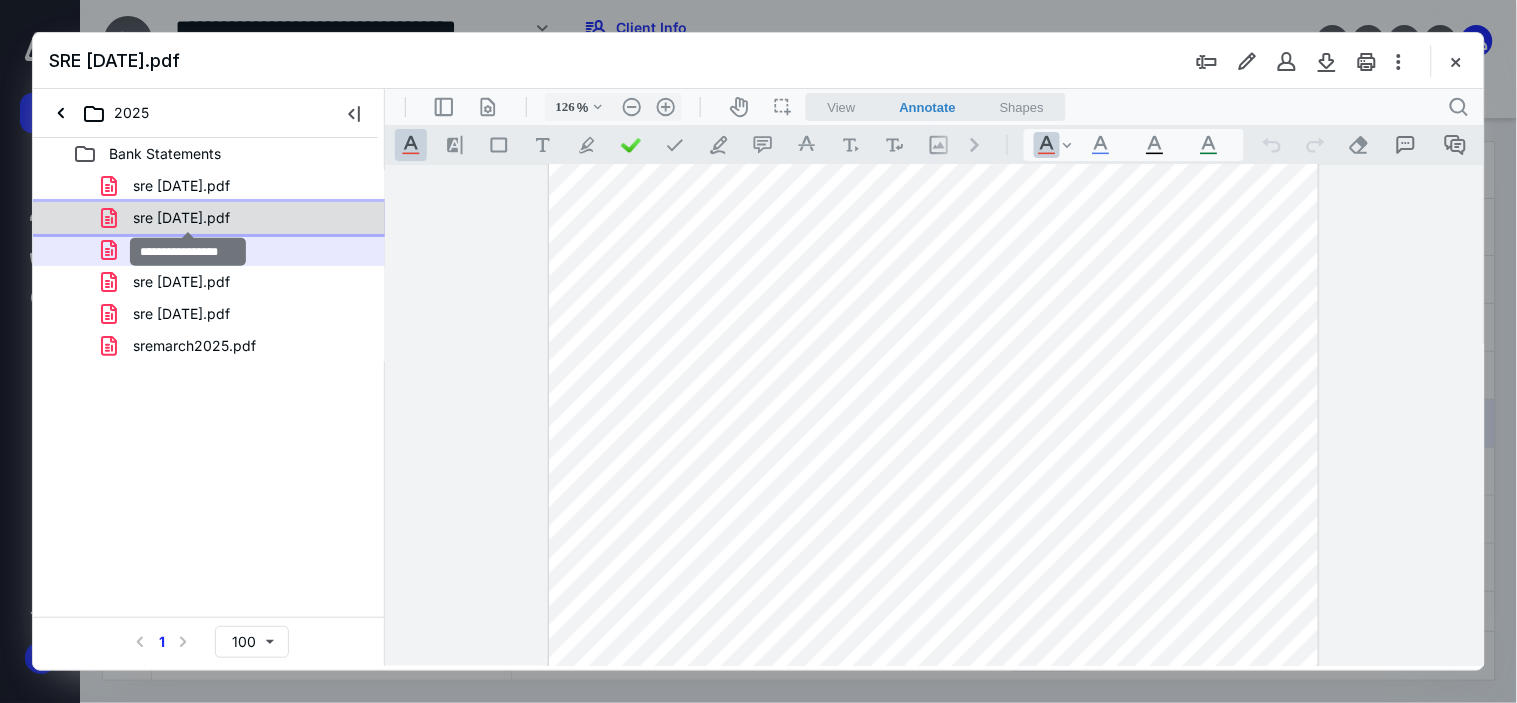click on "sre [DATE].pdf" at bounding box center (181, 218) 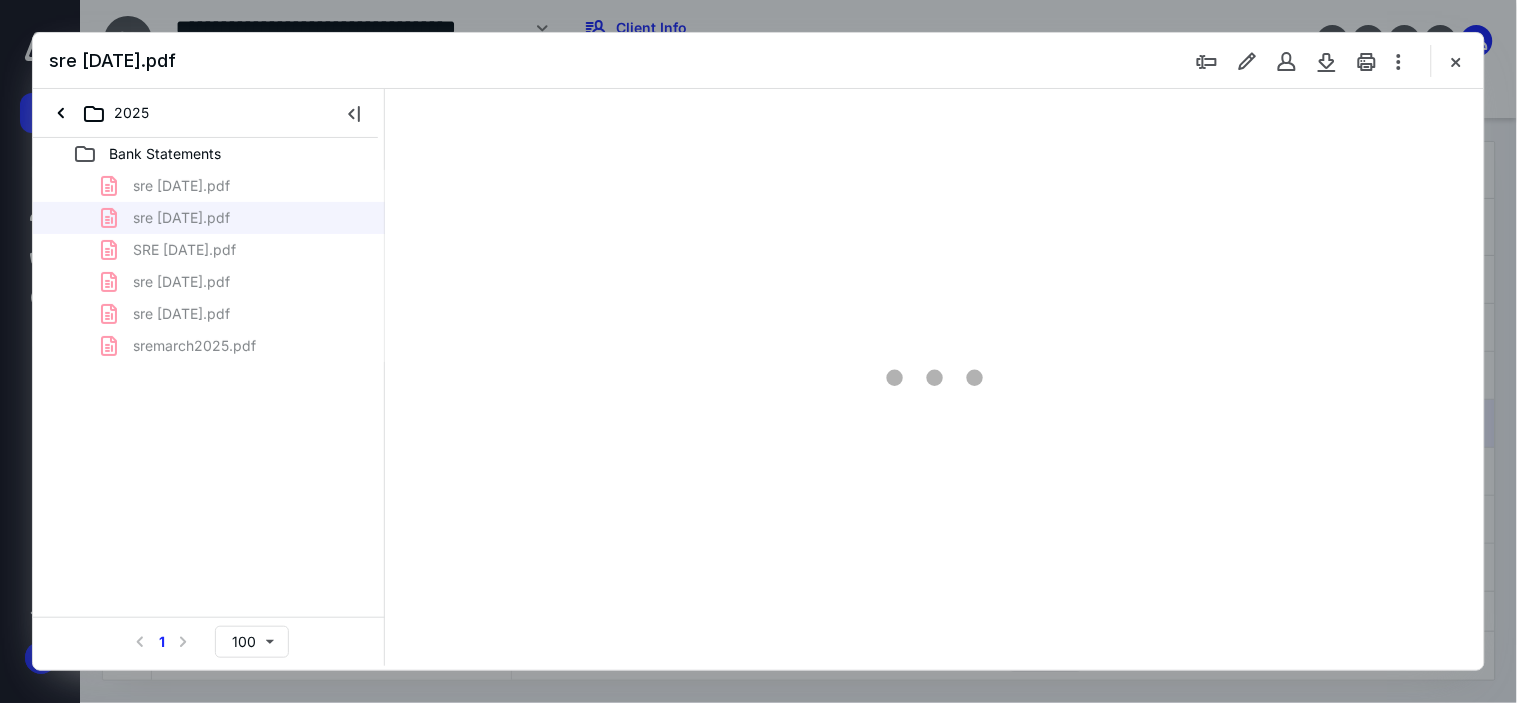 type on "176" 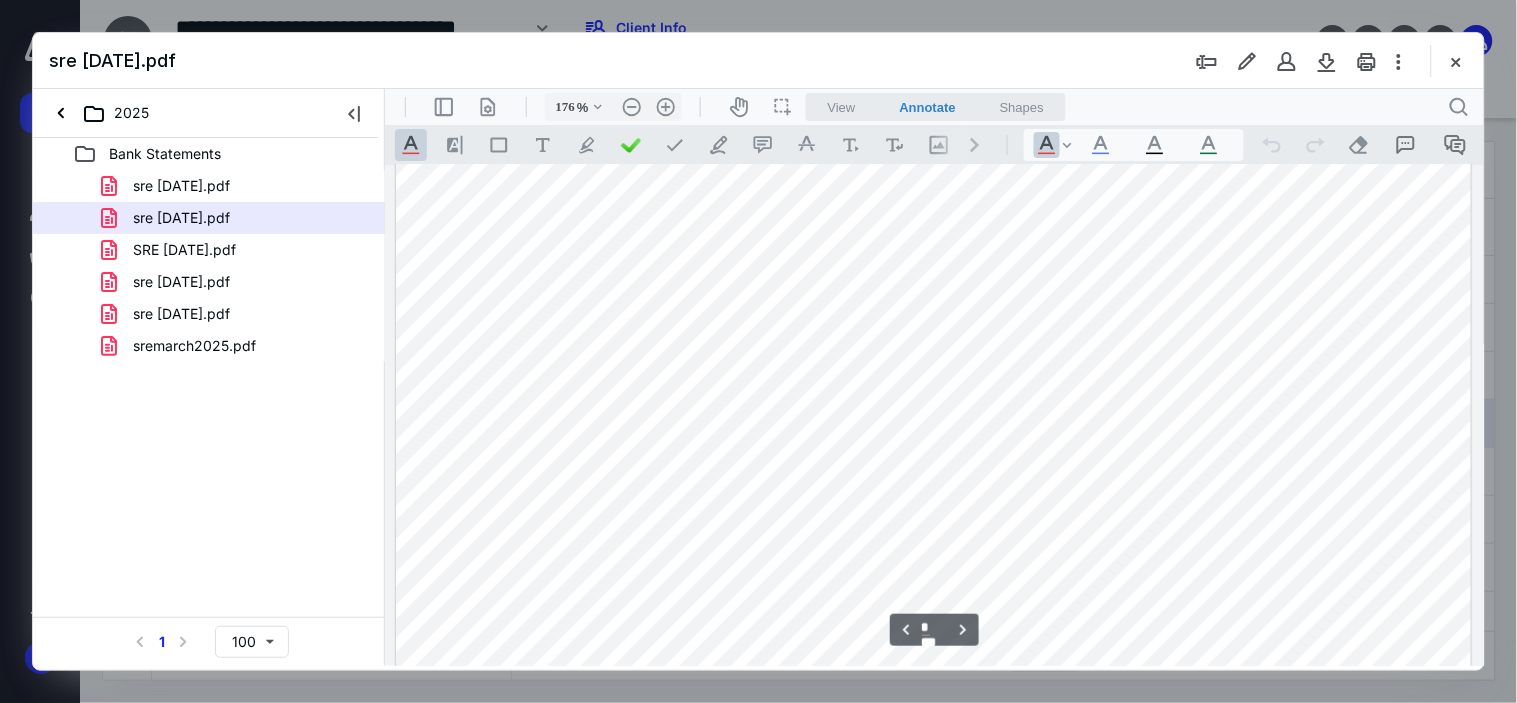 scroll, scrollTop: 2083, scrollLeft: 0, axis: vertical 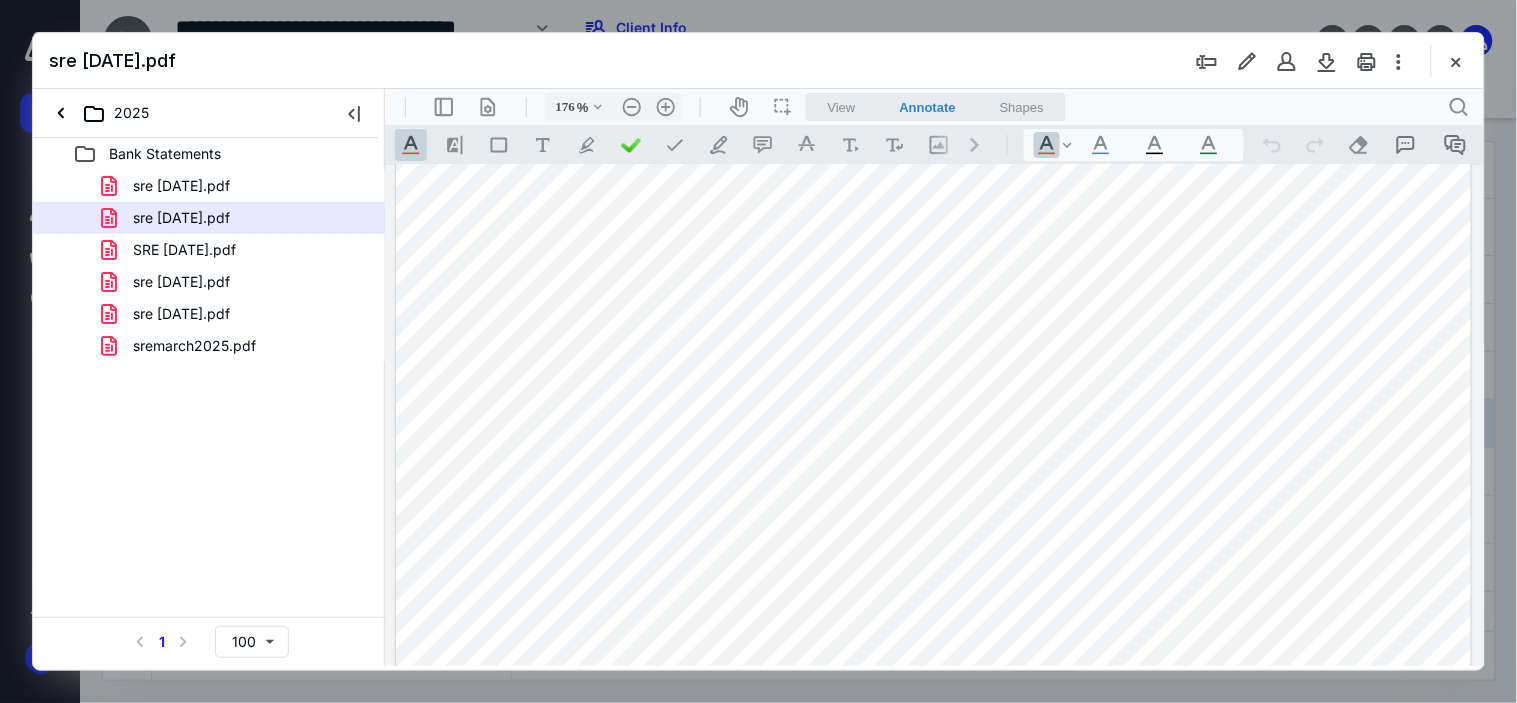 drag, startPoint x: 614, startPoint y: 608, endPoint x: 687, endPoint y: 608, distance: 73 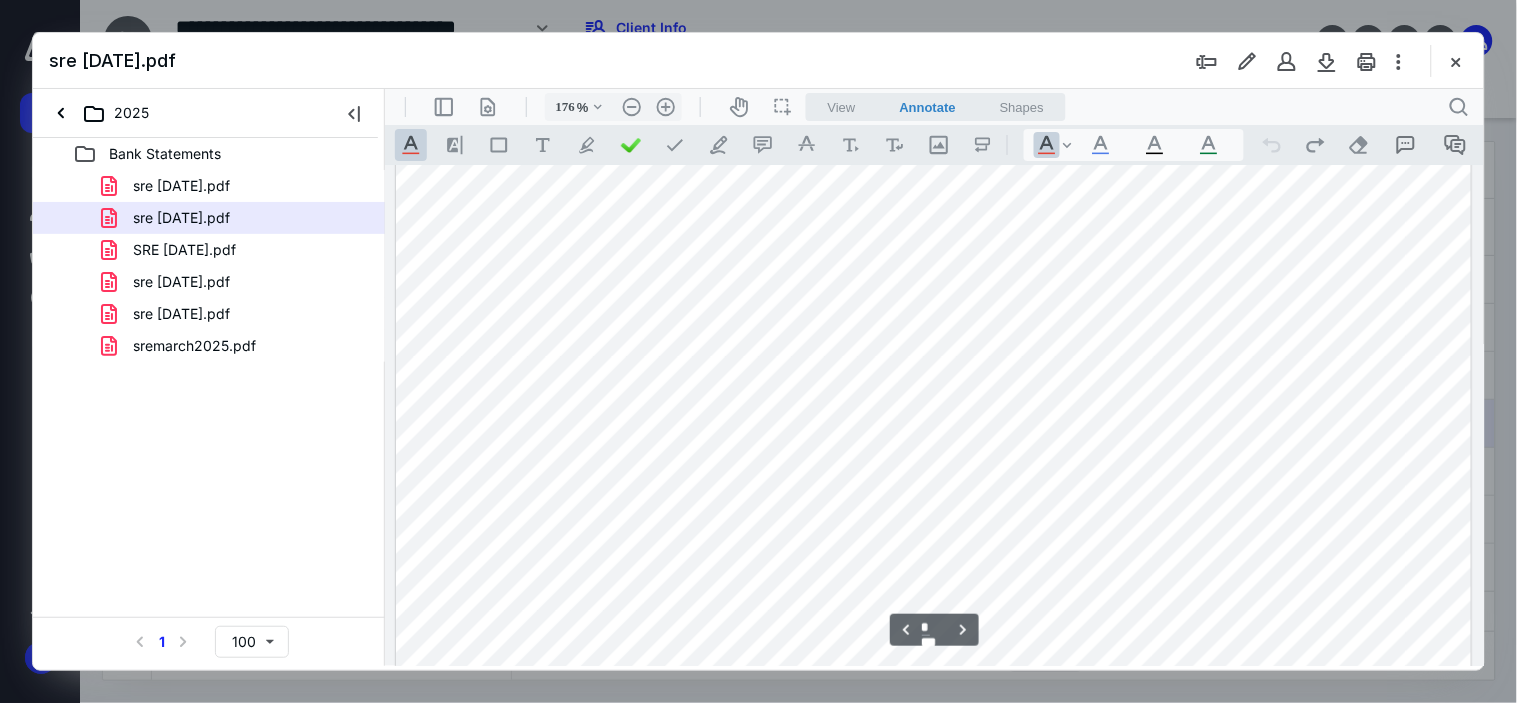 scroll, scrollTop: 2861, scrollLeft: 0, axis: vertical 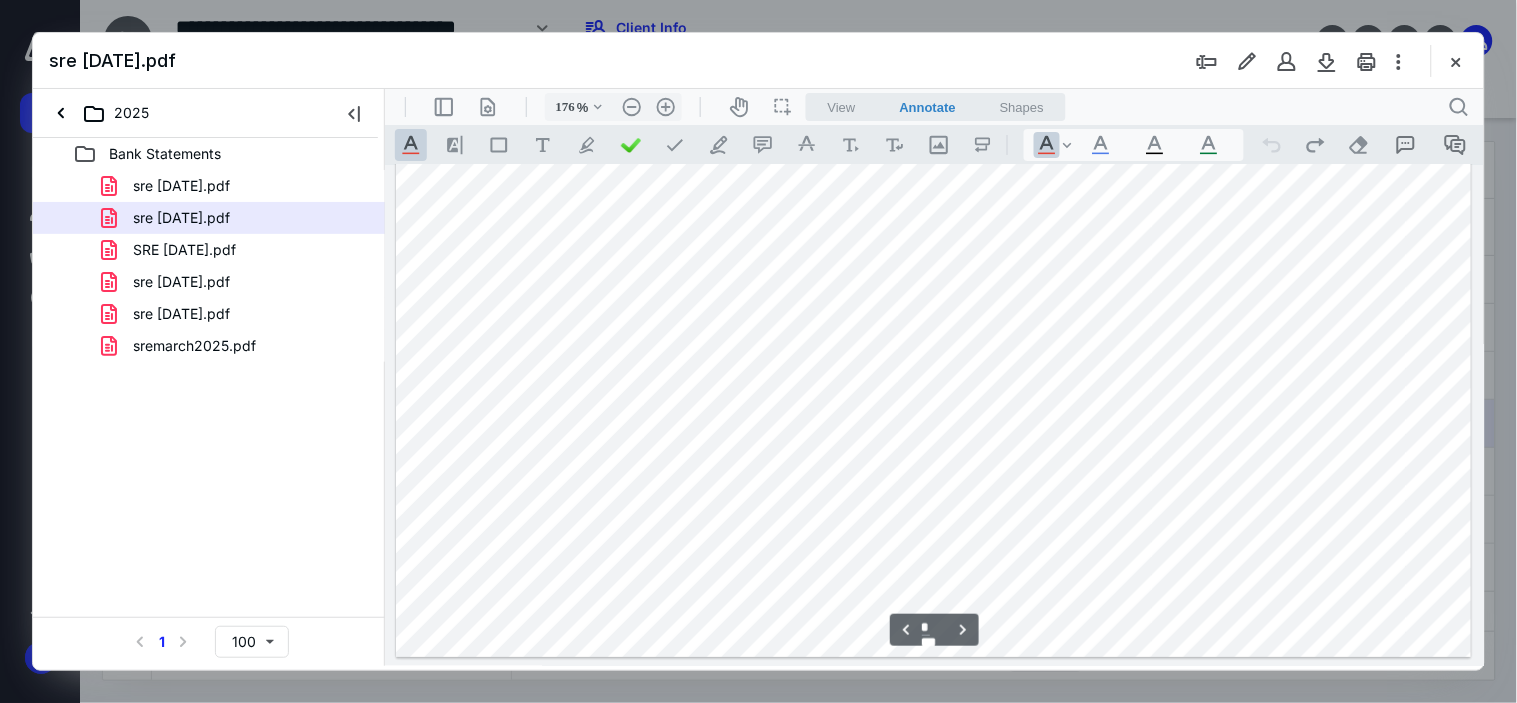type on "*" 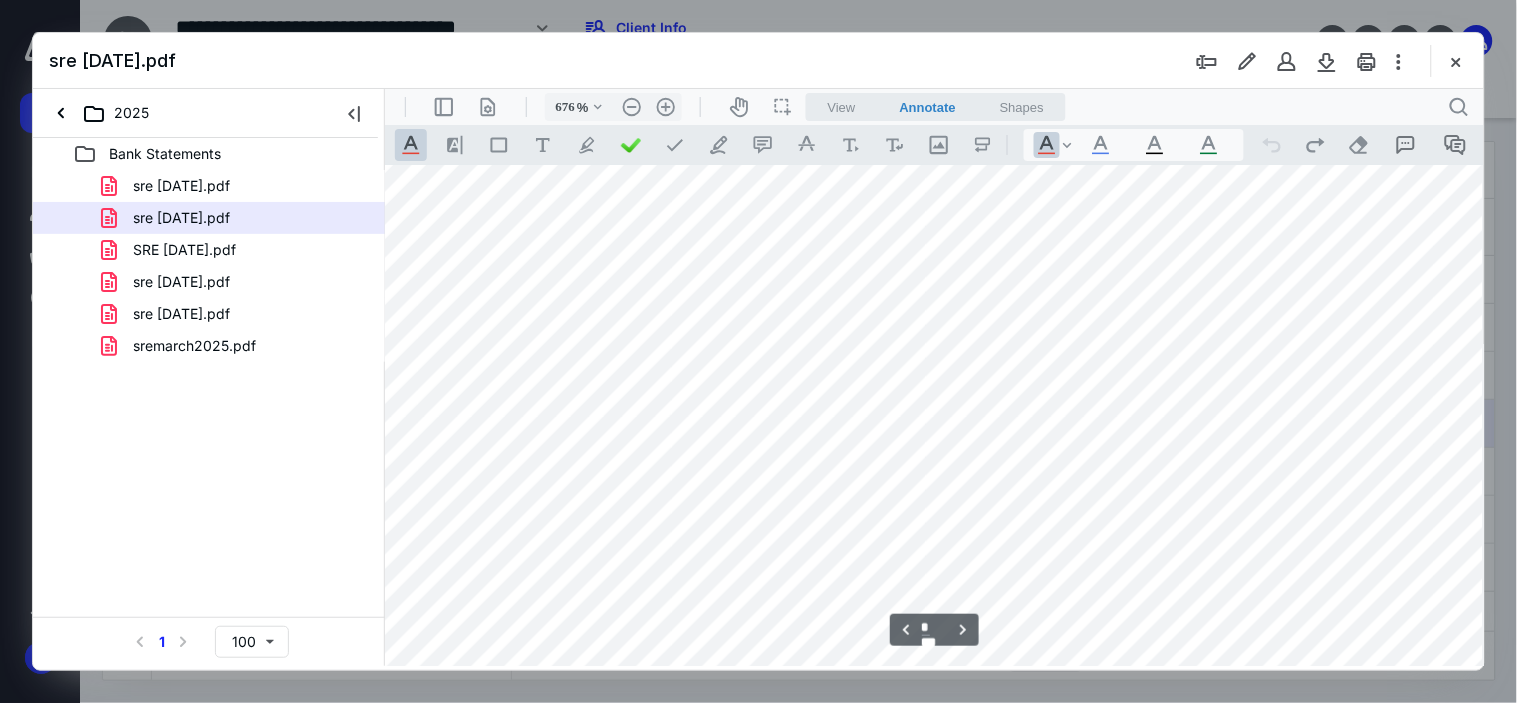 scroll, scrollTop: 17453, scrollLeft: 785, axis: both 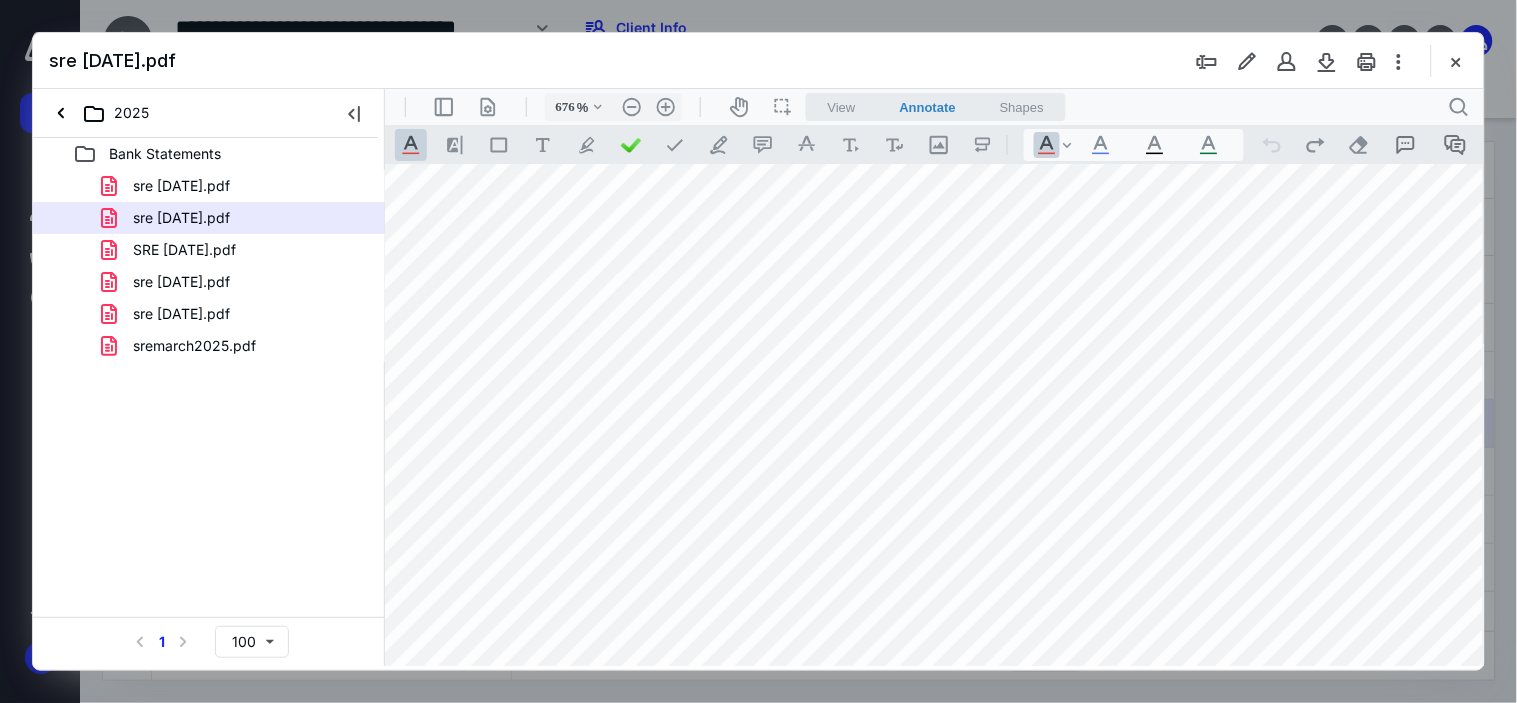 click at bounding box center (1693, 1628) 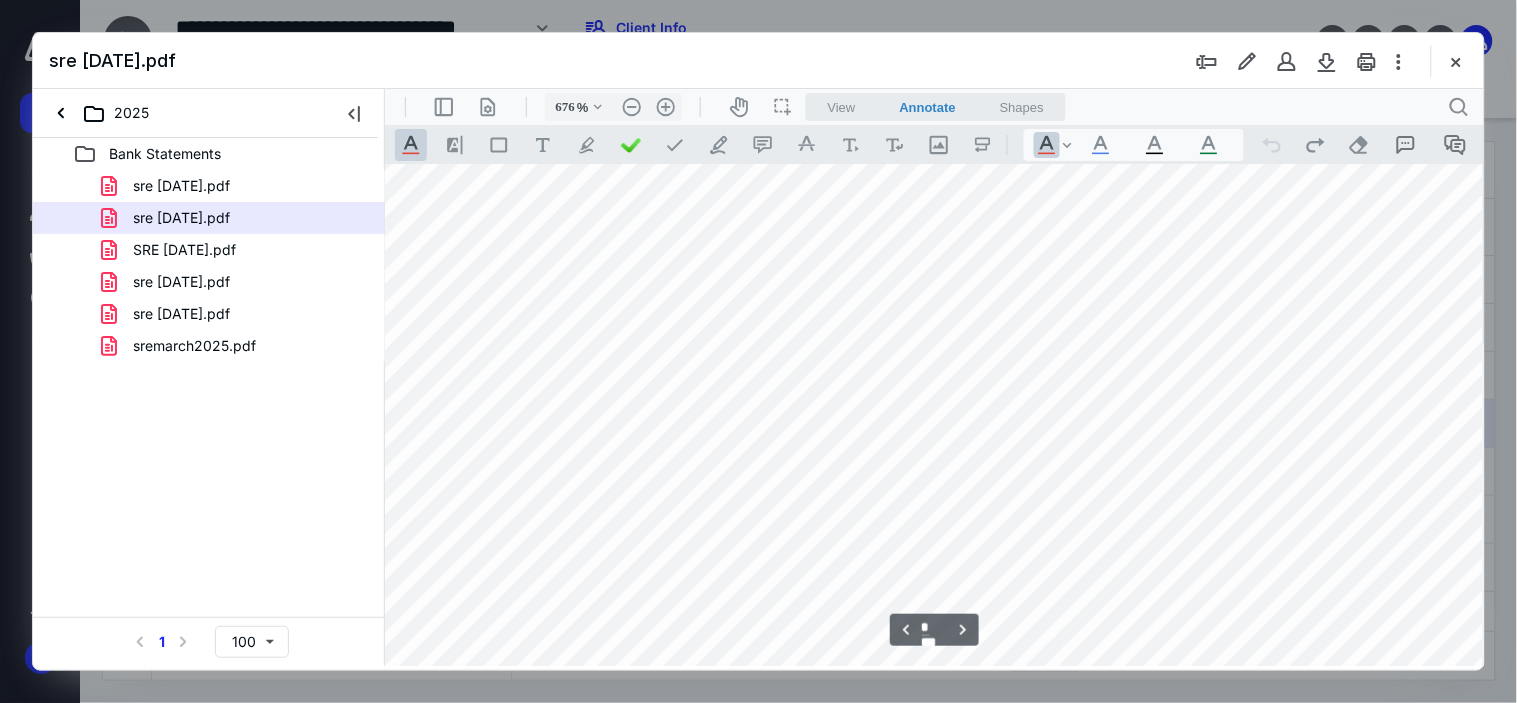 scroll, scrollTop: 17453, scrollLeft: 516, axis: both 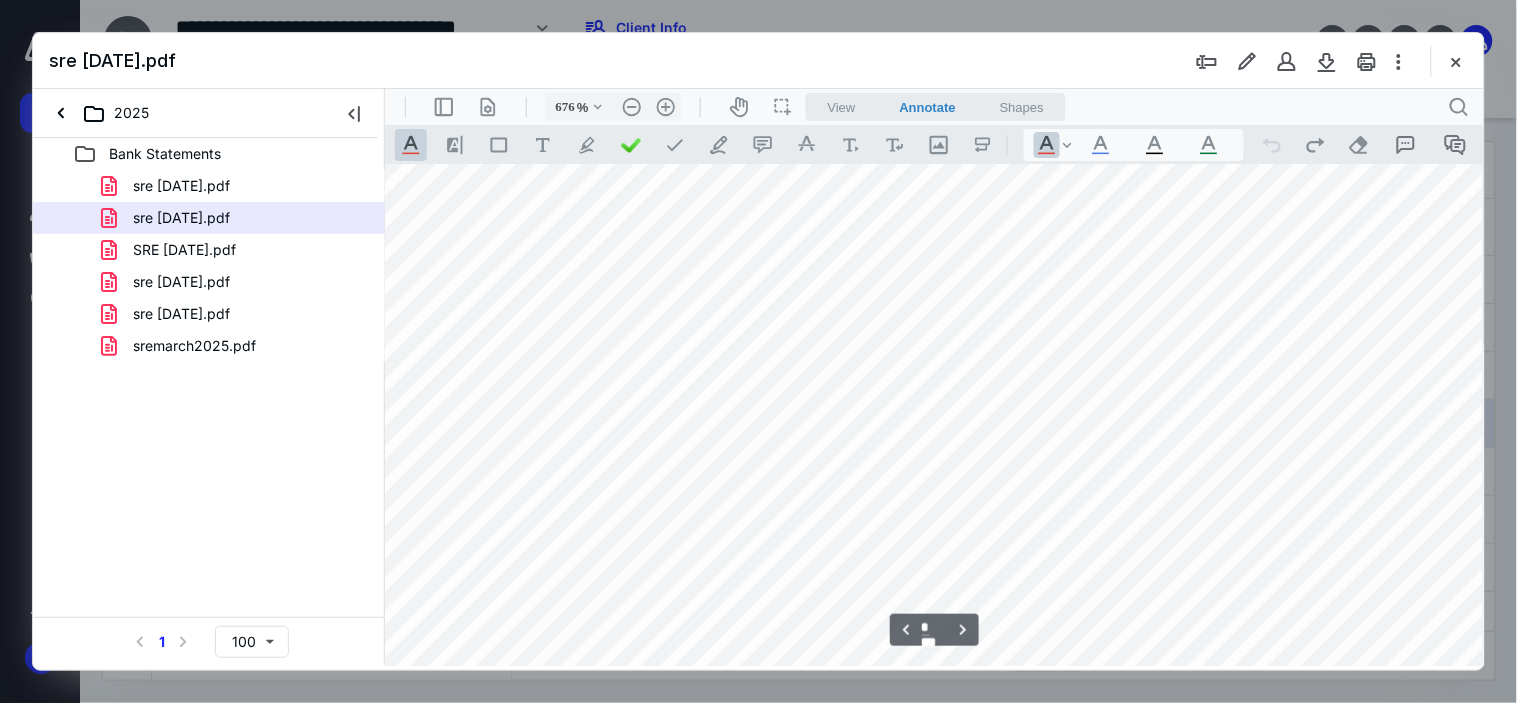 type on "476" 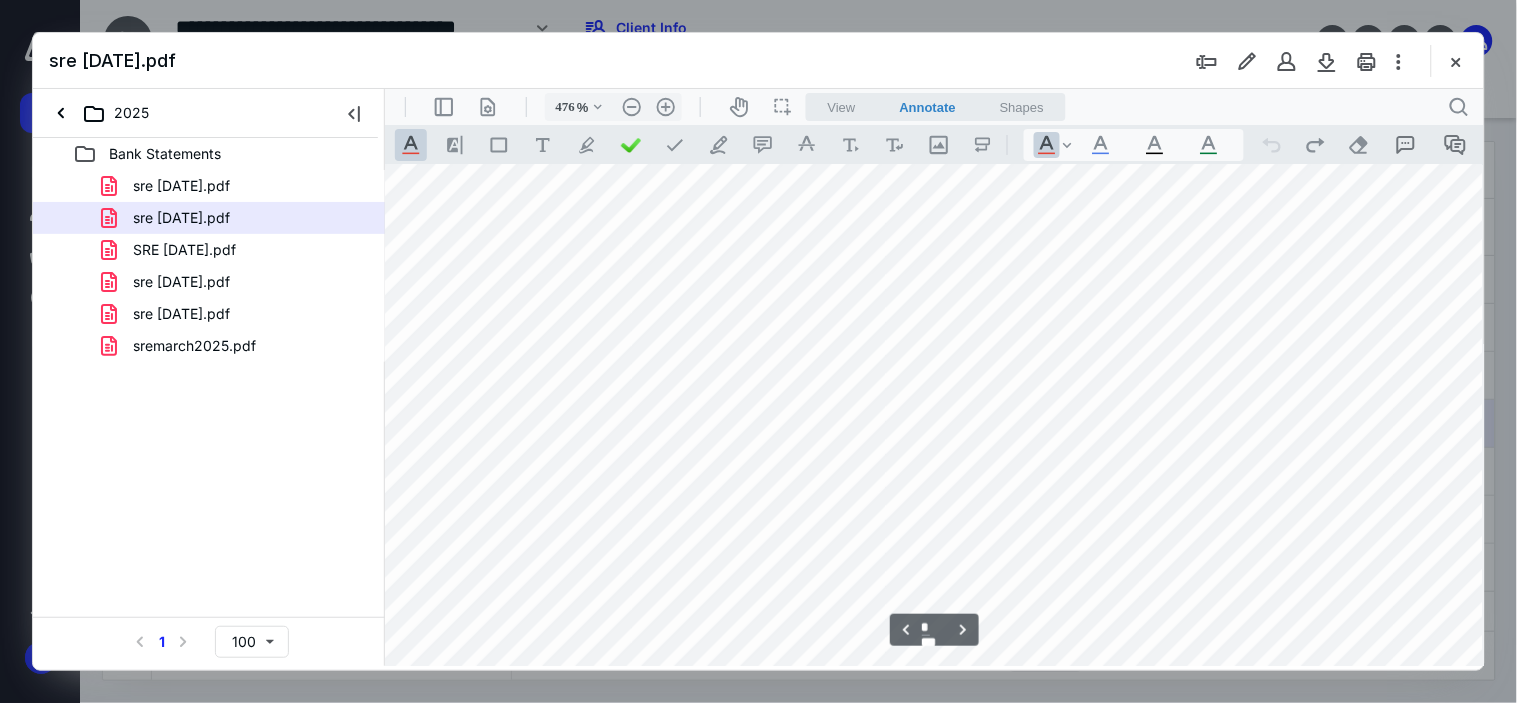 scroll, scrollTop: 12160, scrollLeft: 221, axis: both 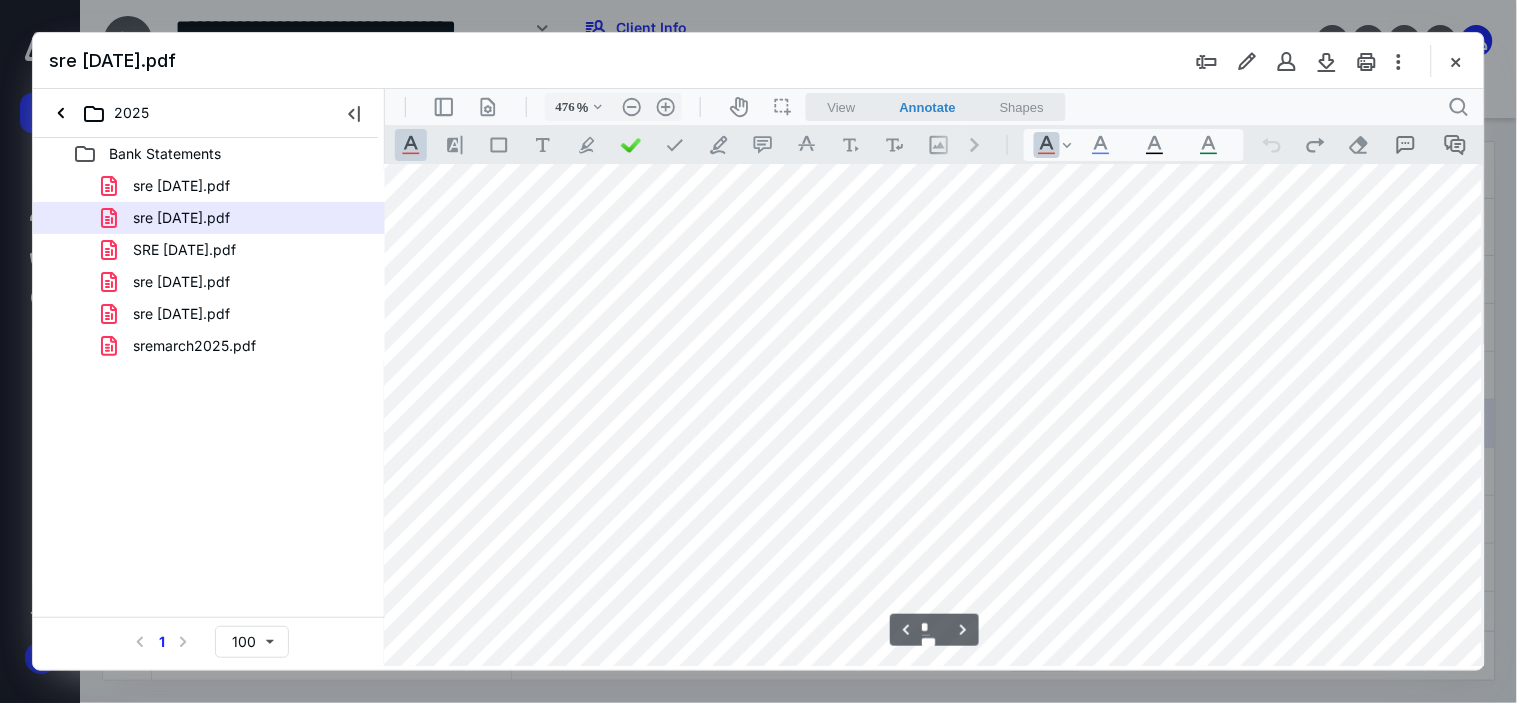 type on "*" 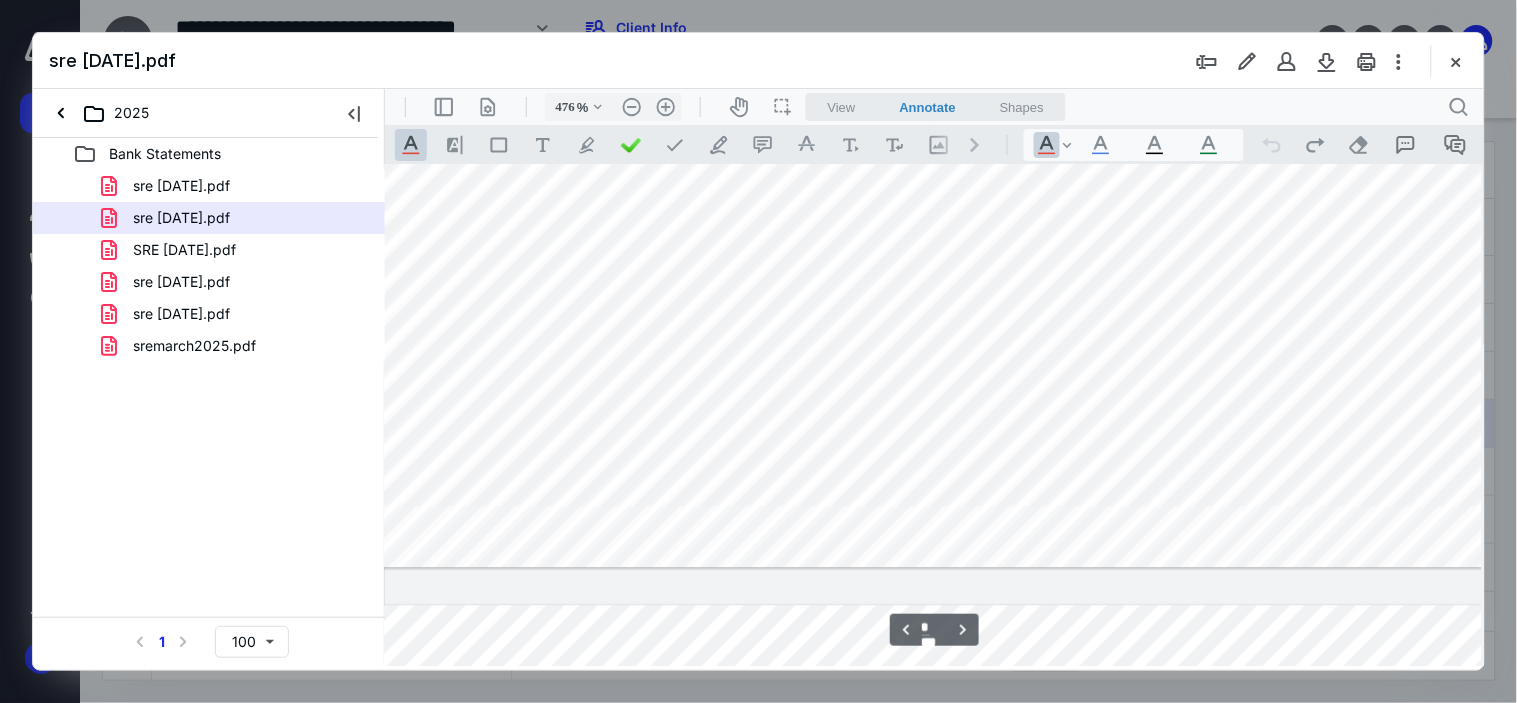 scroll, scrollTop: 10715, scrollLeft: 221, axis: both 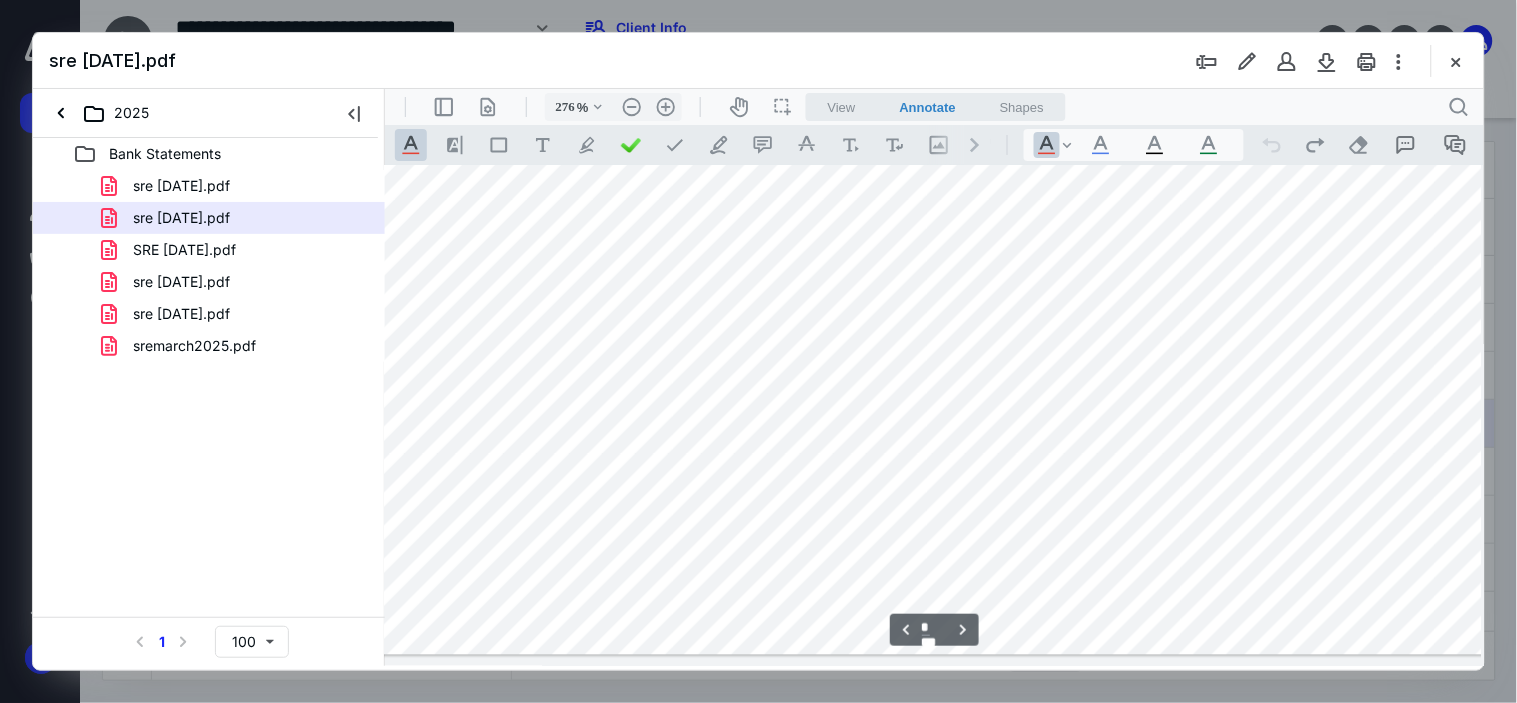 type on "176" 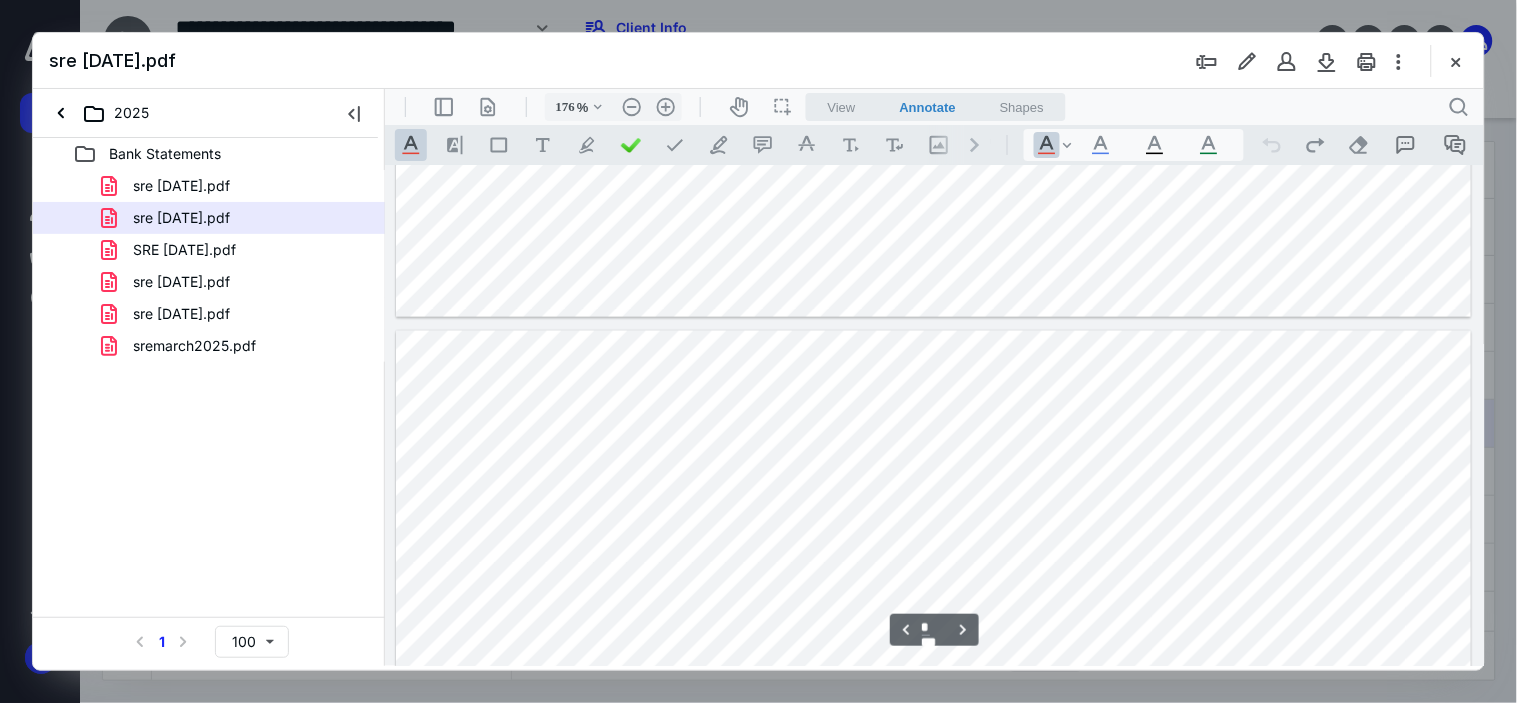 type on "*" 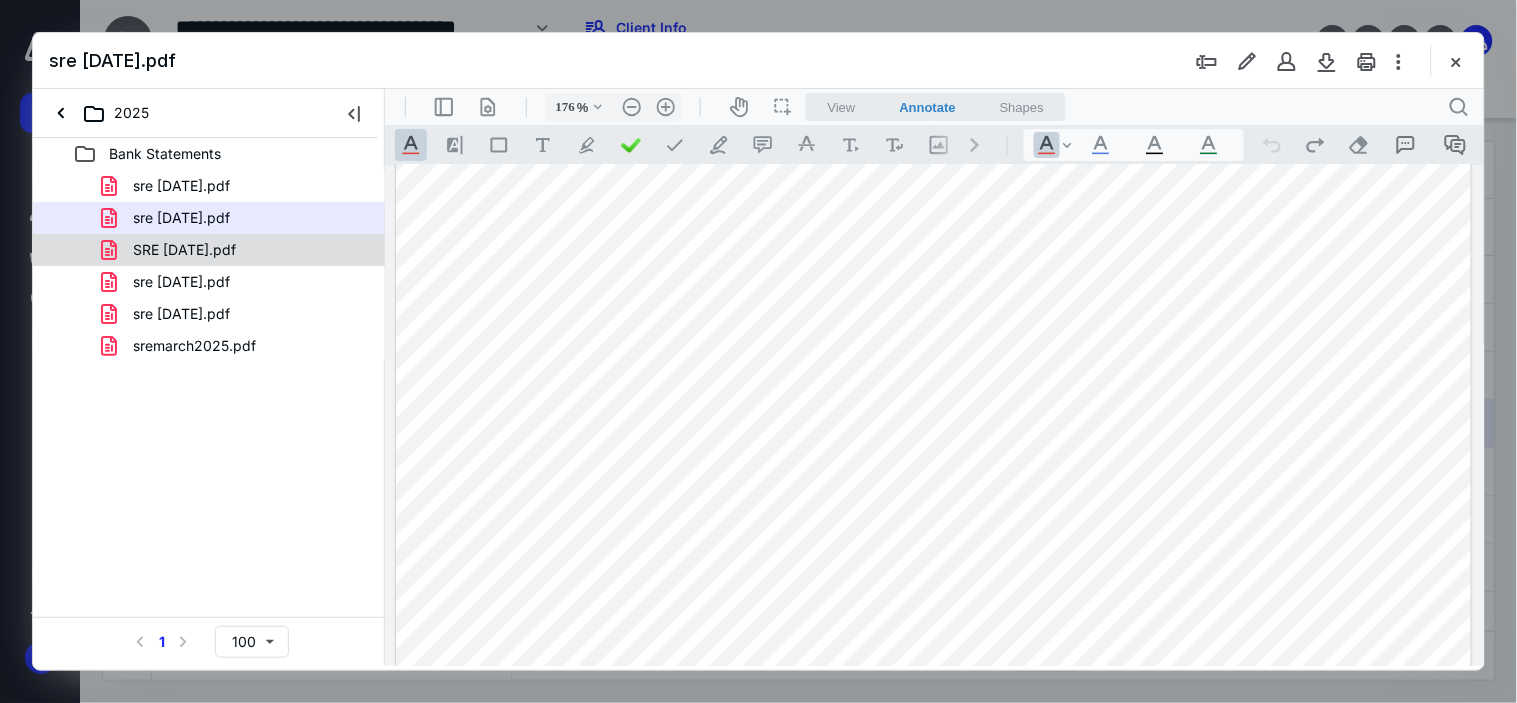 click on "SRE [DATE].pdf" at bounding box center [184, 250] 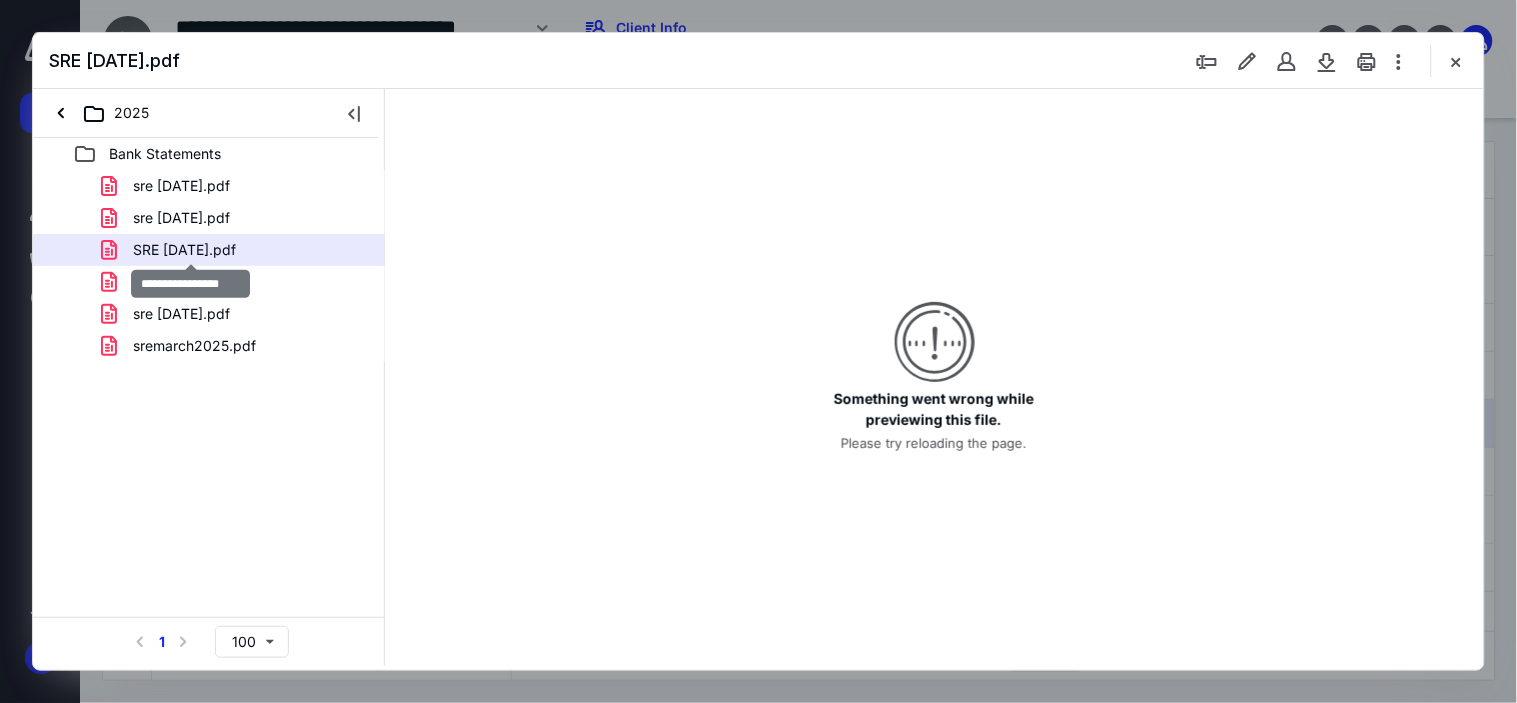 click on "SRE [DATE].pdf" at bounding box center (184, 250) 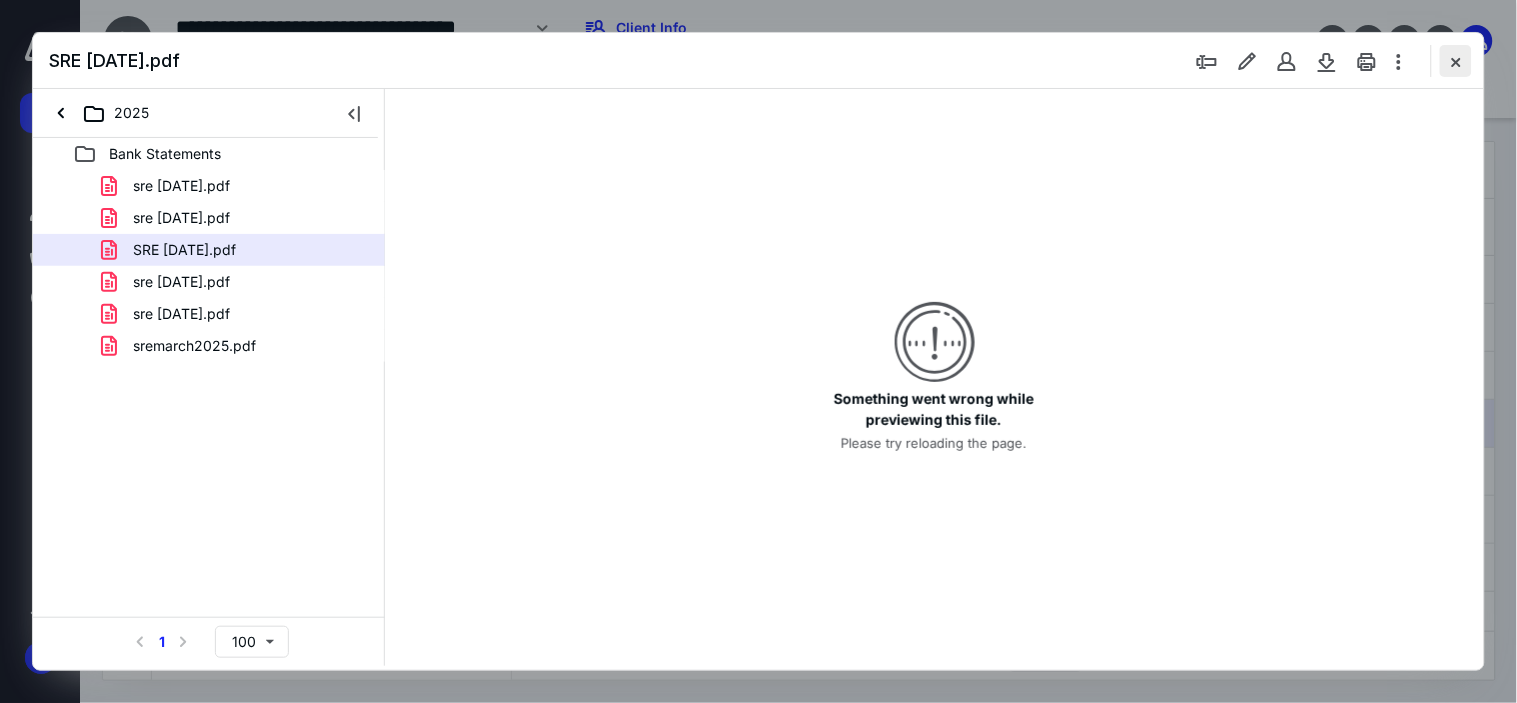 click at bounding box center (1456, 61) 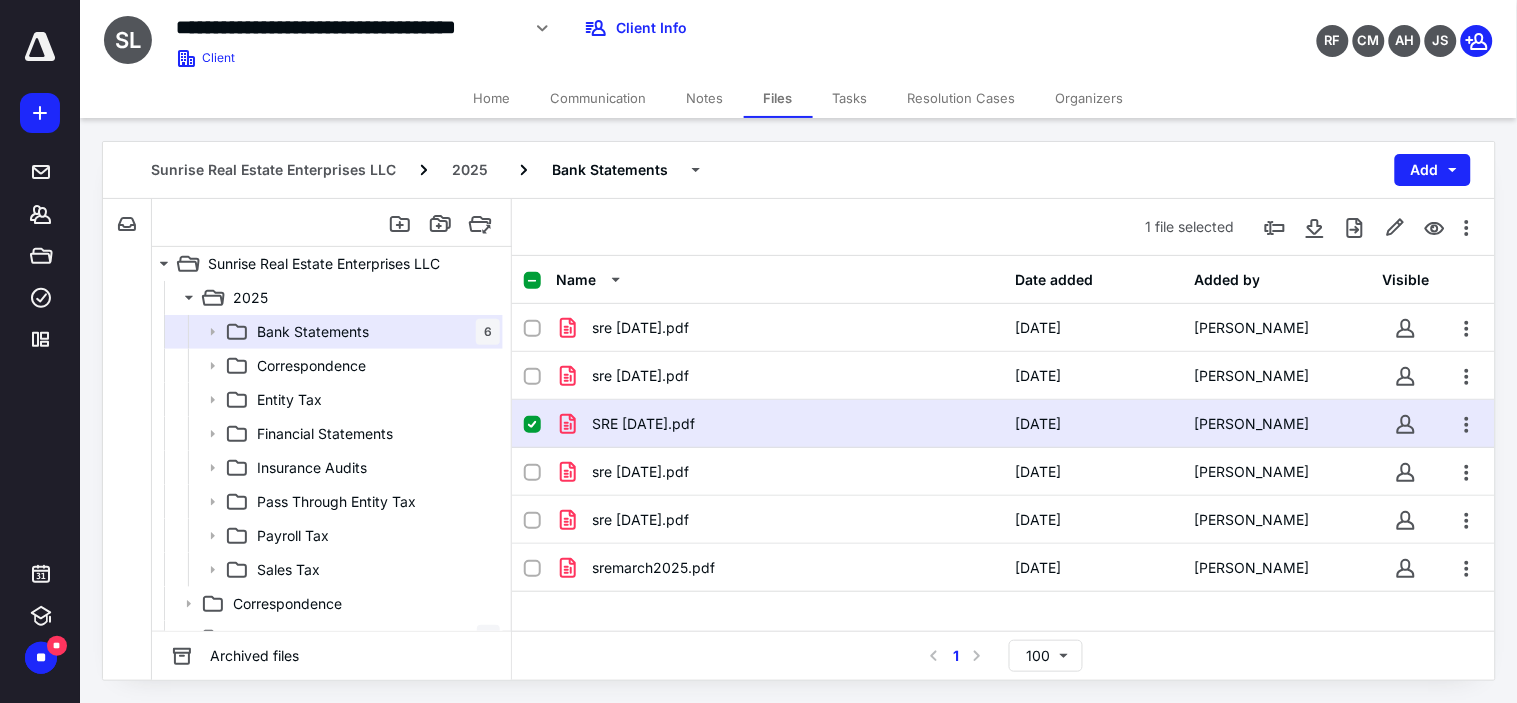click on "SRE [DATE].pdf" at bounding box center (779, 424) 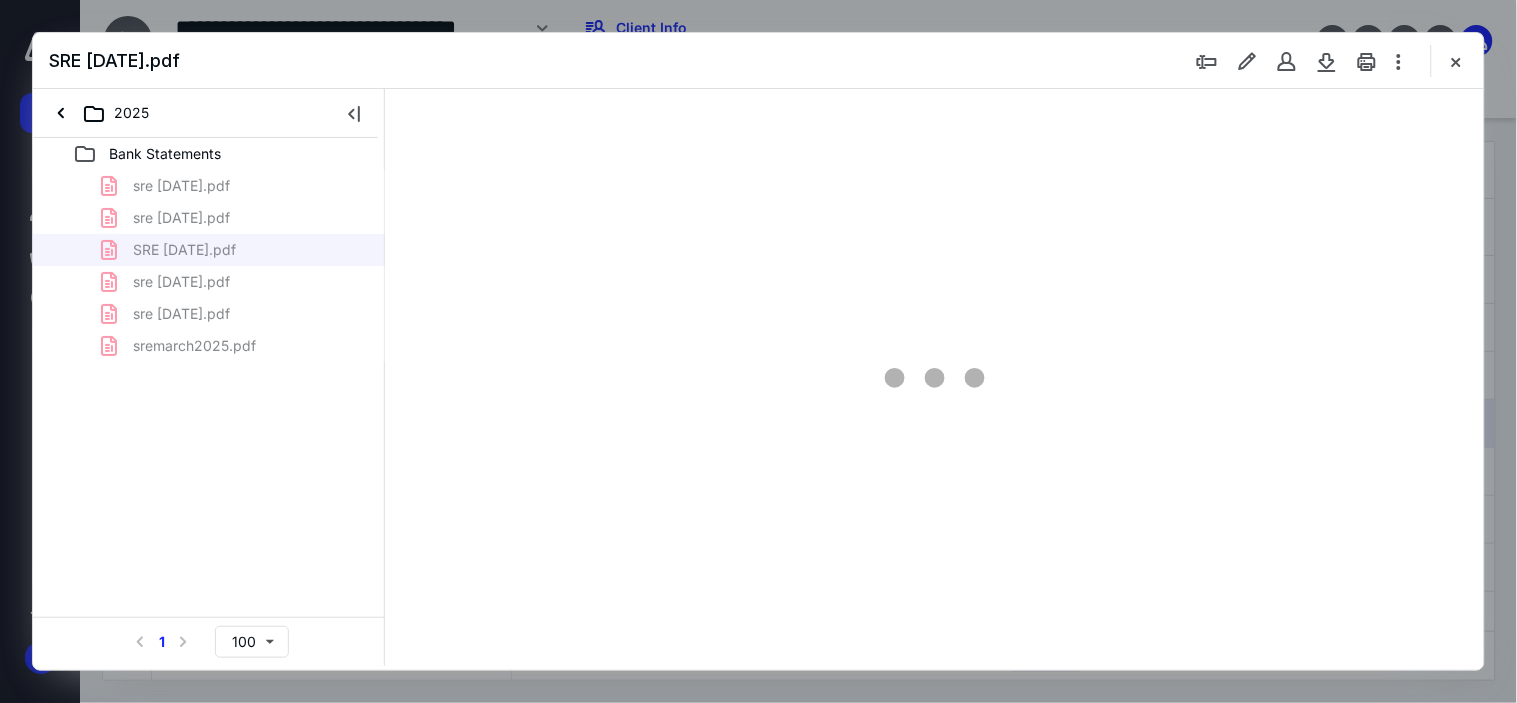 scroll, scrollTop: 0, scrollLeft: 0, axis: both 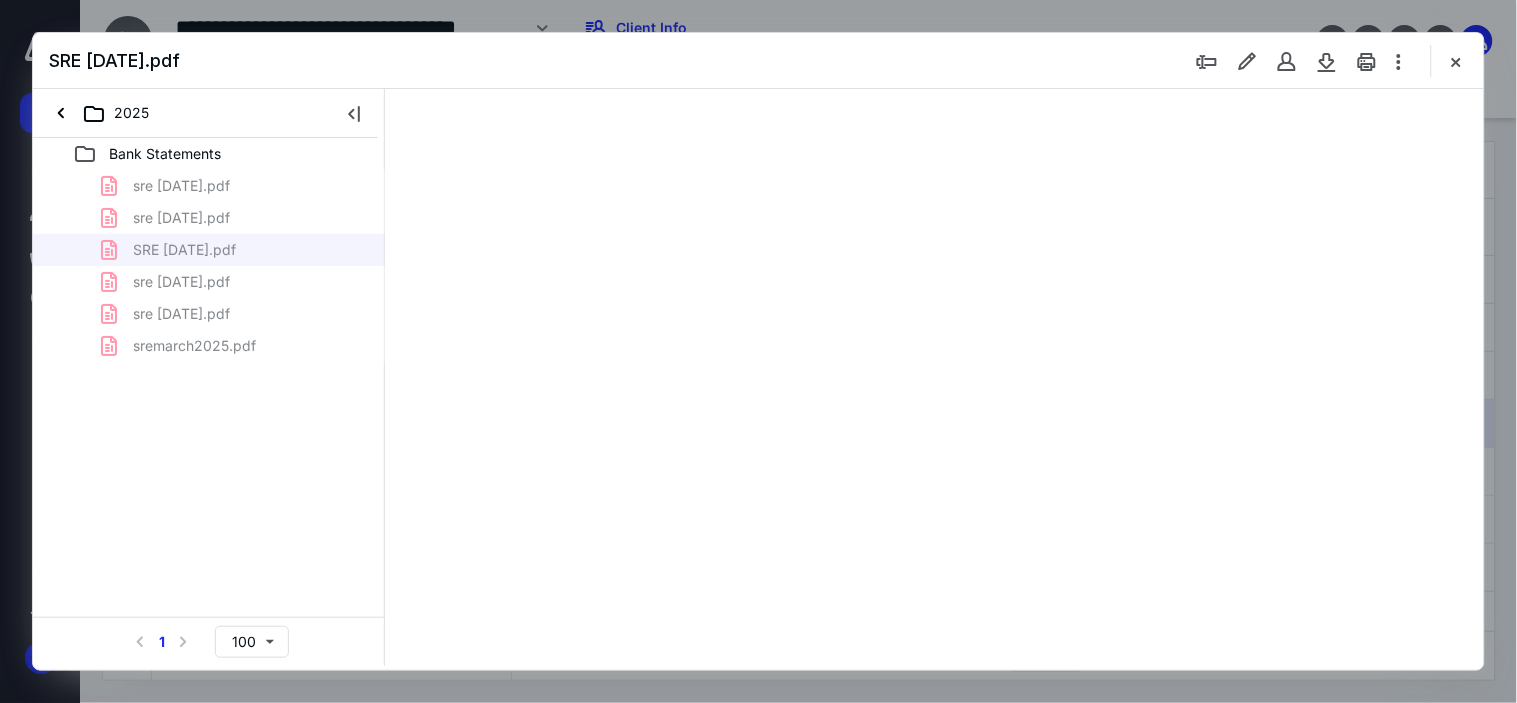 type on "176" 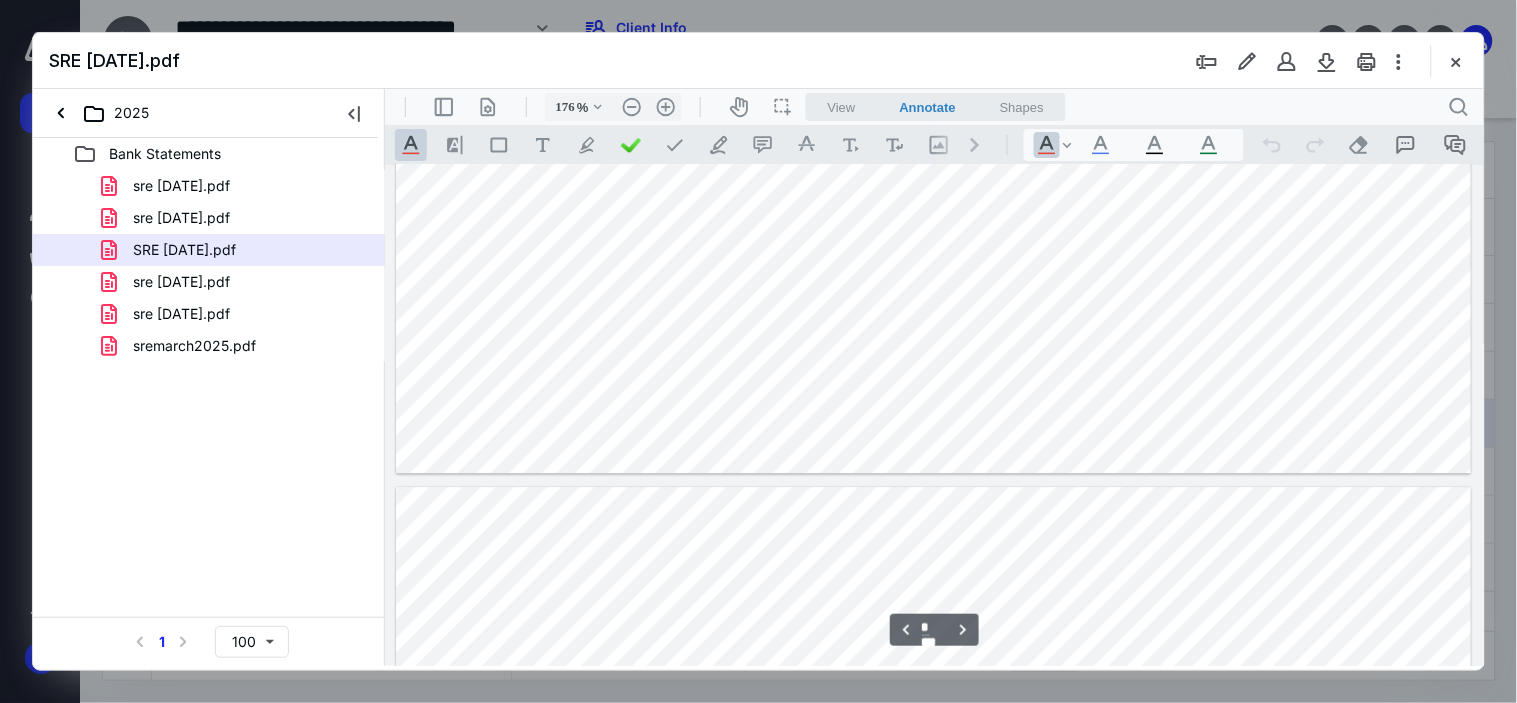 type on "*" 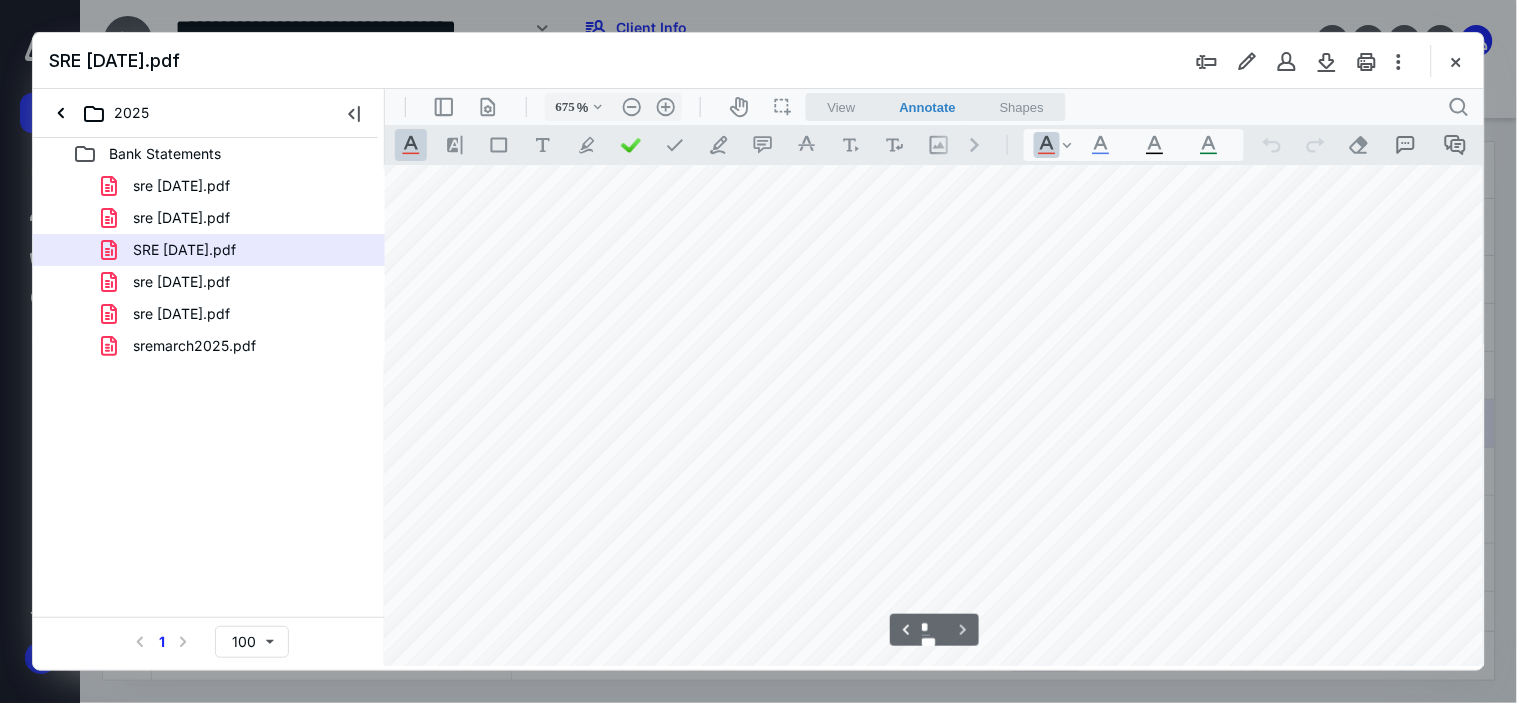 scroll, scrollTop: 22627, scrollLeft: 2088, axis: both 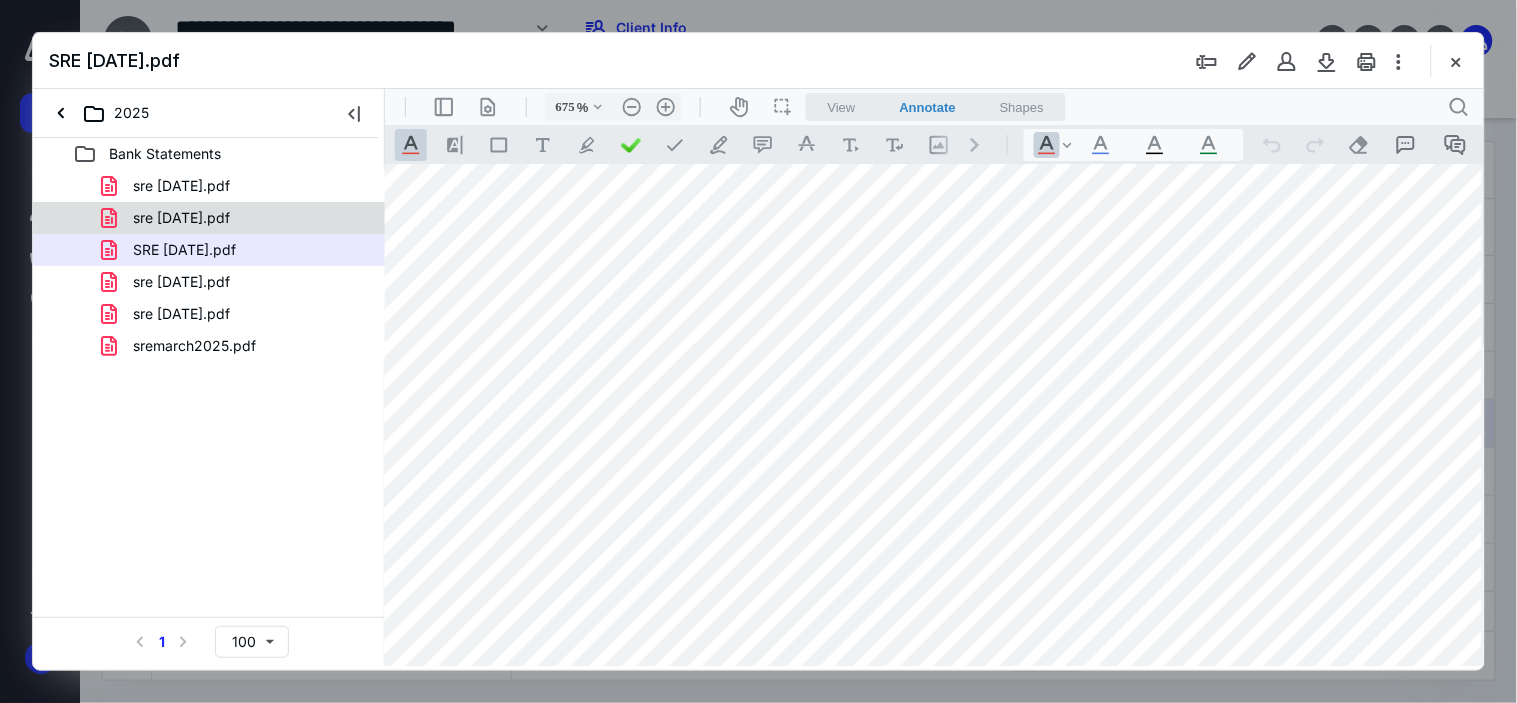 click on "sre [DATE].pdf" at bounding box center [181, 218] 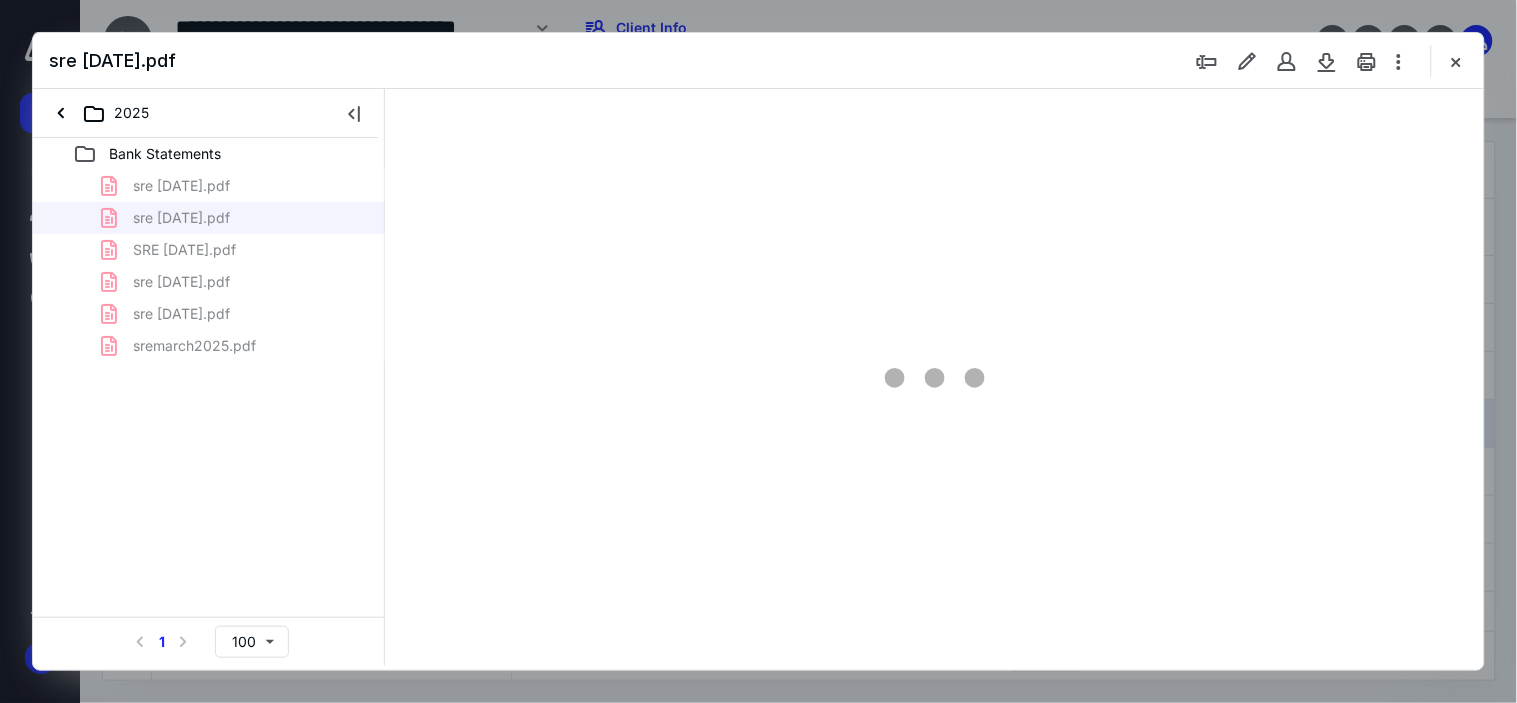 type on "176" 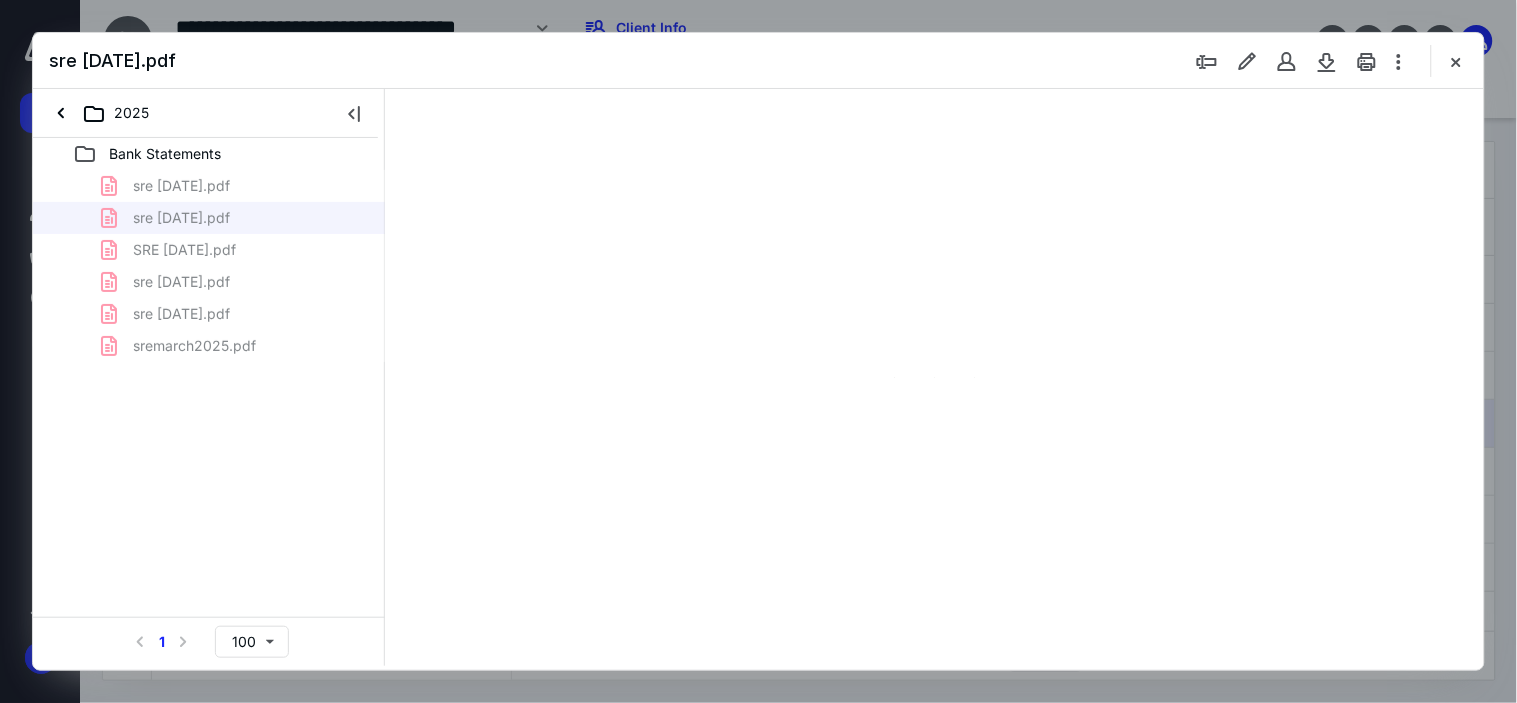 scroll, scrollTop: 83, scrollLeft: 0, axis: vertical 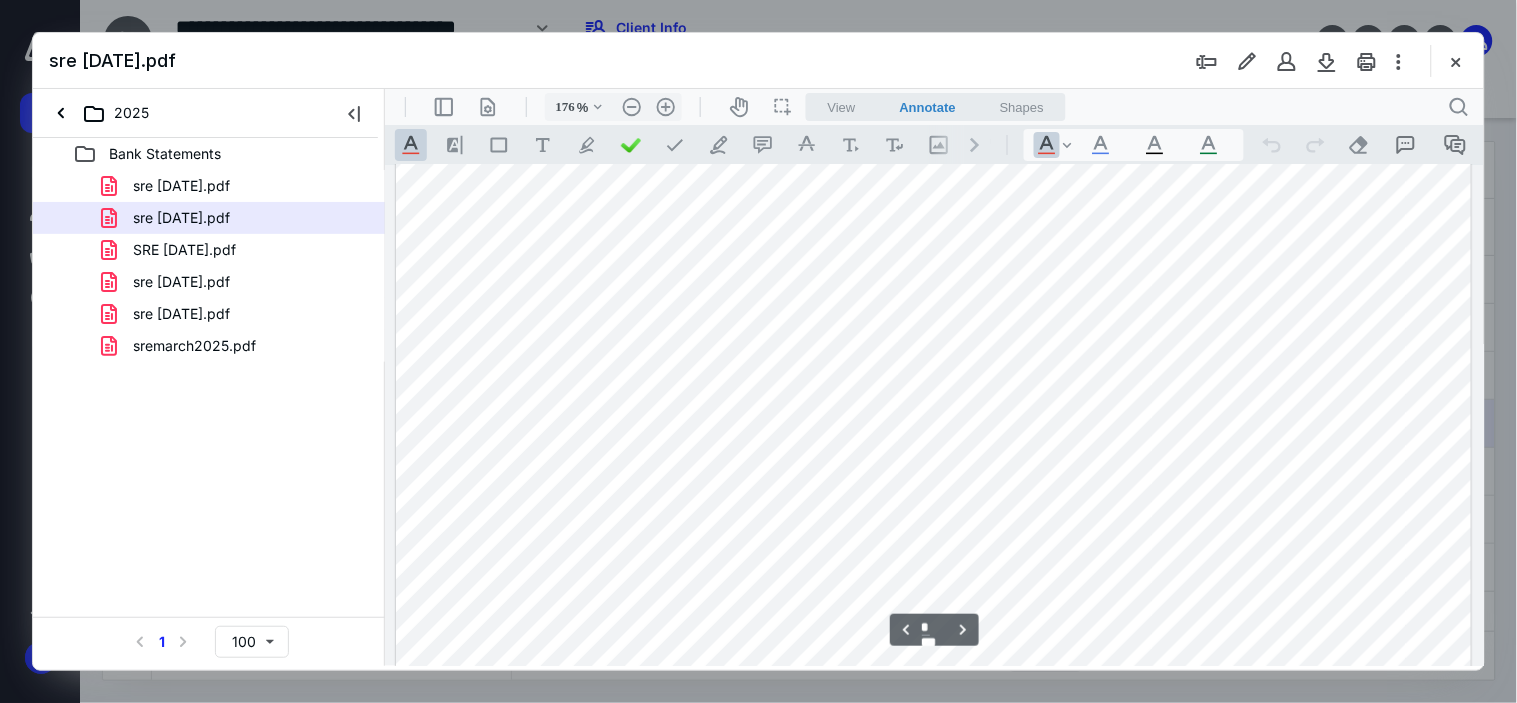 type on "*" 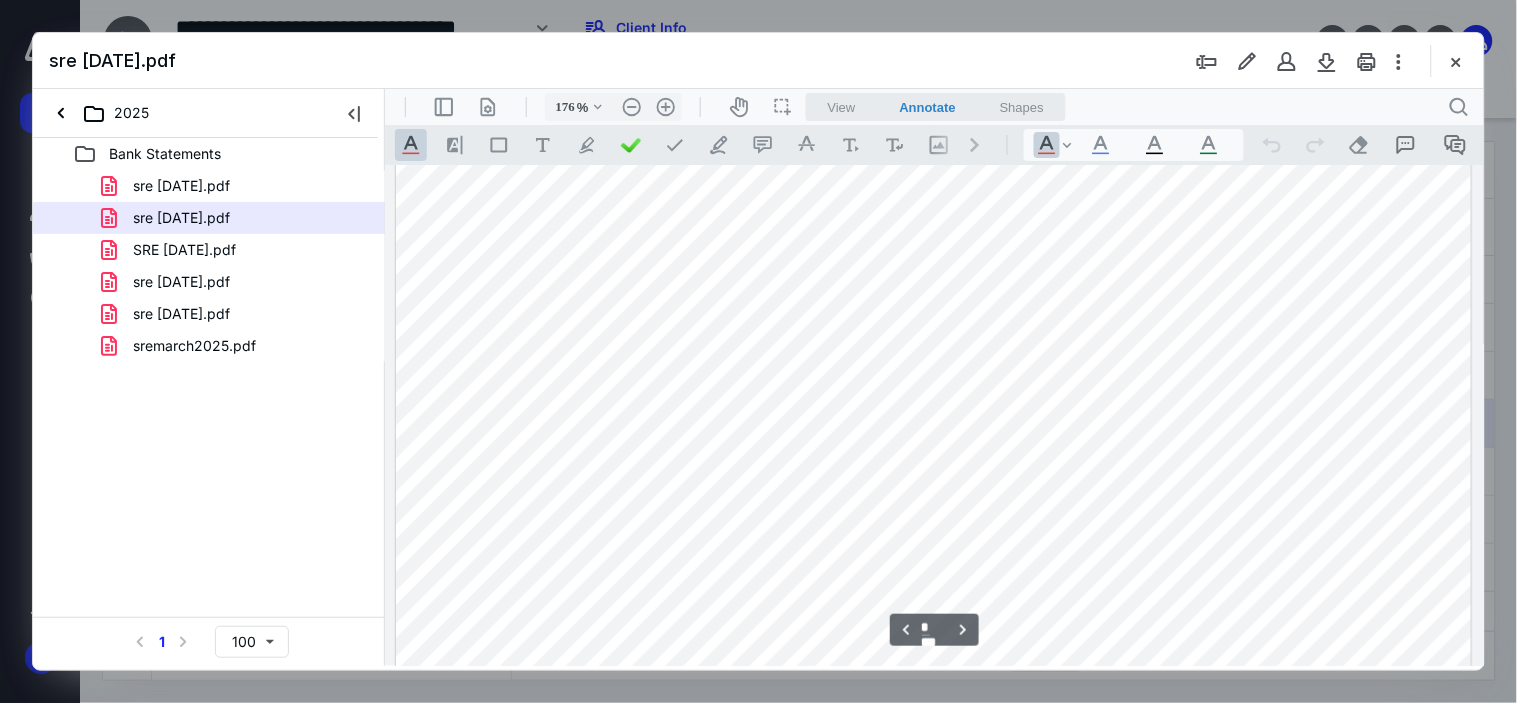 scroll, scrollTop: 4305, scrollLeft: 0, axis: vertical 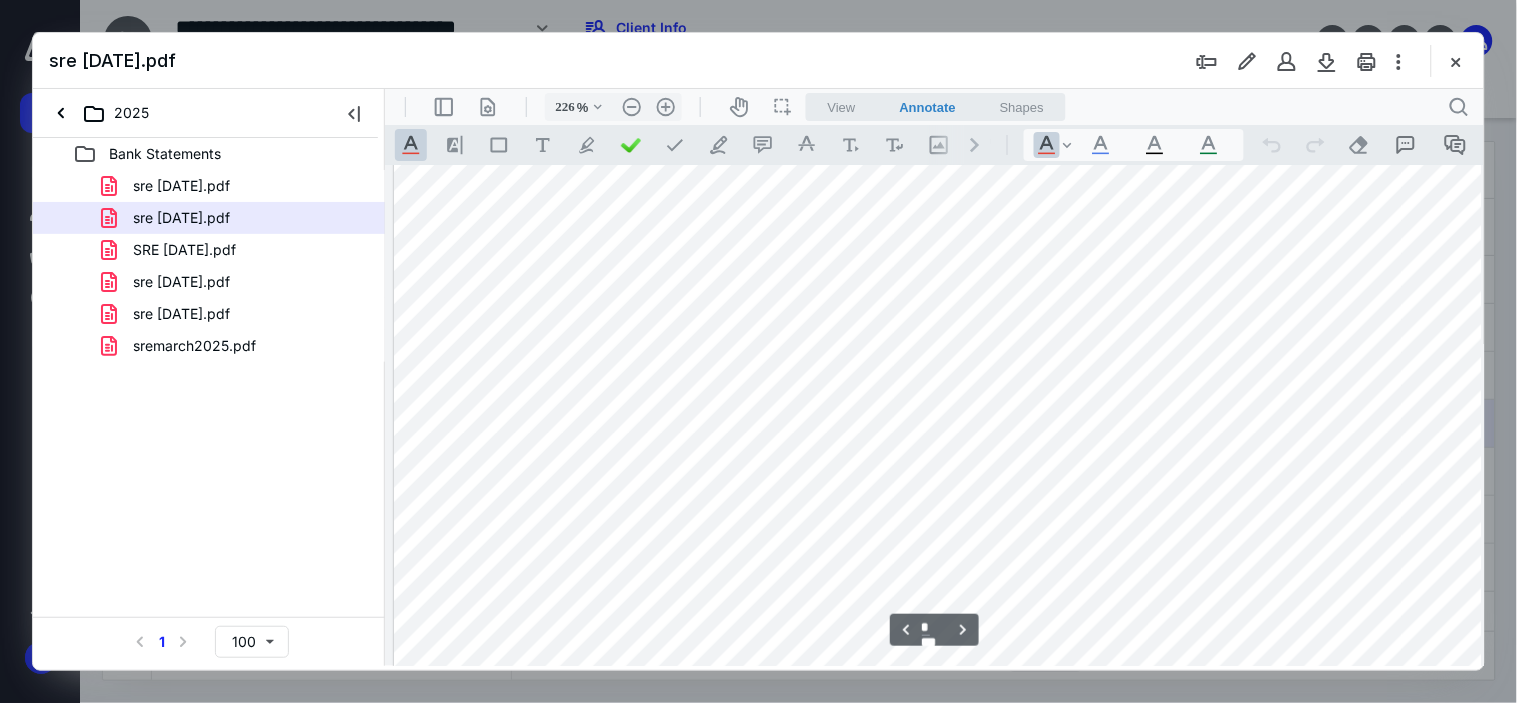 type on "276" 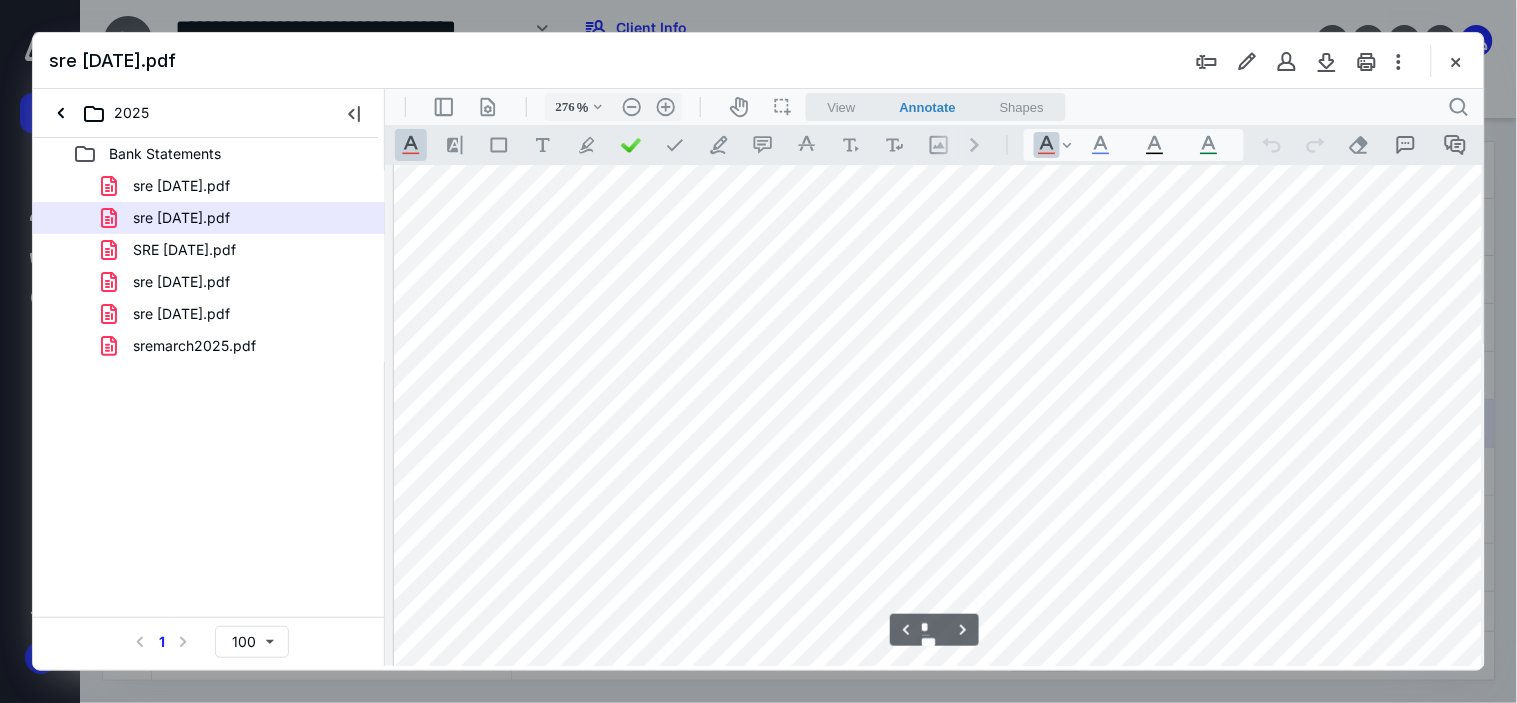 scroll, scrollTop: 6950, scrollLeft: 387, axis: both 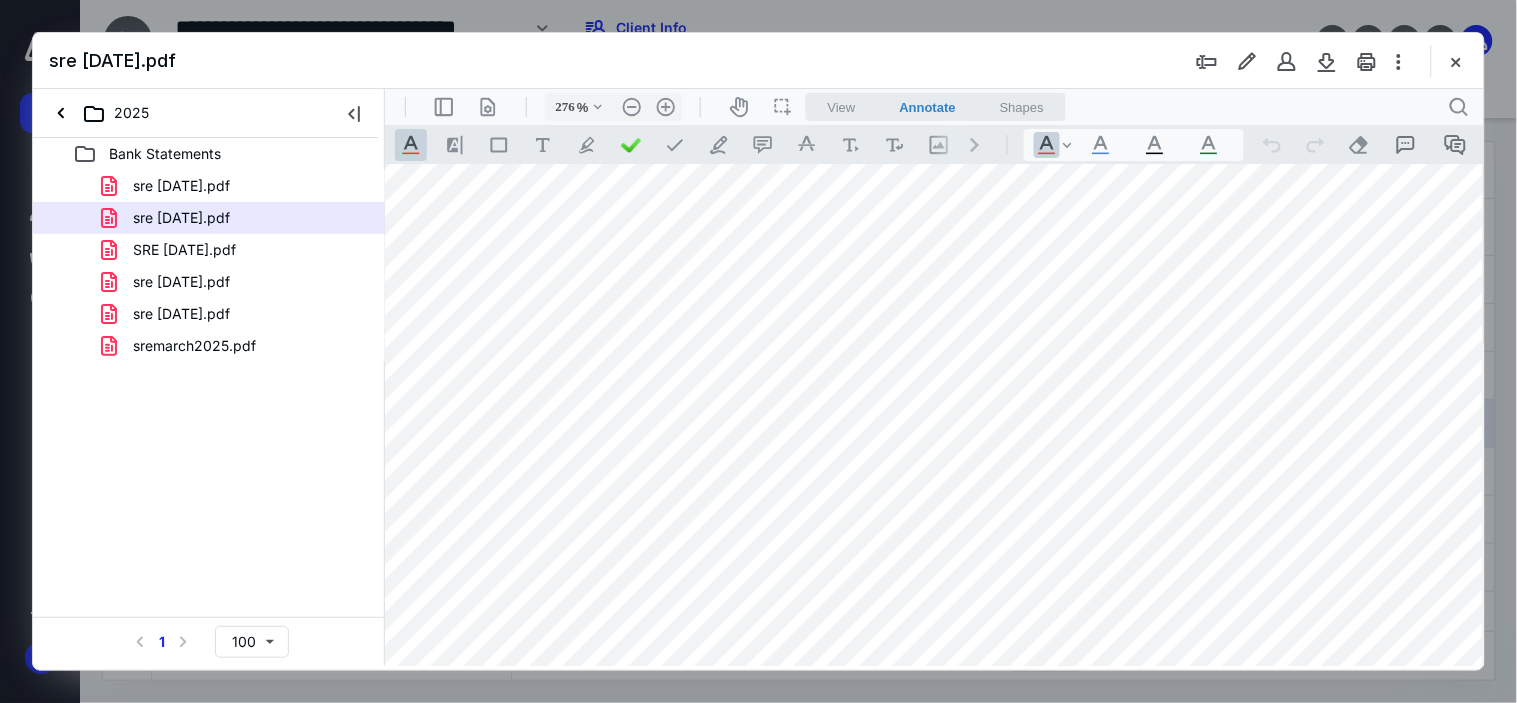 drag, startPoint x: 1857, startPoint y: 90, endPoint x: 862, endPoint y: 373, distance: 1034.4631 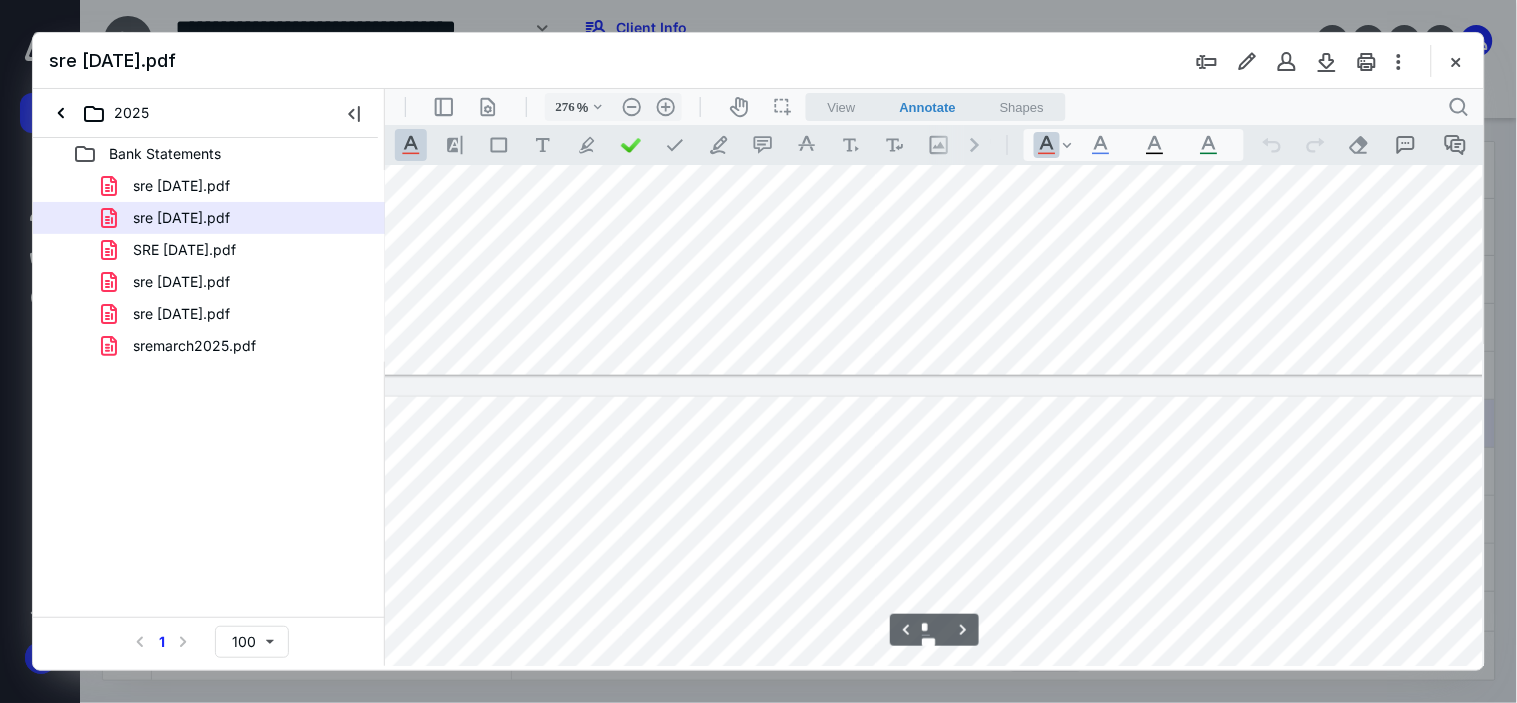 type on "*" 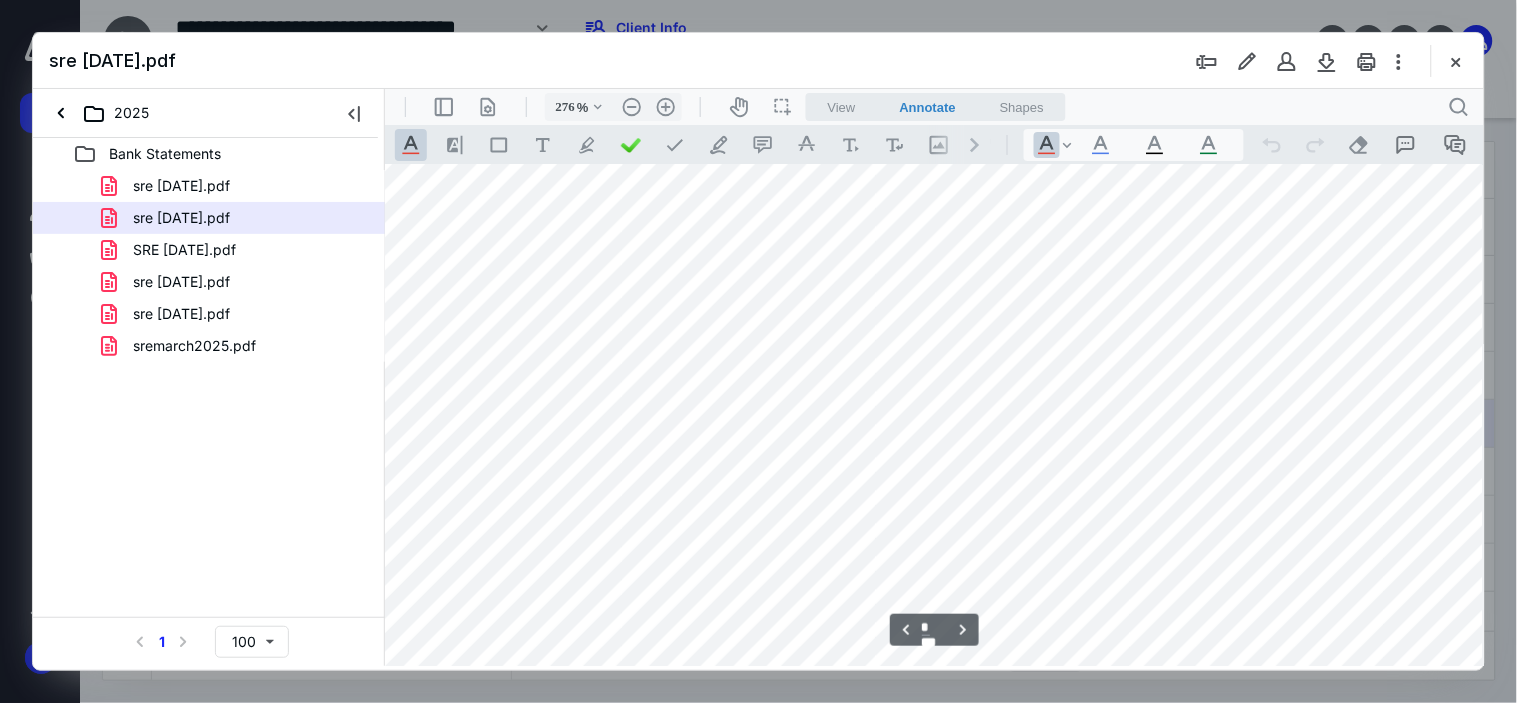 scroll, scrollTop: 4950, scrollLeft: 526, axis: both 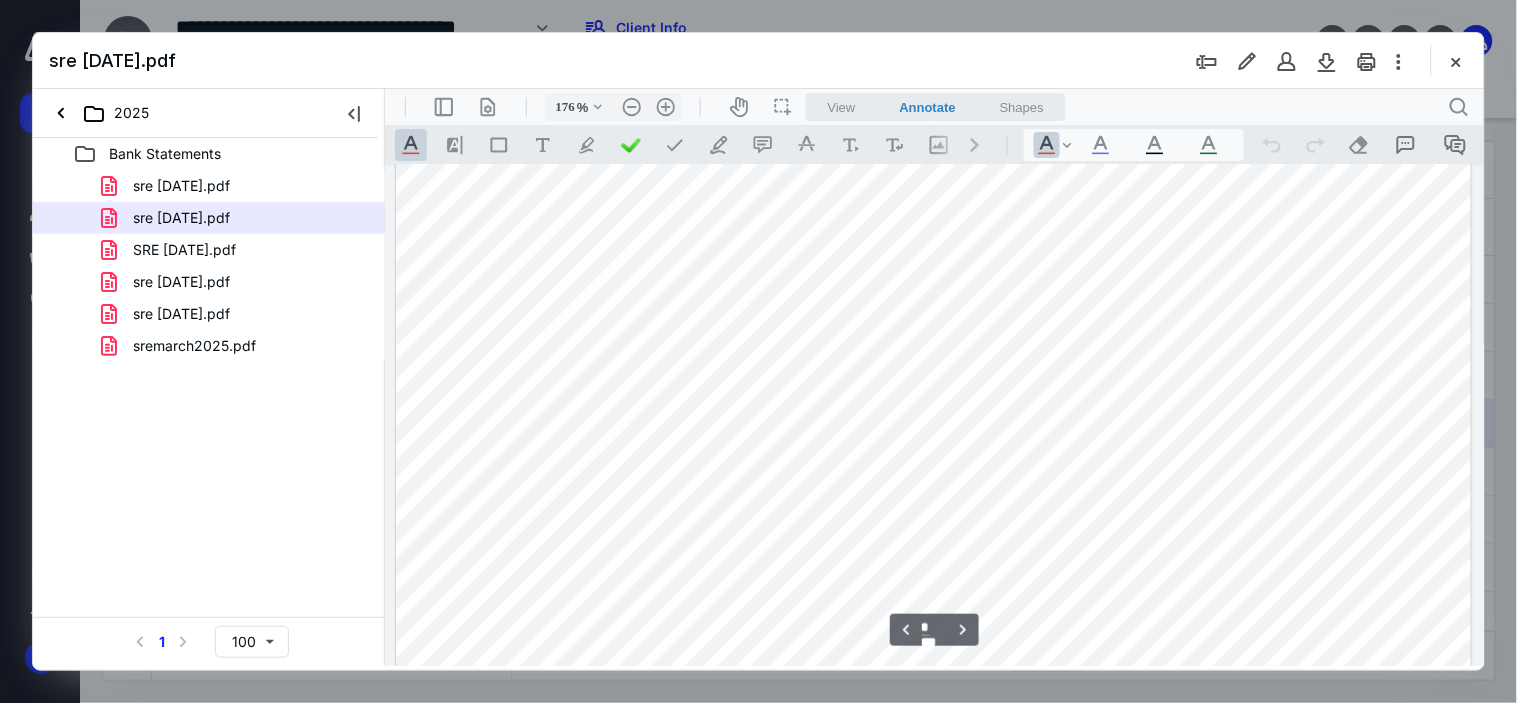 type on "126" 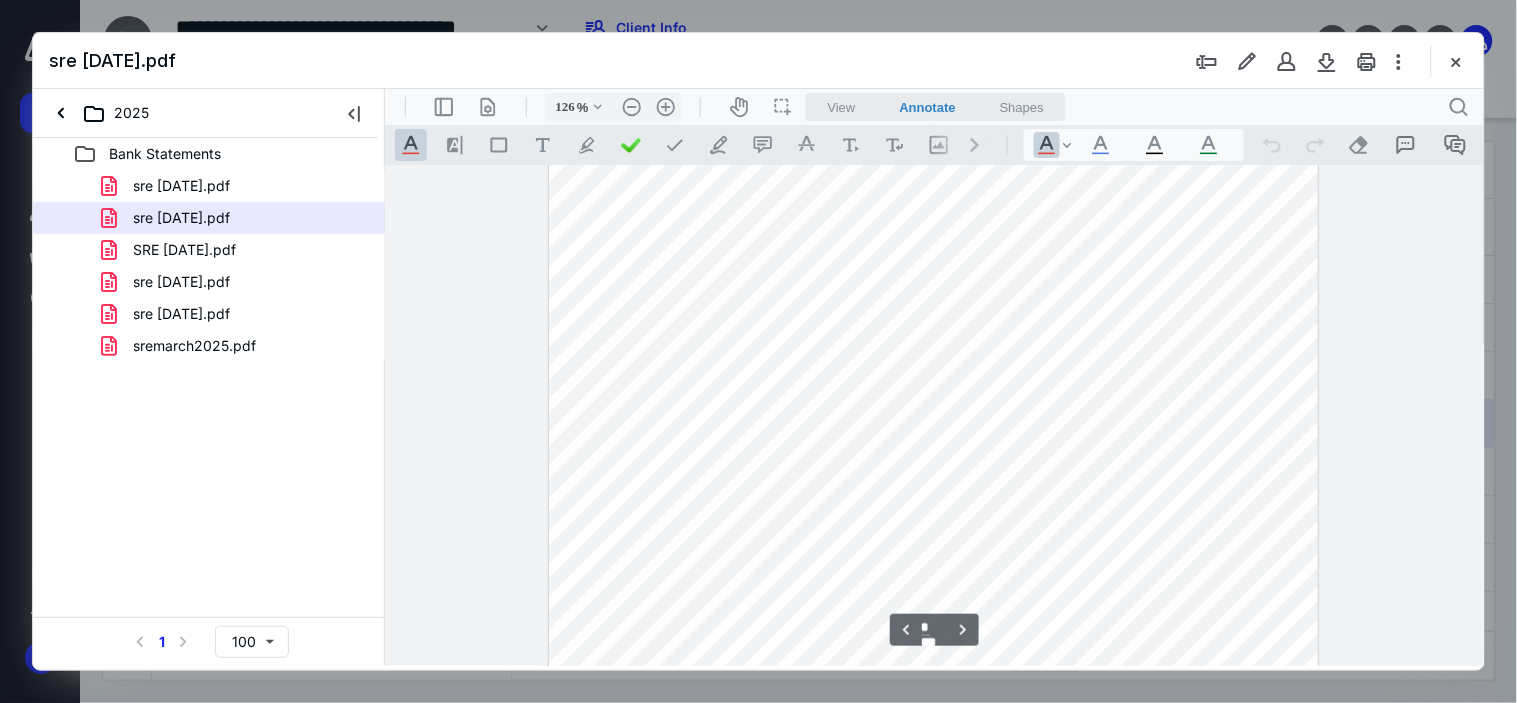scroll, scrollTop: 1463, scrollLeft: 0, axis: vertical 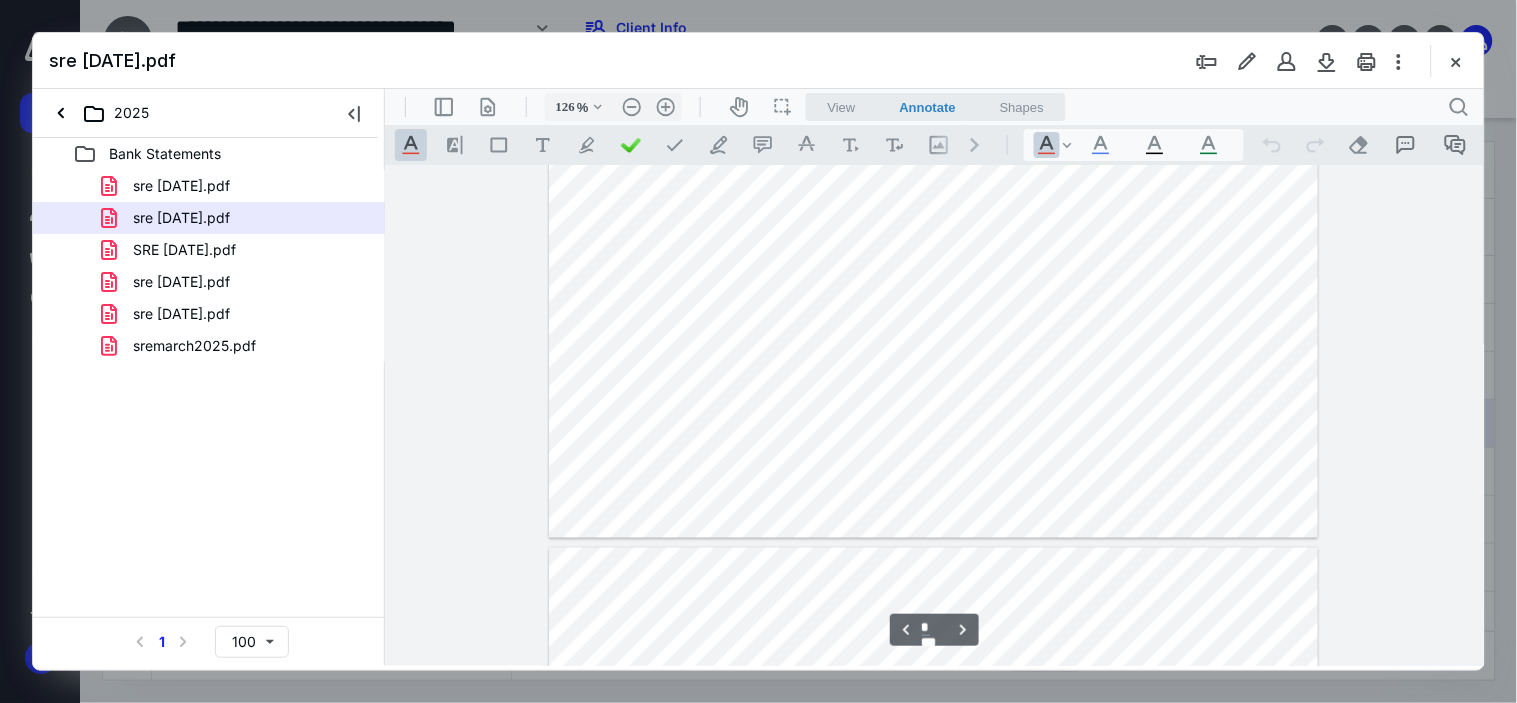 type on "*" 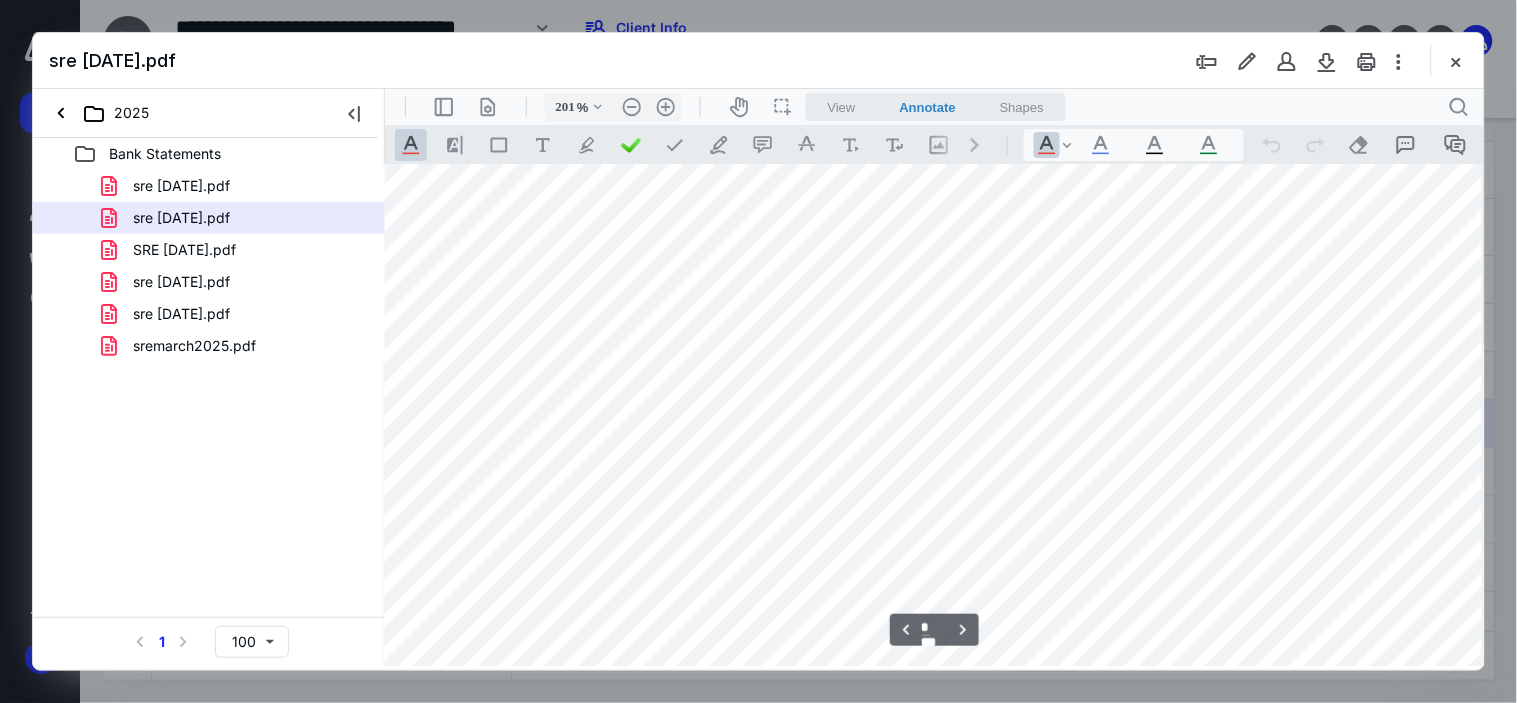 type on "251" 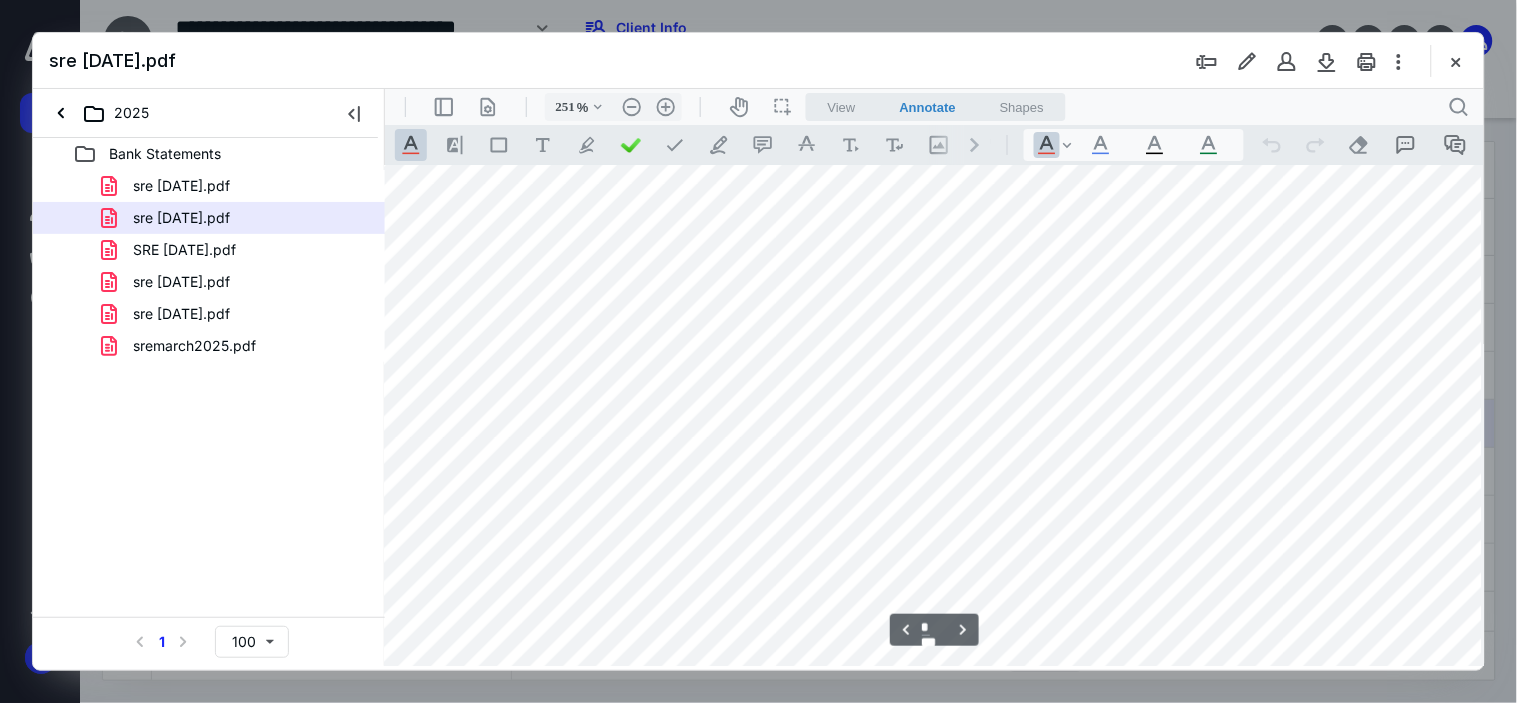 scroll, scrollTop: 6587, scrollLeft: 372, axis: both 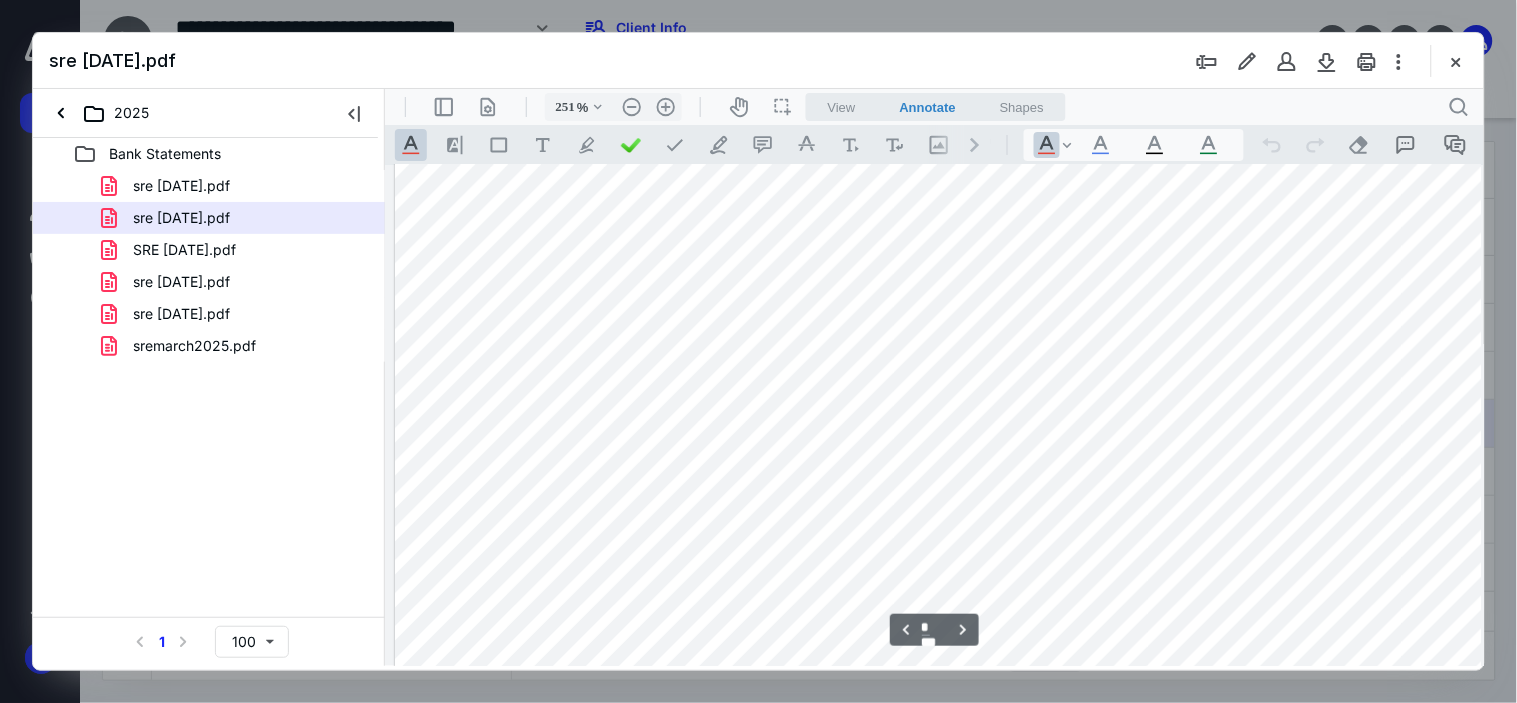 drag, startPoint x: 1131, startPoint y: 658, endPoint x: 1120, endPoint y: 760, distance: 102.59142 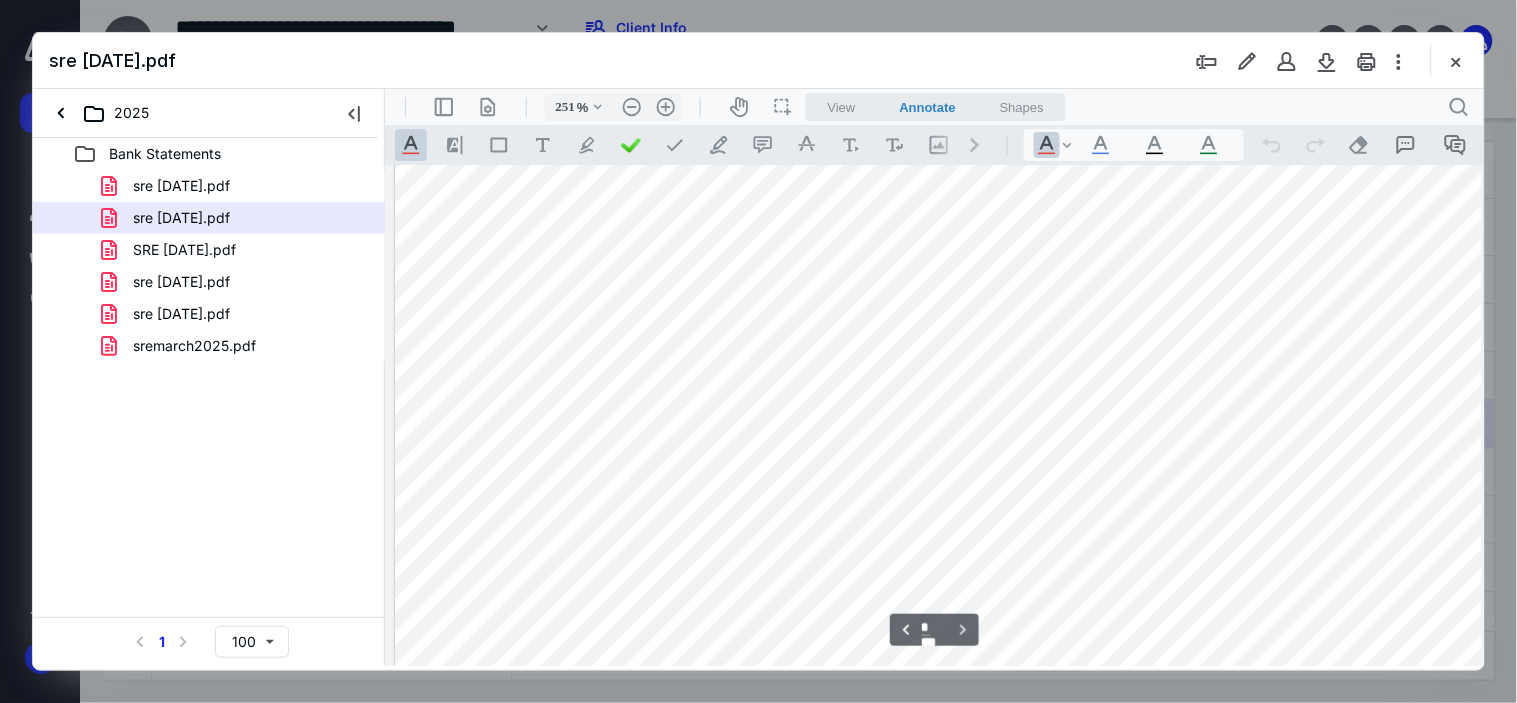 type on "*" 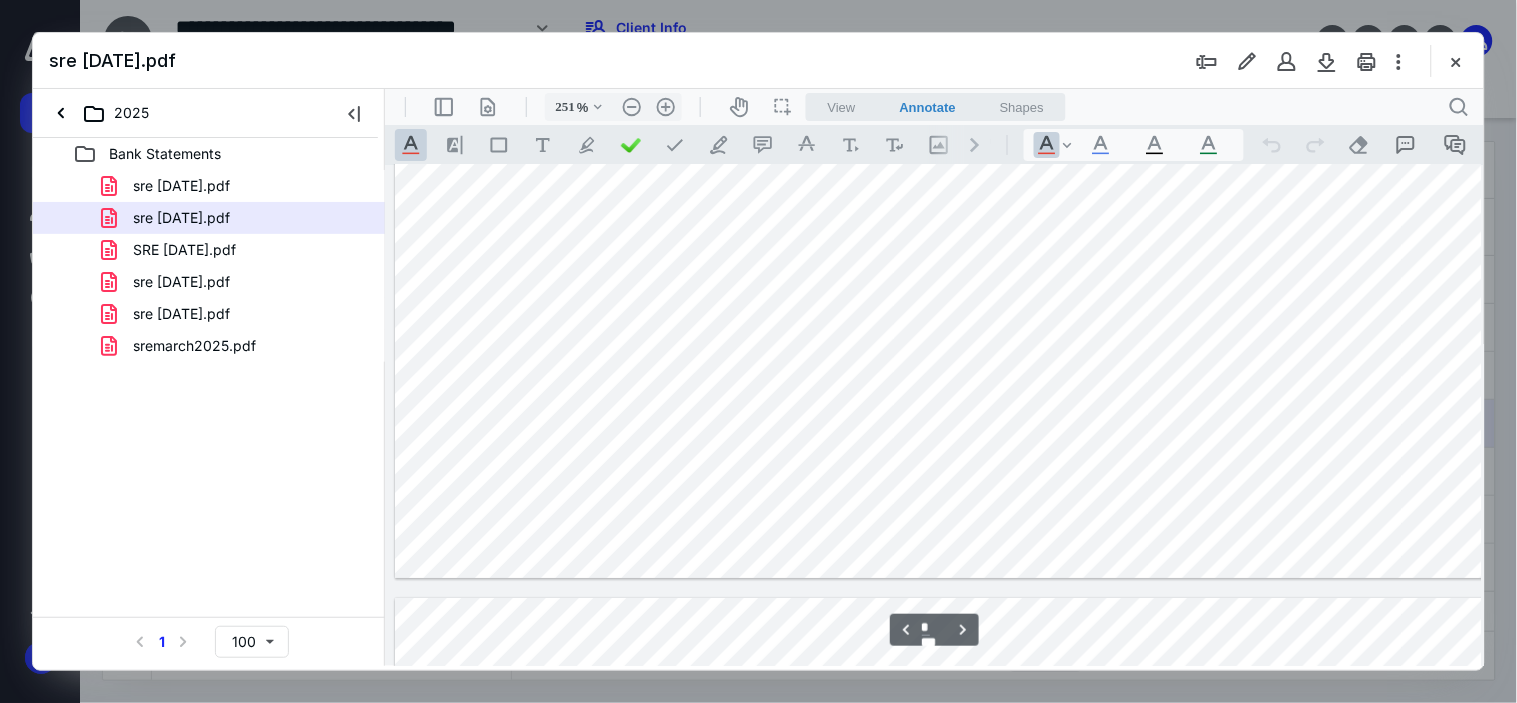 scroll, scrollTop: 7476, scrollLeft: 0, axis: vertical 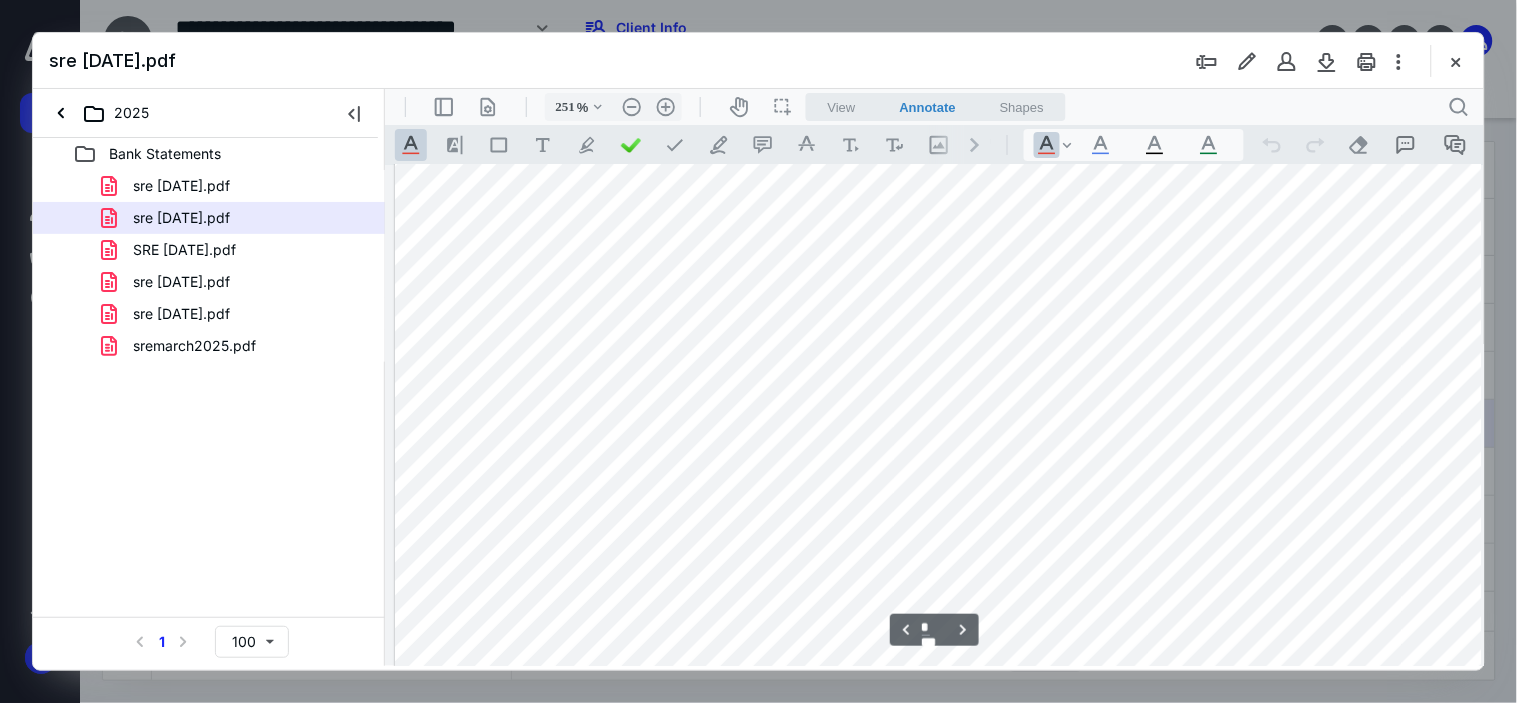 type on "151" 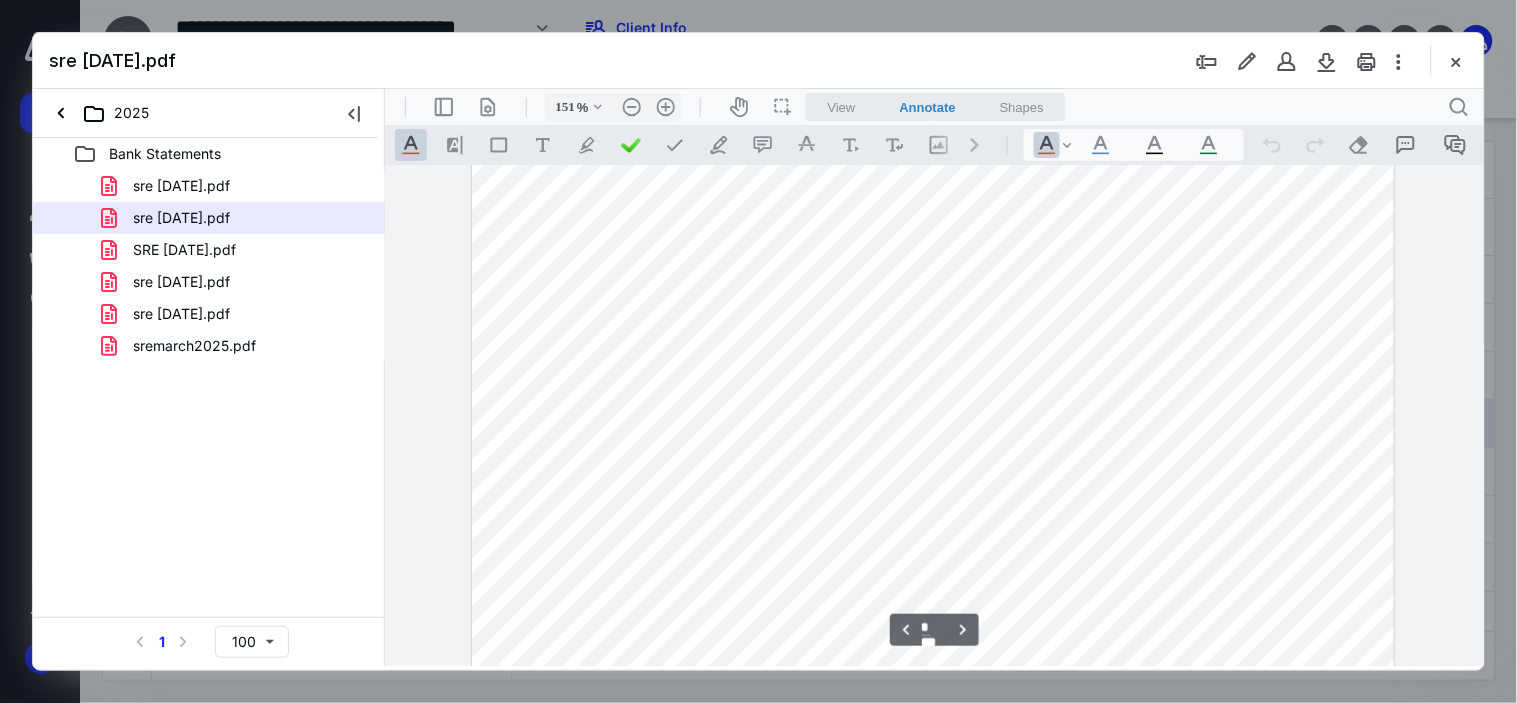 scroll, scrollTop: 4065, scrollLeft: 0, axis: vertical 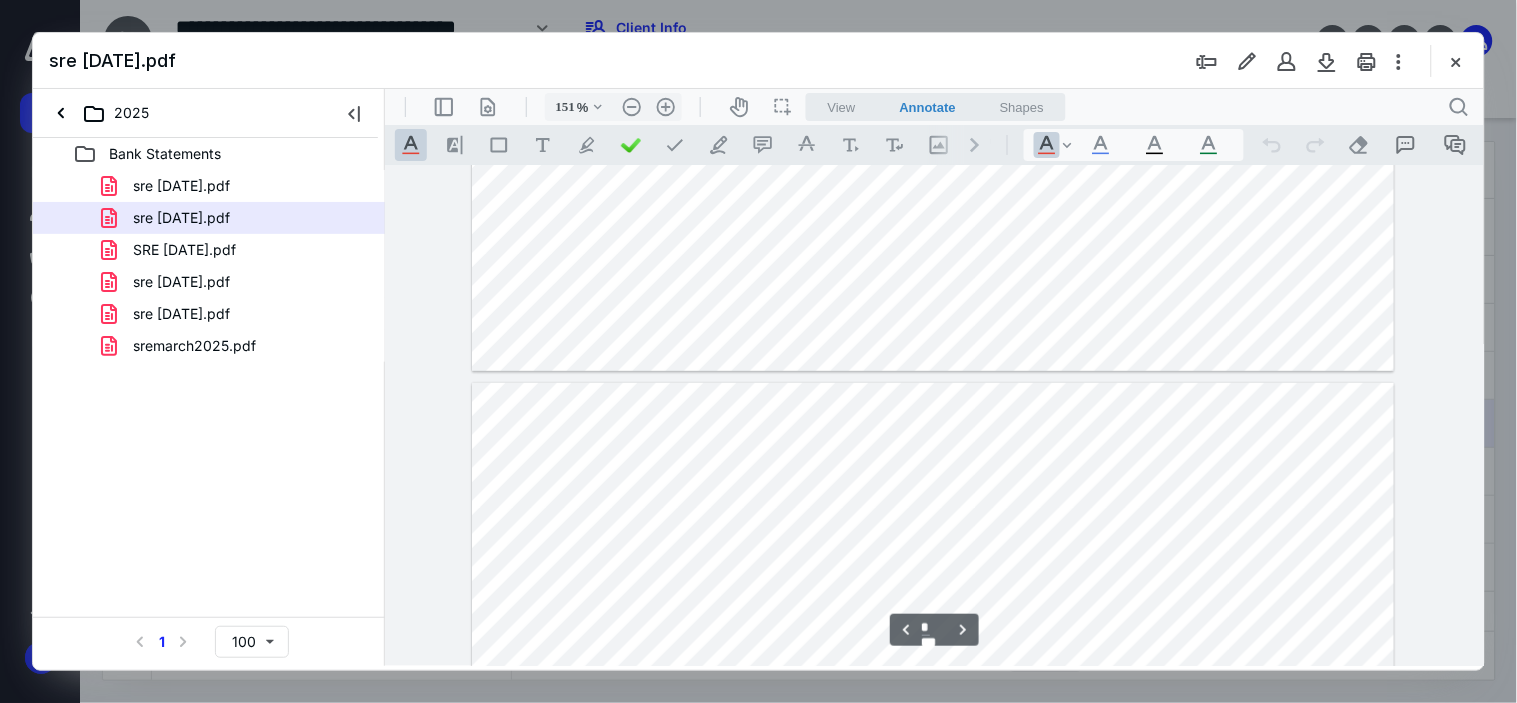 type on "*" 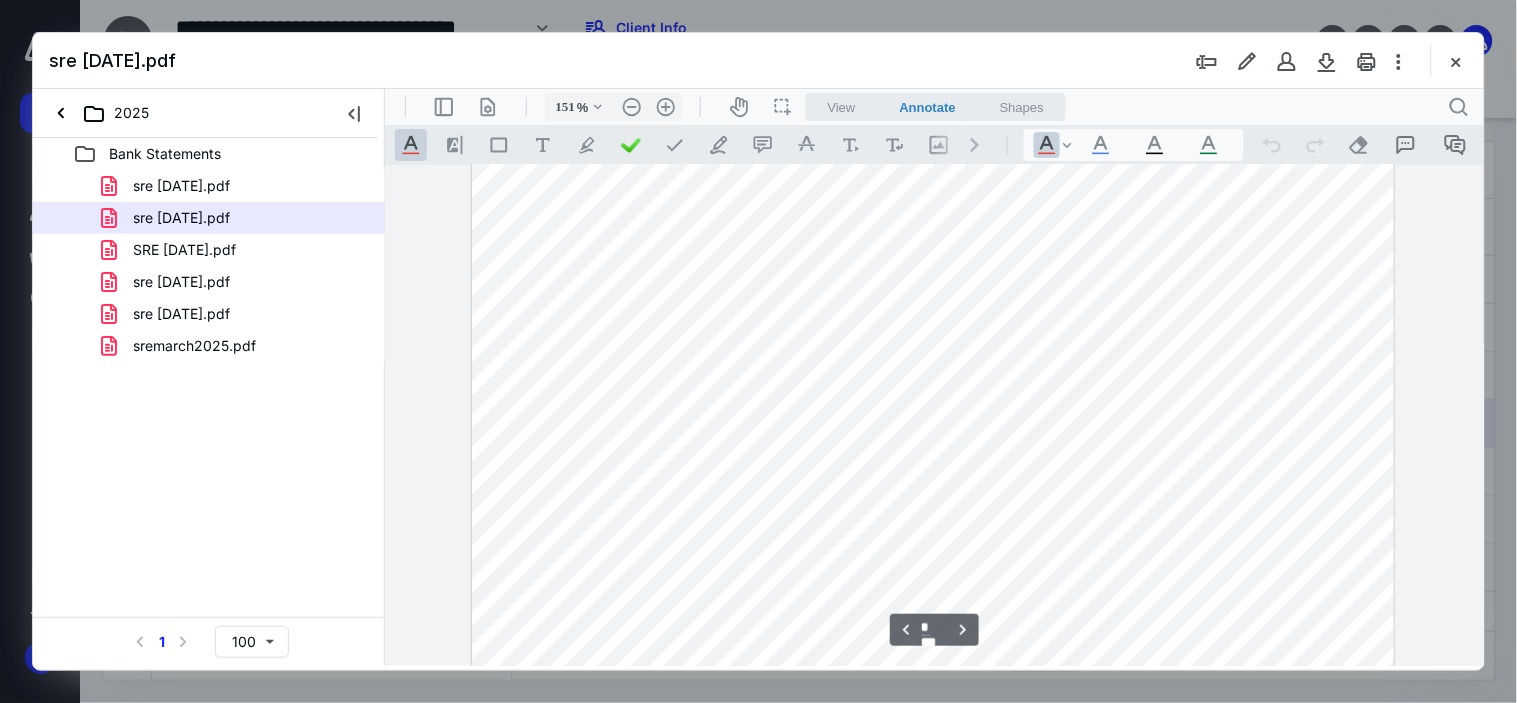 scroll, scrollTop: 1621, scrollLeft: 0, axis: vertical 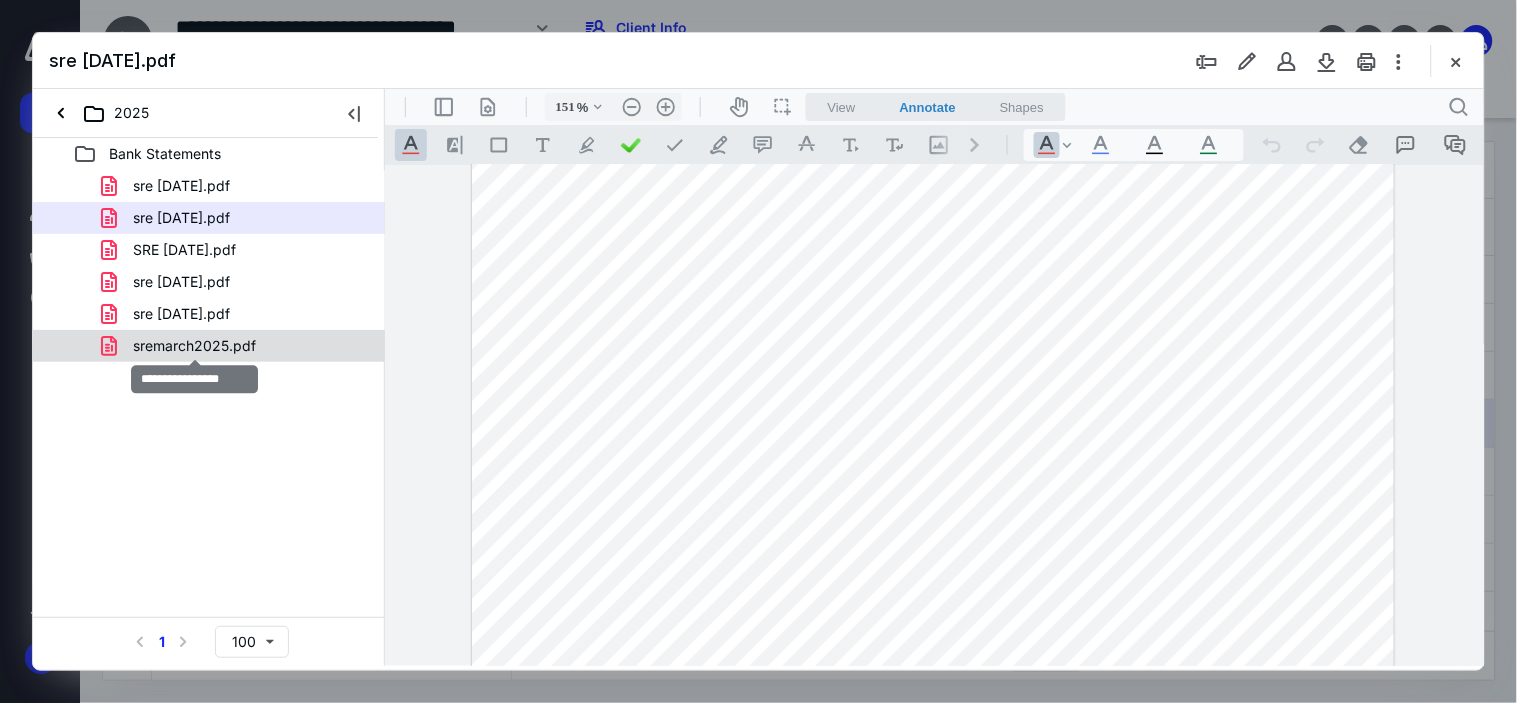 click on "sremarch2025.pdf" at bounding box center (194, 346) 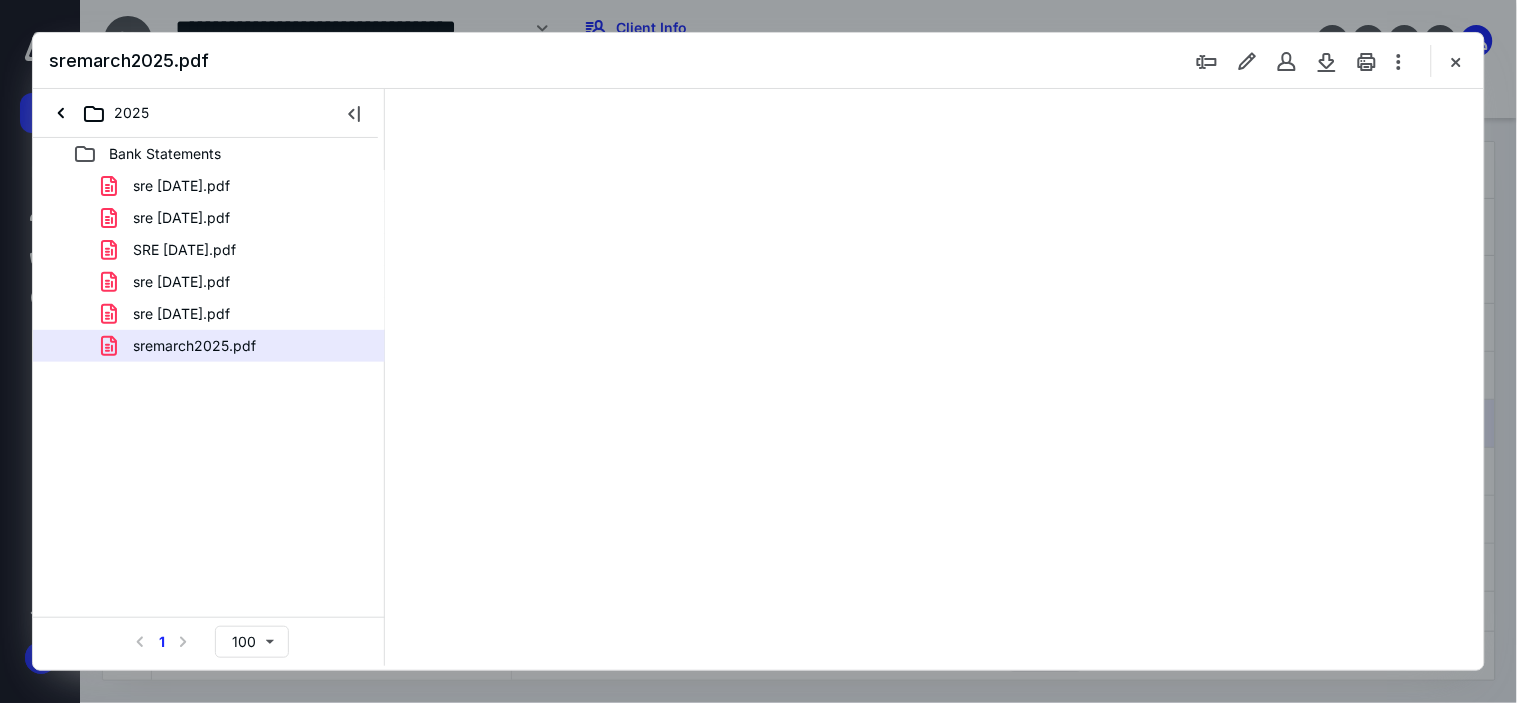 type on "176" 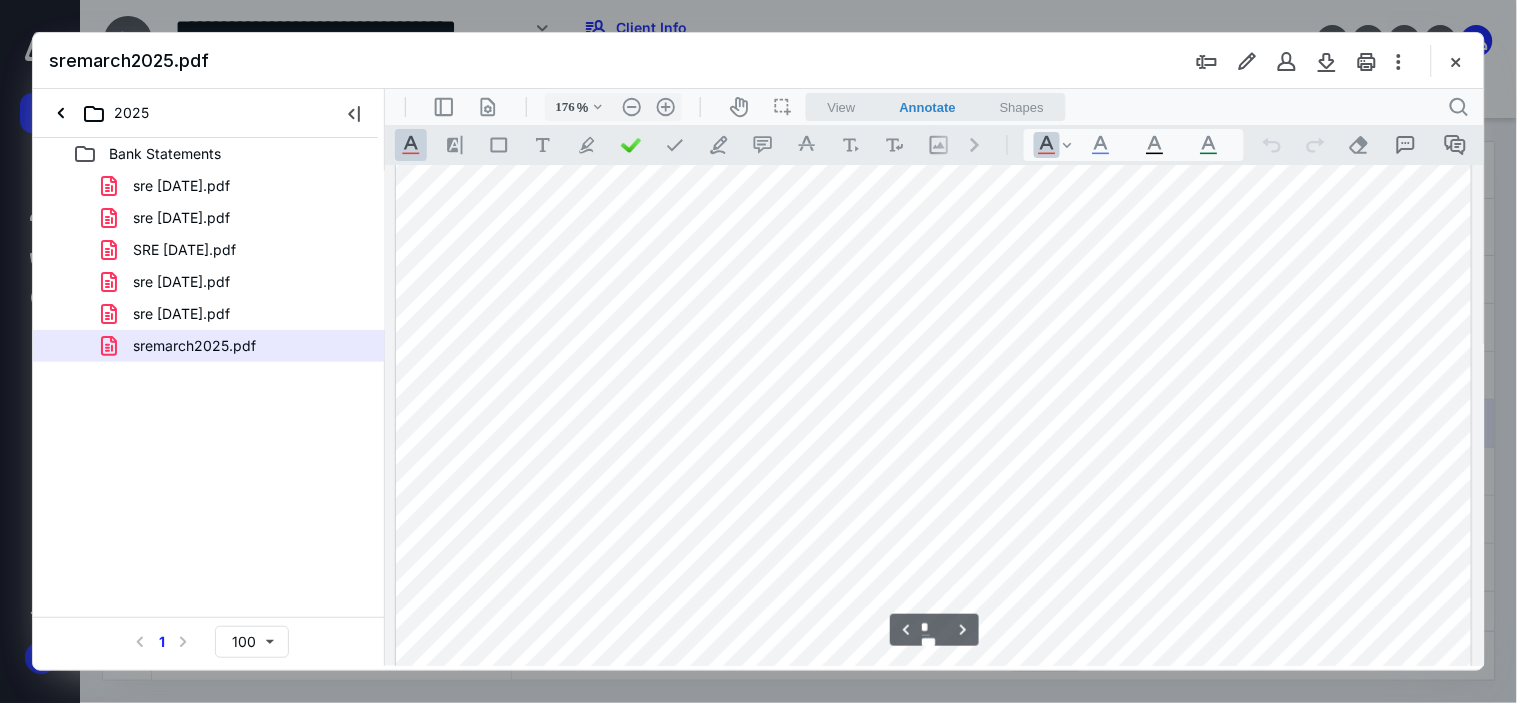 scroll, scrollTop: 6527, scrollLeft: 0, axis: vertical 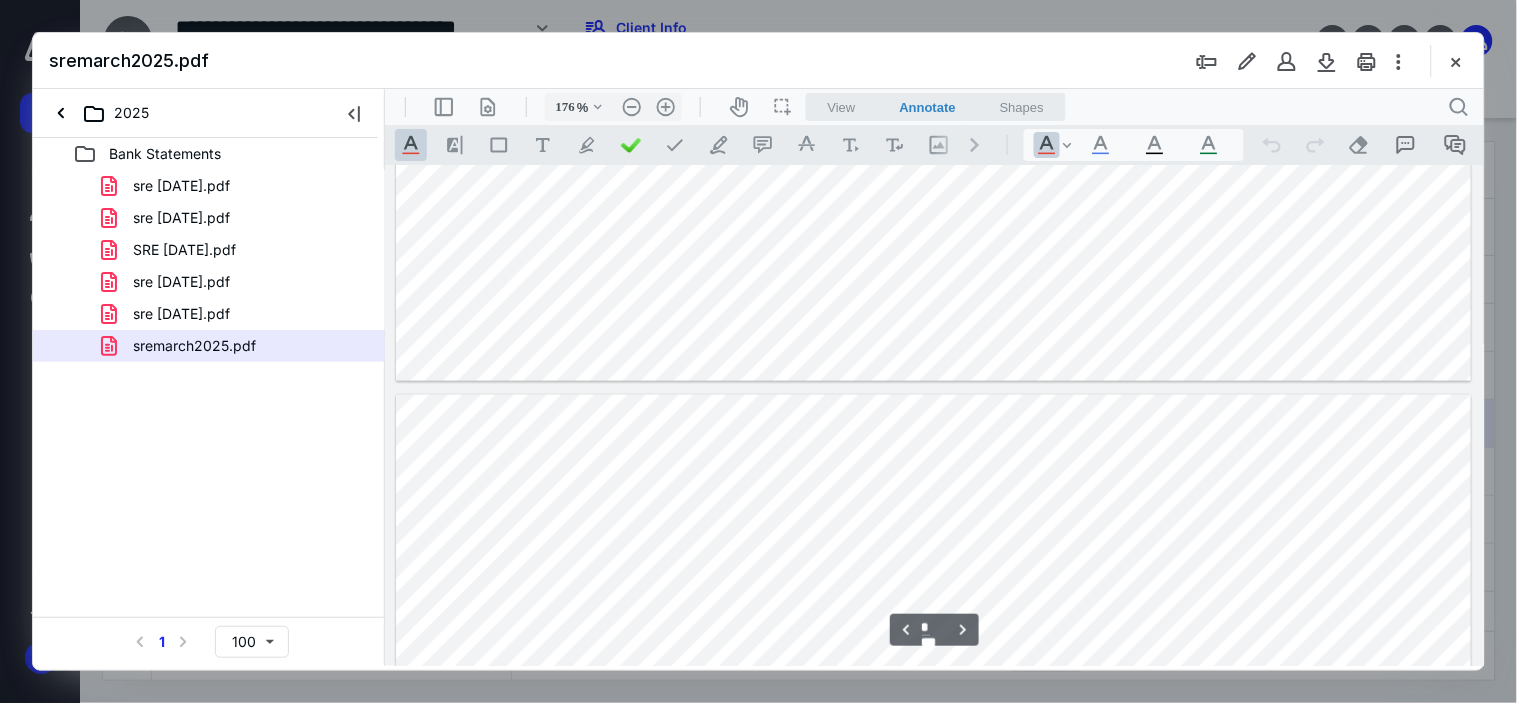 type on "*" 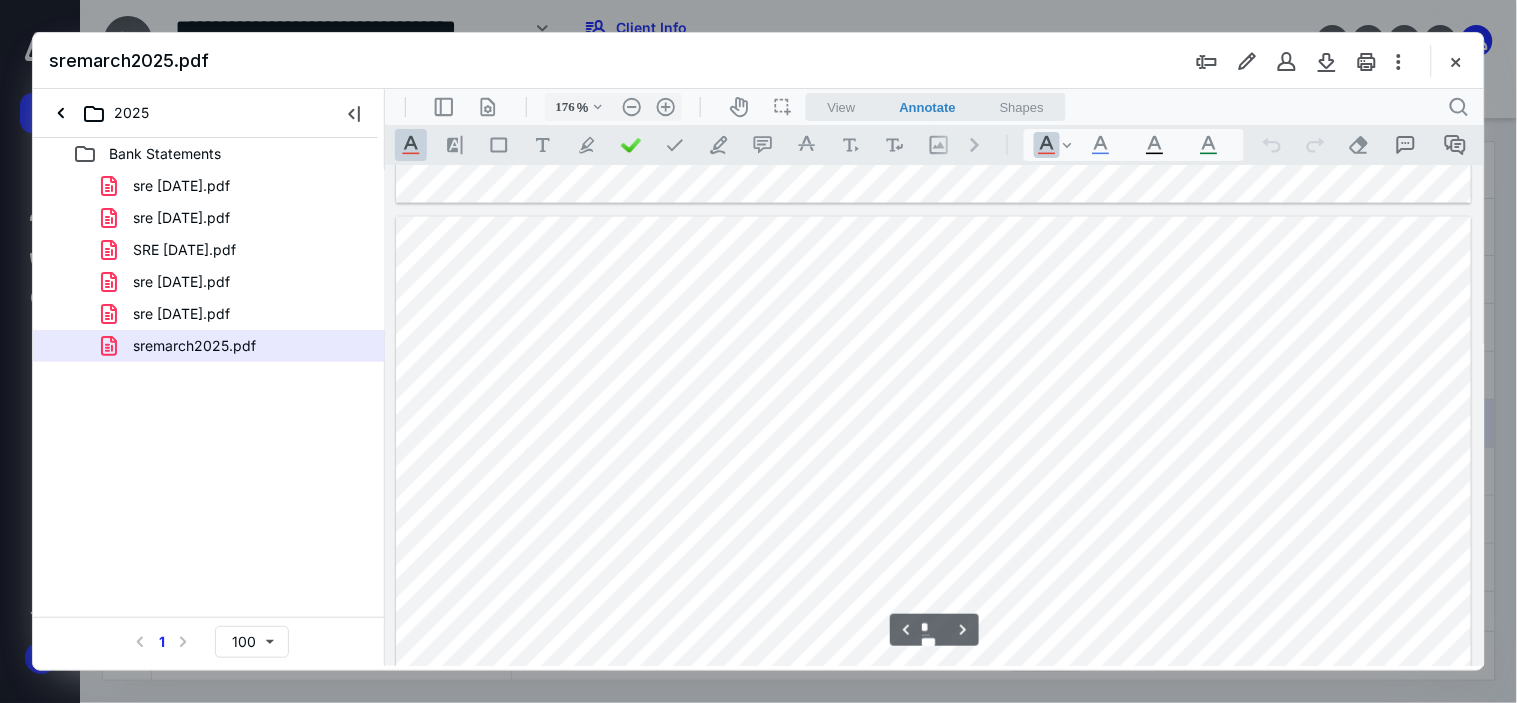 scroll, scrollTop: 2861, scrollLeft: 0, axis: vertical 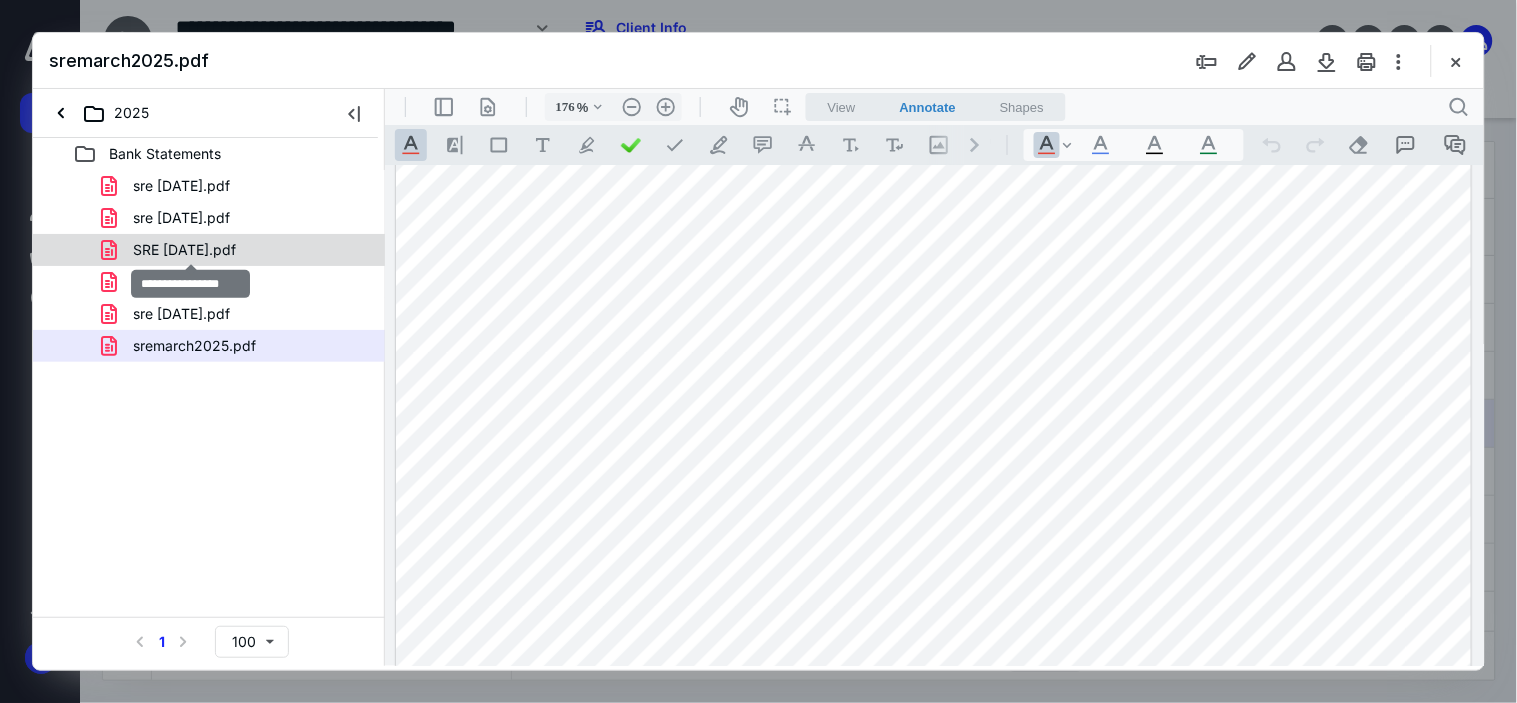 click on "SRE [DATE].pdf" at bounding box center [184, 250] 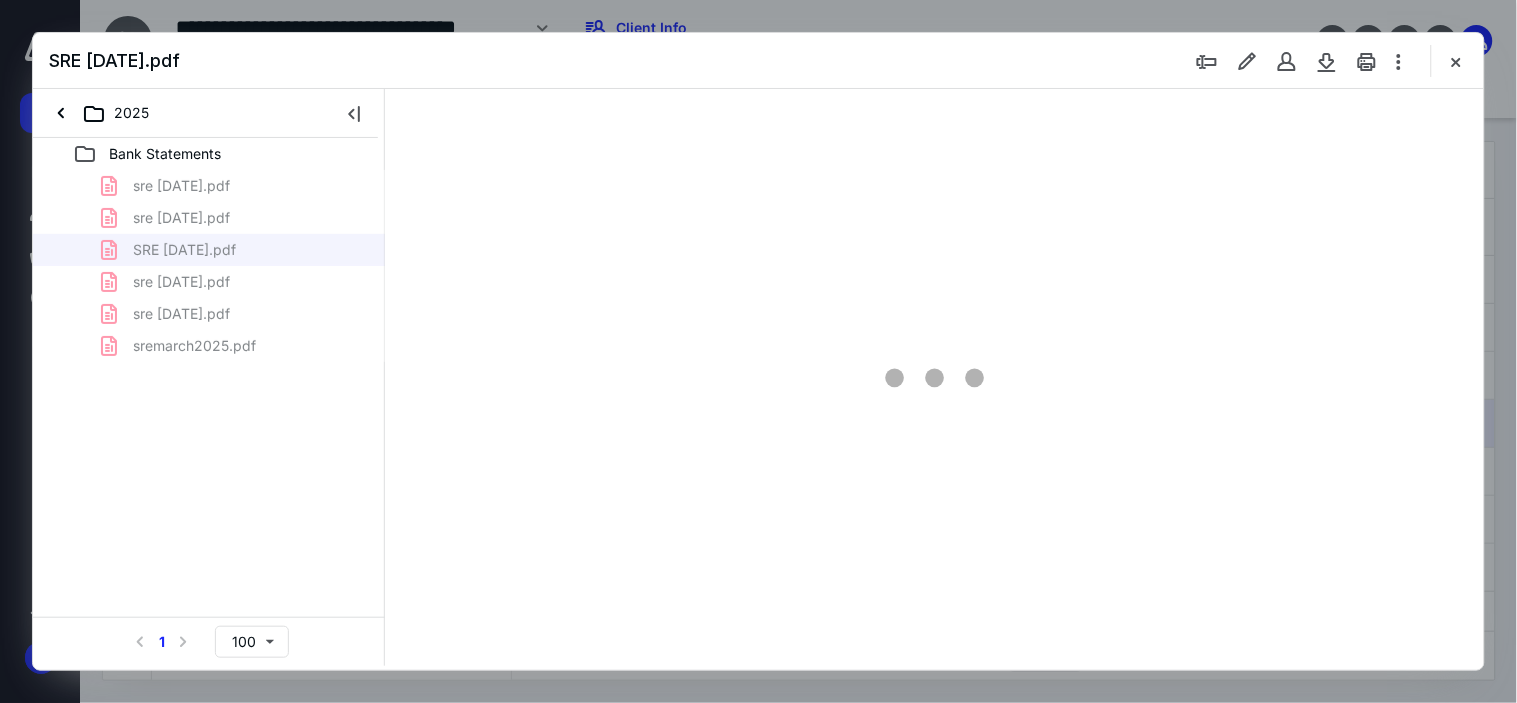 type on "176" 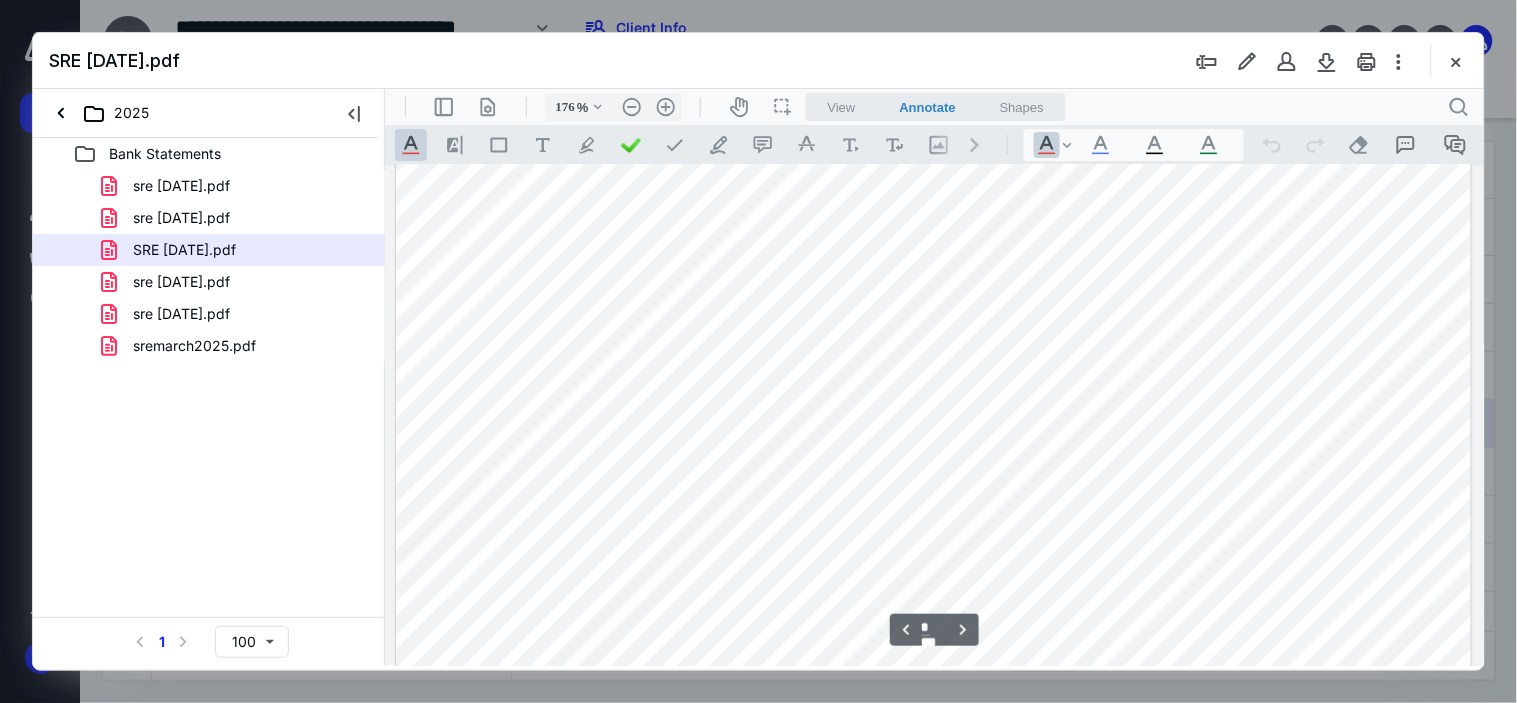 scroll, scrollTop: 3638, scrollLeft: 0, axis: vertical 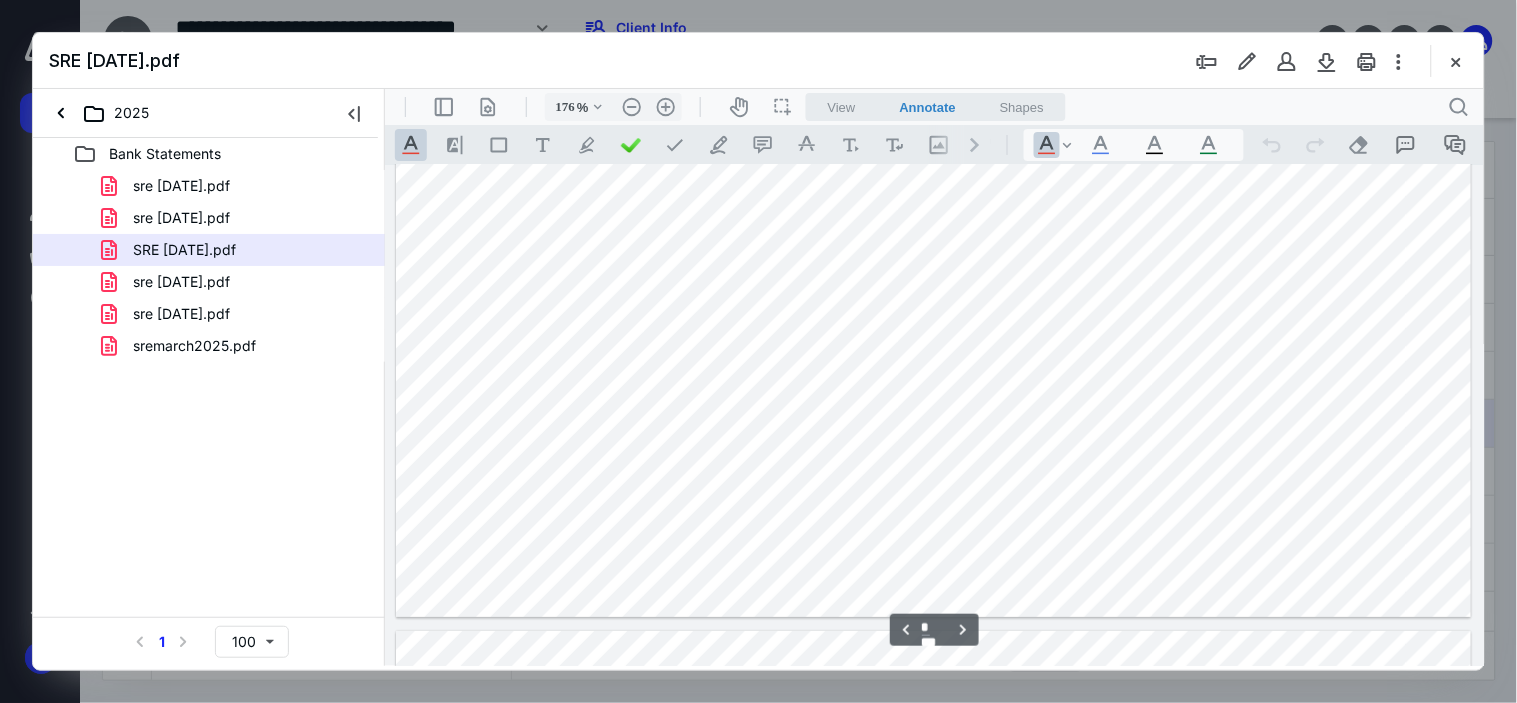 type on "*" 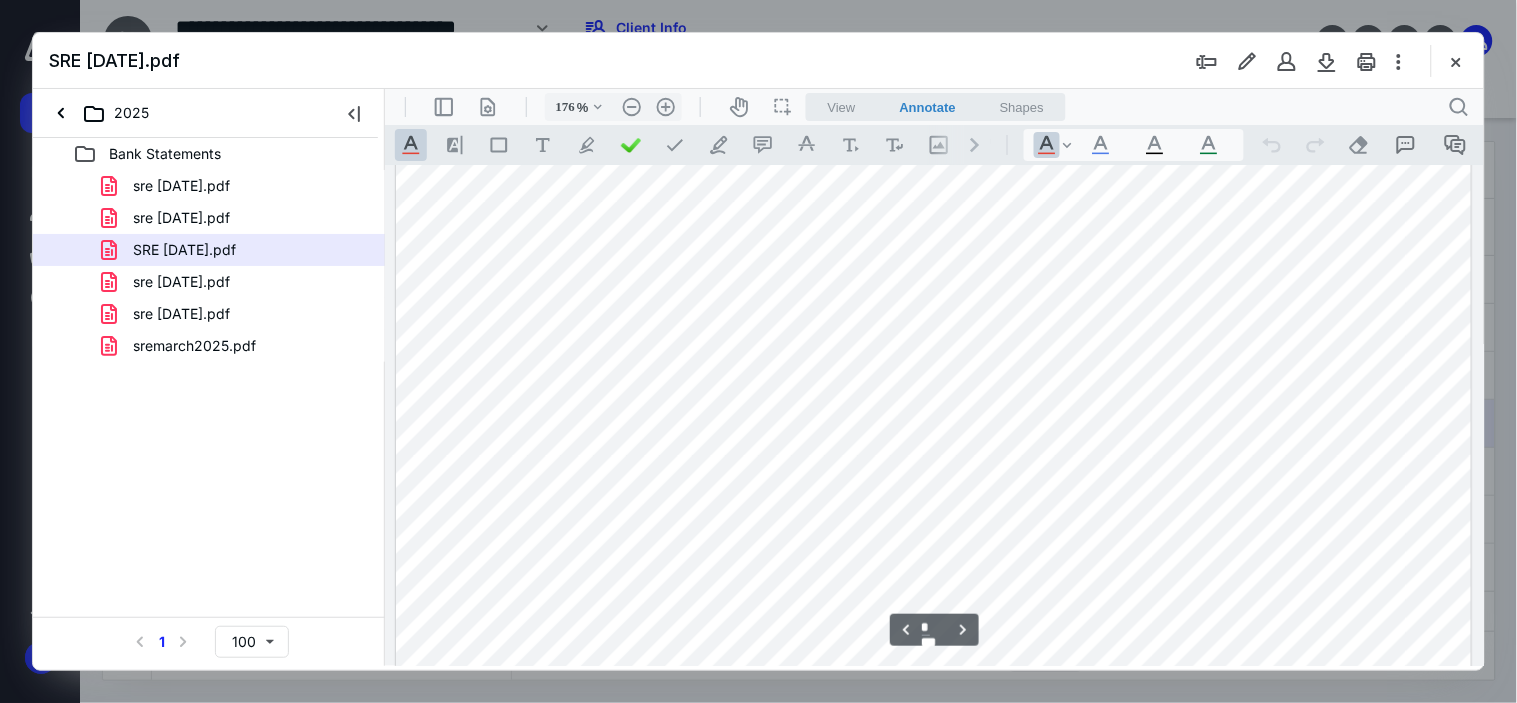 scroll, scrollTop: 4861, scrollLeft: 0, axis: vertical 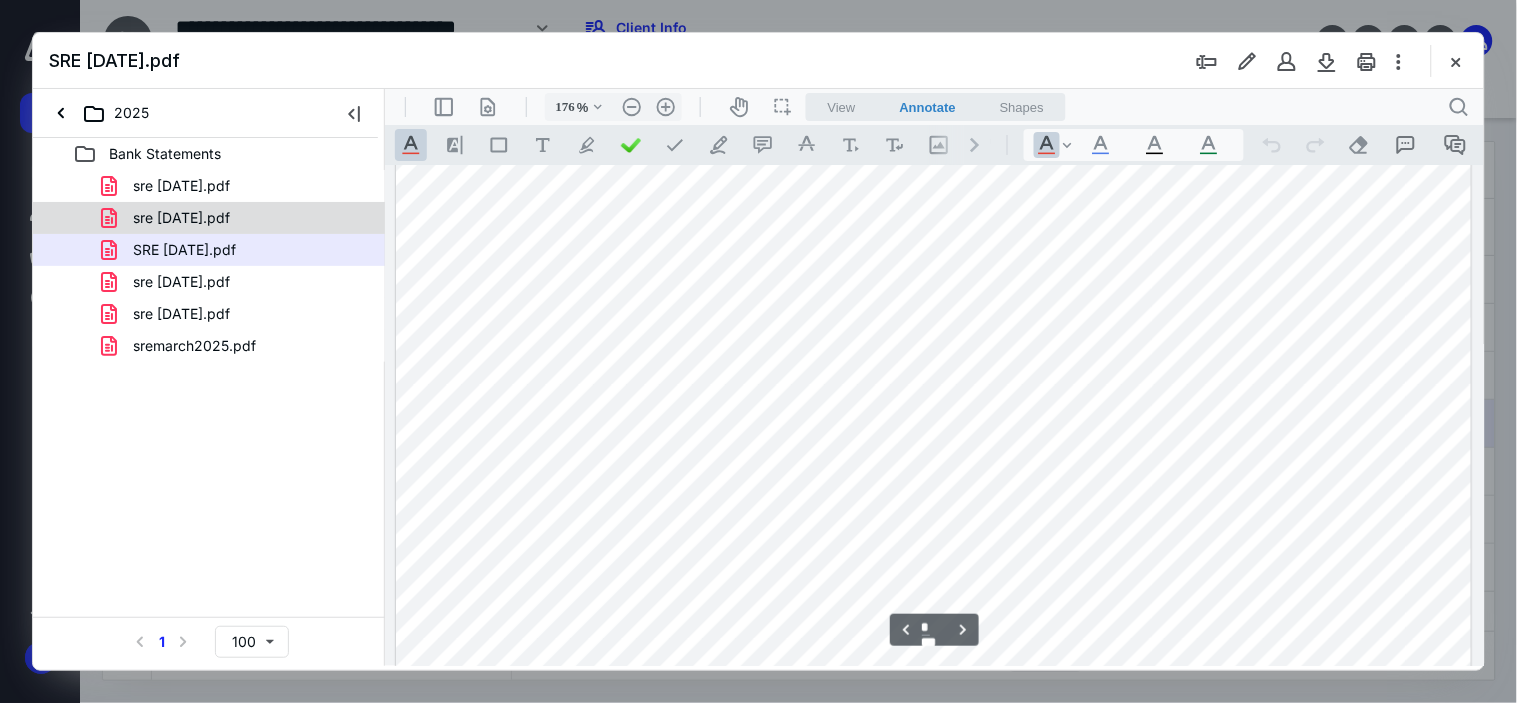 click on "sre [DATE].pdf" at bounding box center (237, 218) 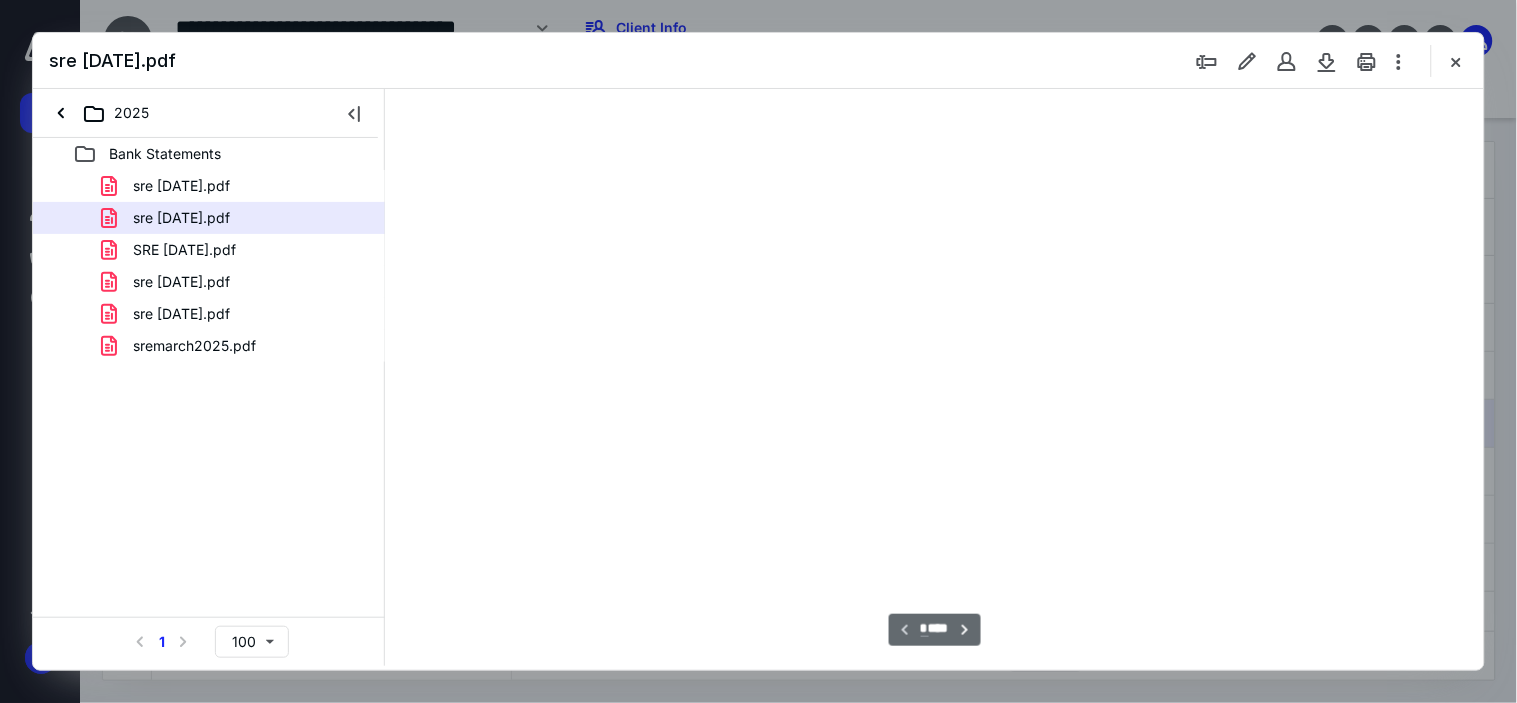 type on "176" 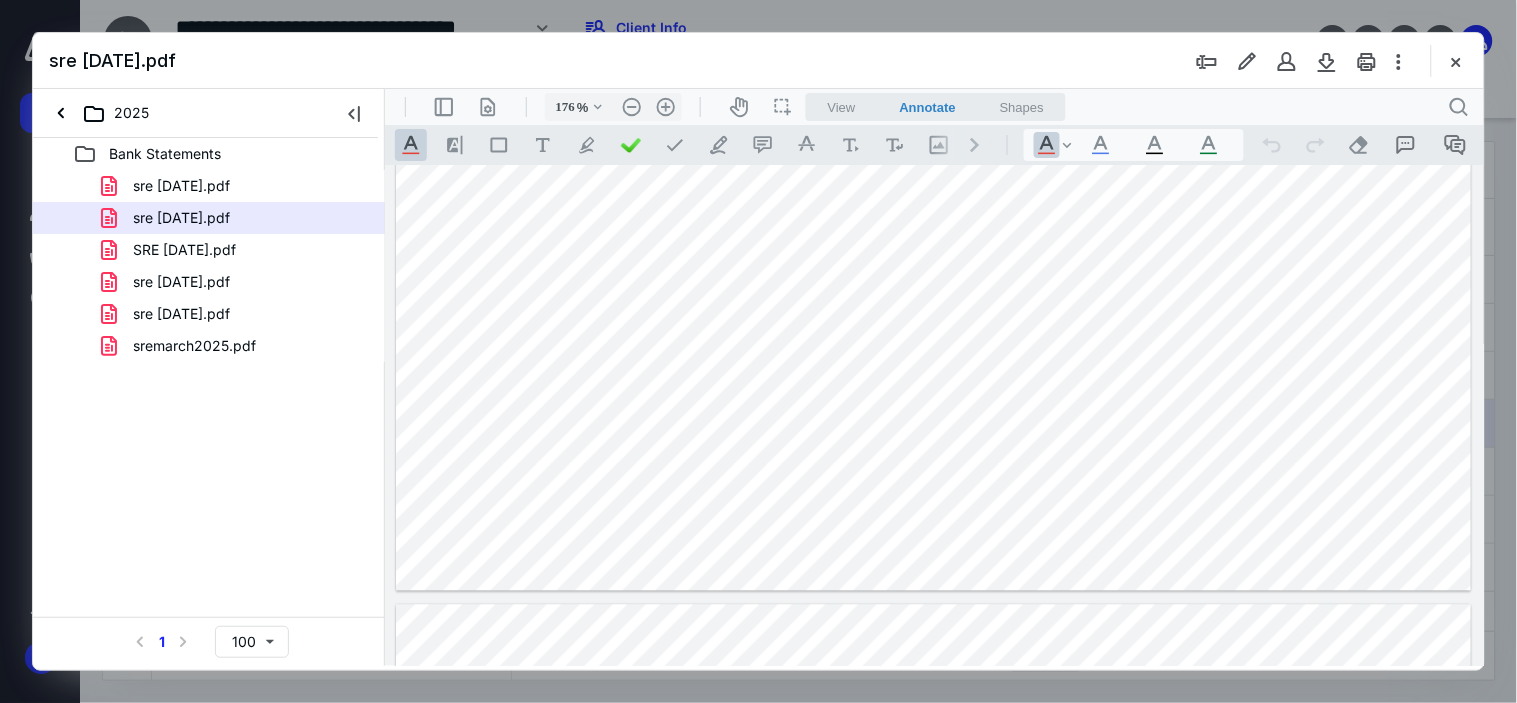 type on "*" 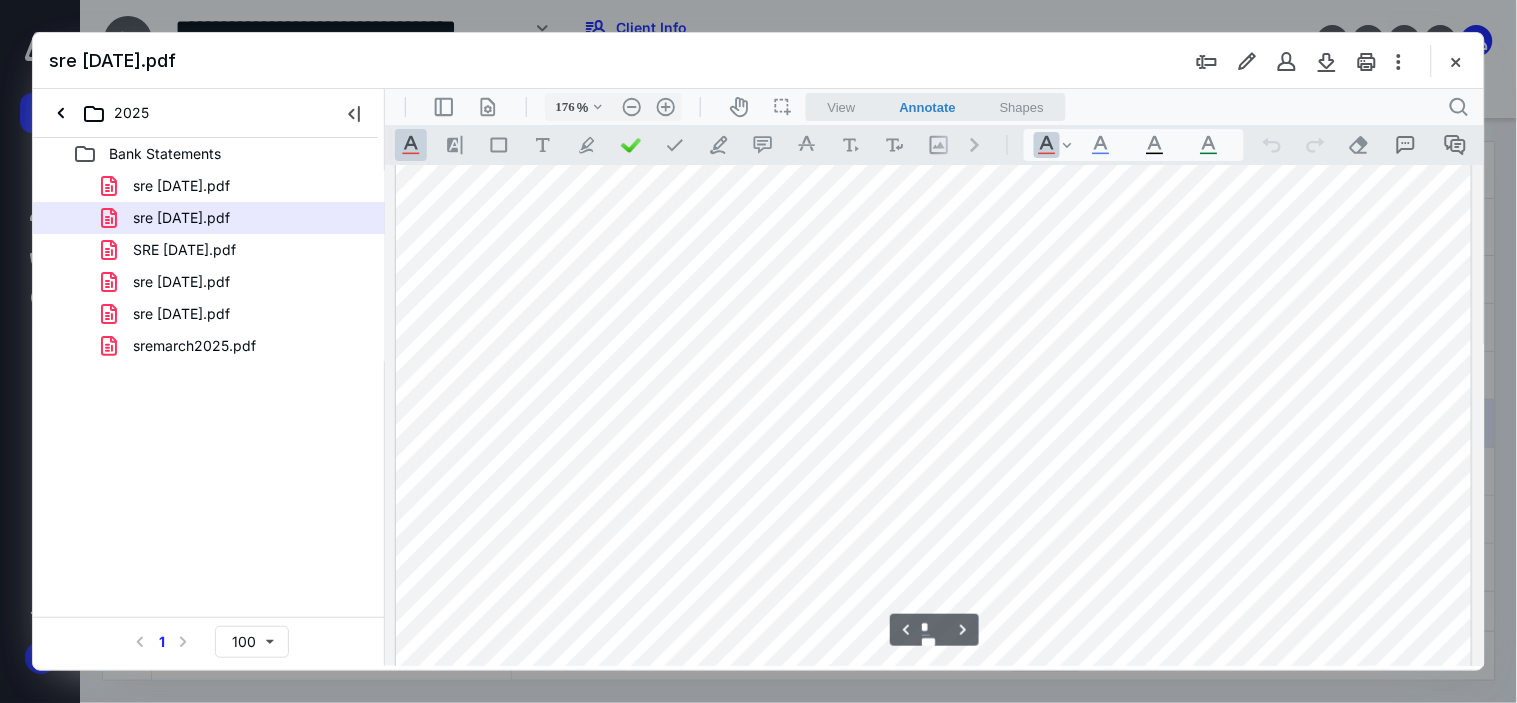 scroll, scrollTop: 2305, scrollLeft: 0, axis: vertical 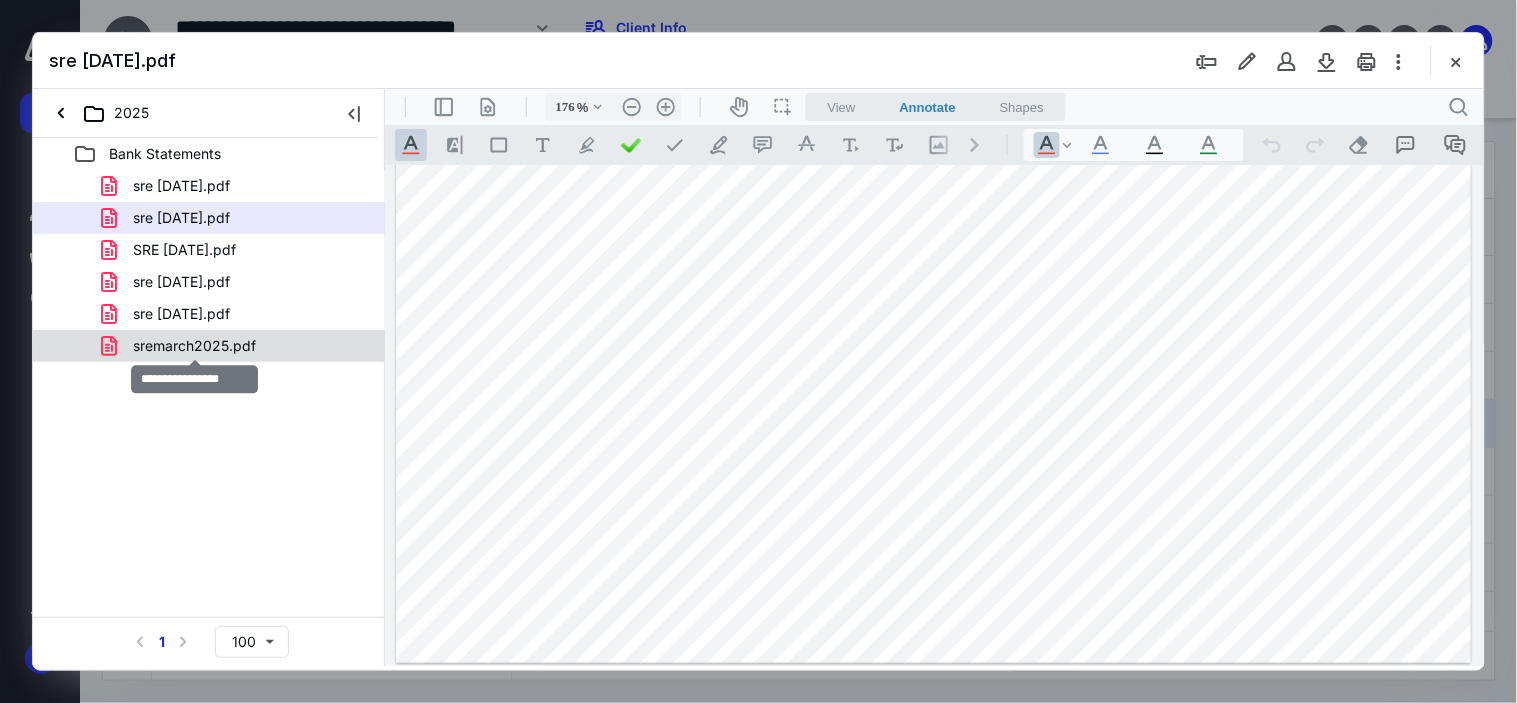 click on "sremarch2025.pdf" at bounding box center [194, 346] 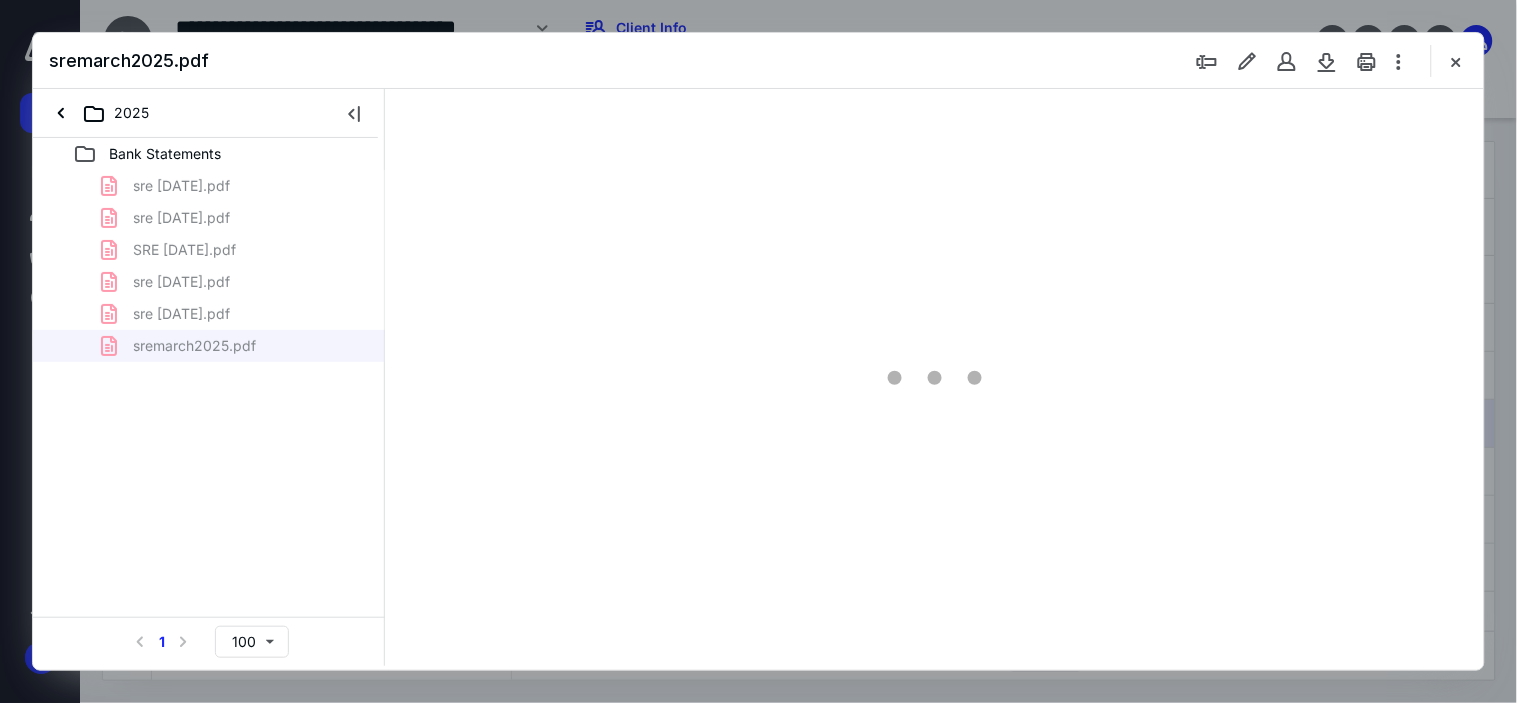 type on "176" 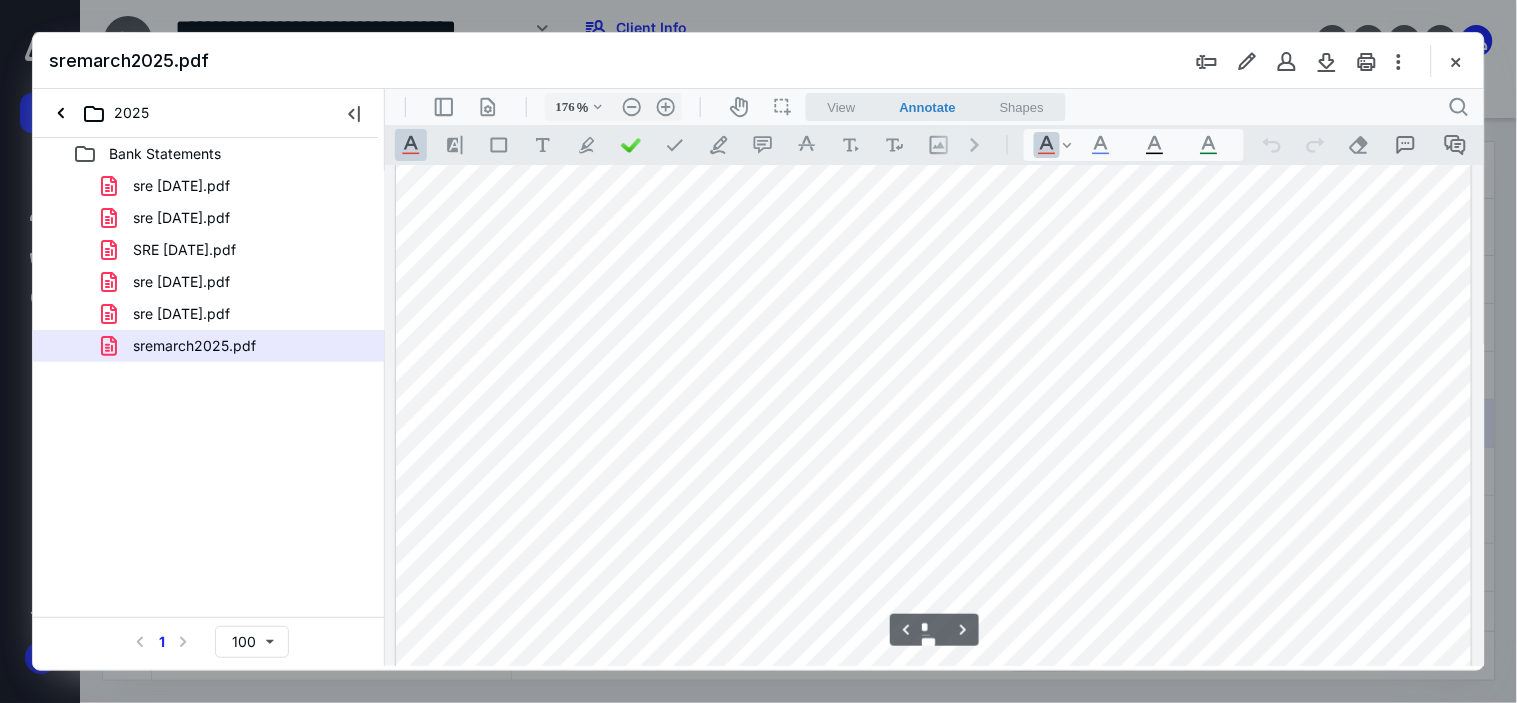 scroll, scrollTop: 2305, scrollLeft: 0, axis: vertical 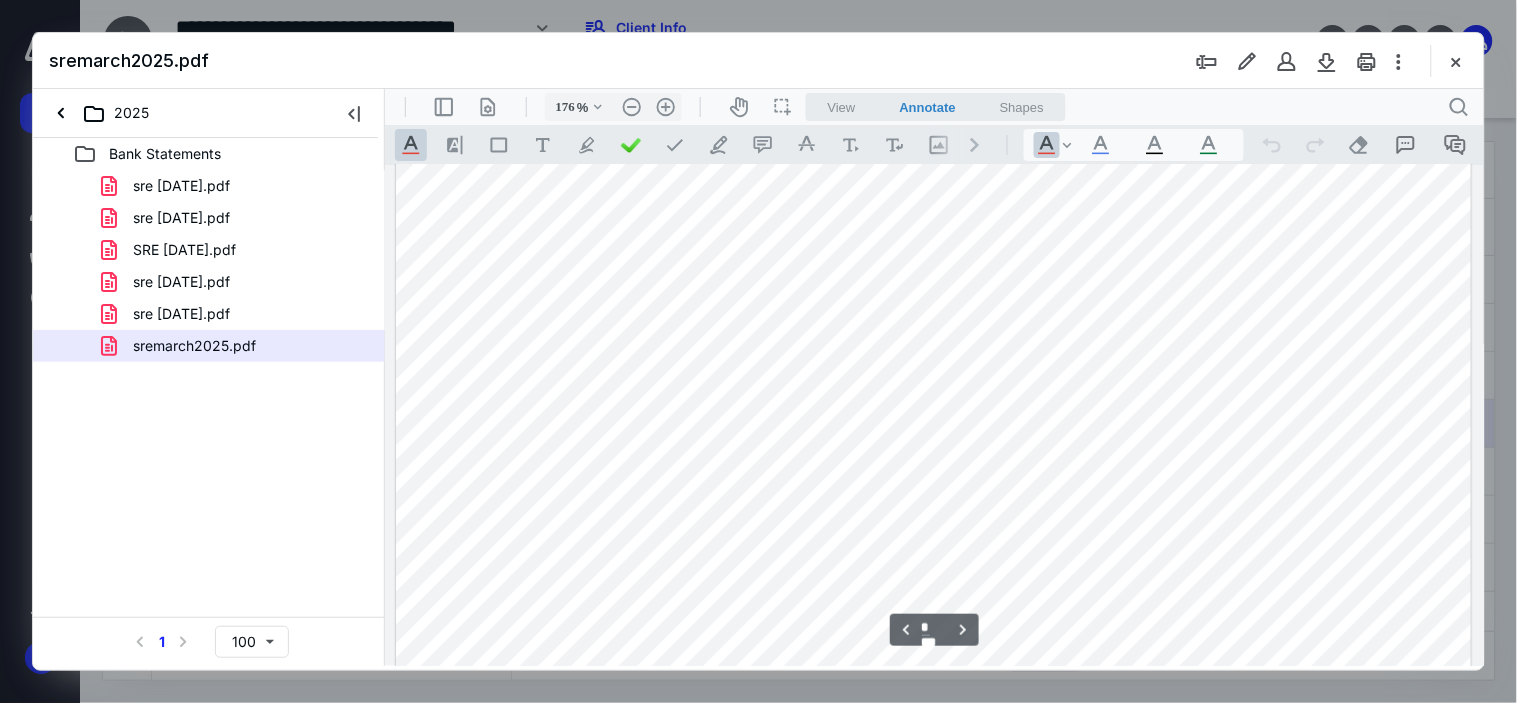 type on "*" 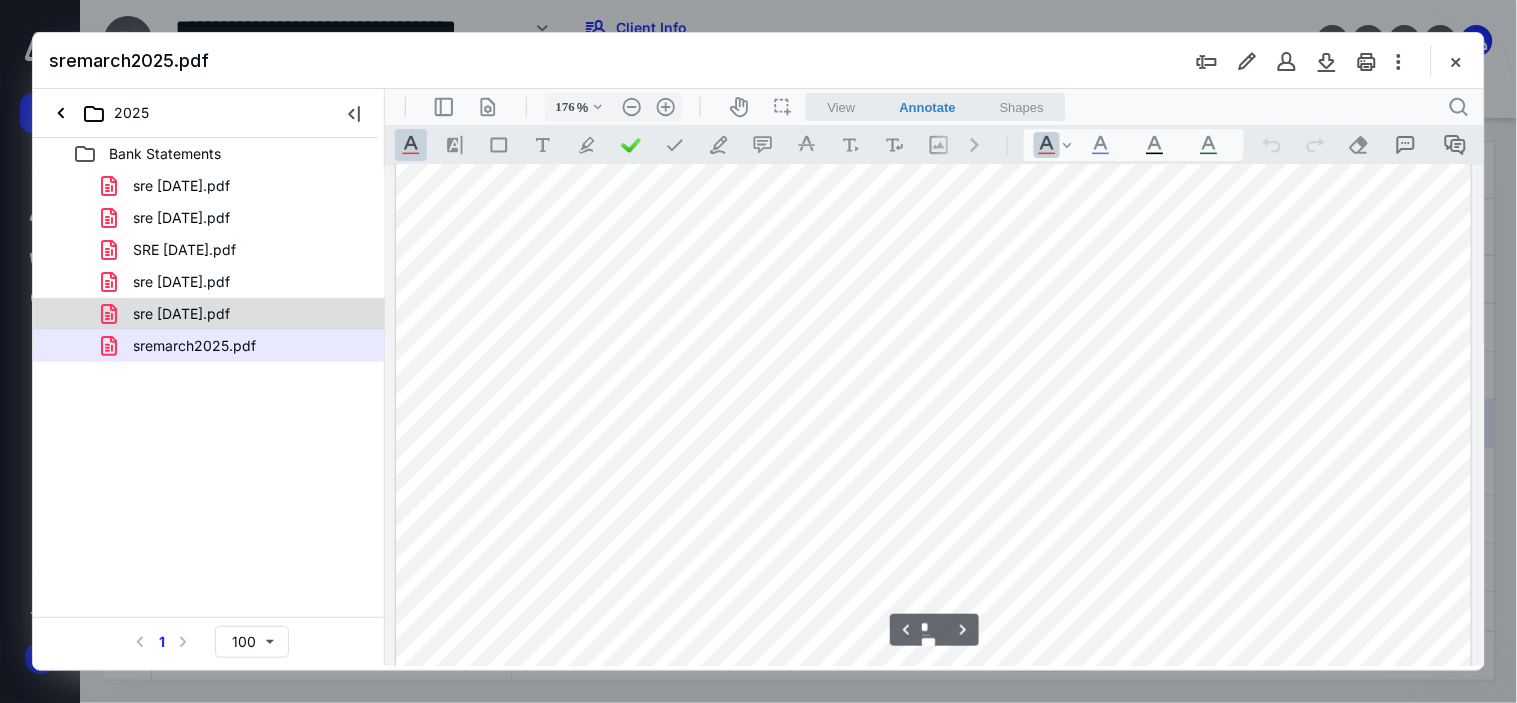 scroll, scrollTop: 5638, scrollLeft: 0, axis: vertical 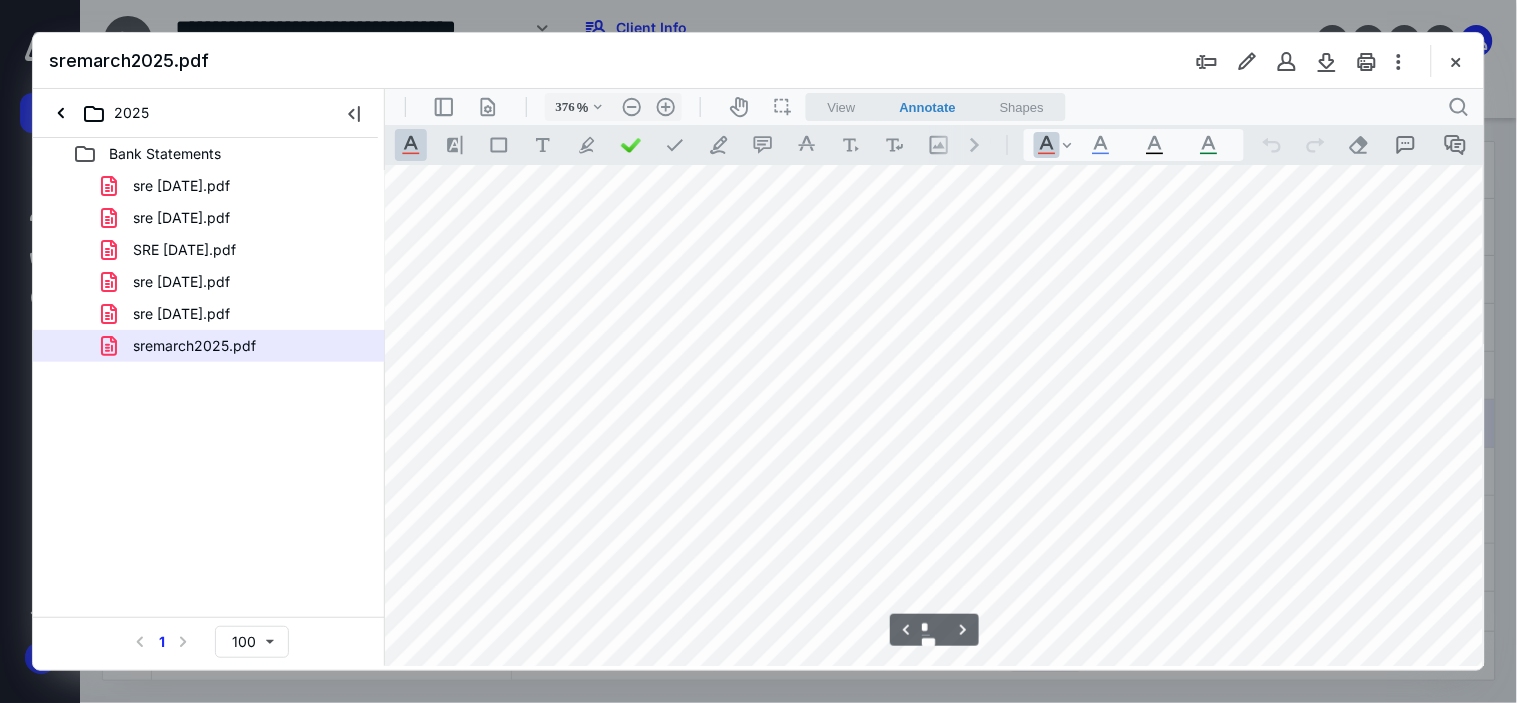 drag, startPoint x: 1364, startPoint y: 756, endPoint x: 880, endPoint y: 663, distance: 492.85394 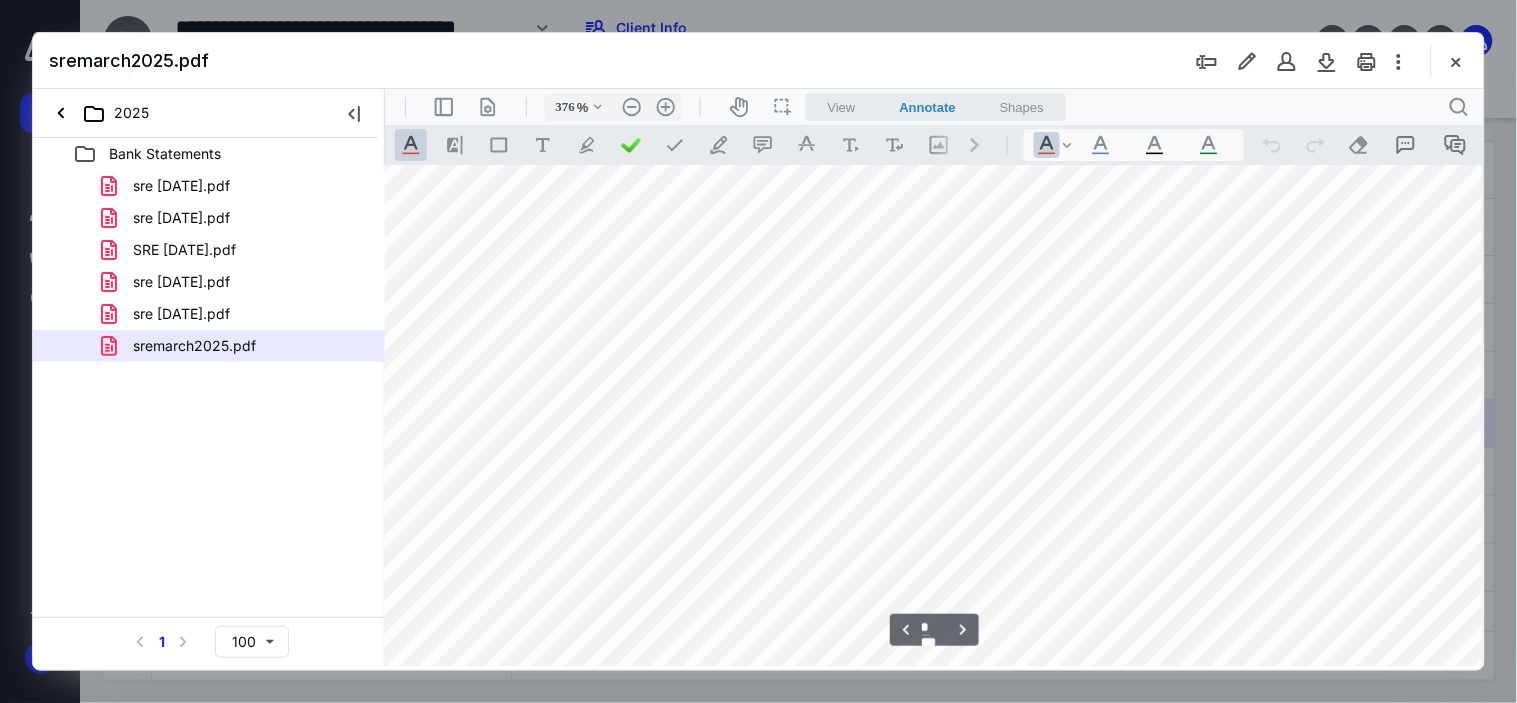 scroll, scrollTop: 12533, scrollLeft: 165, axis: both 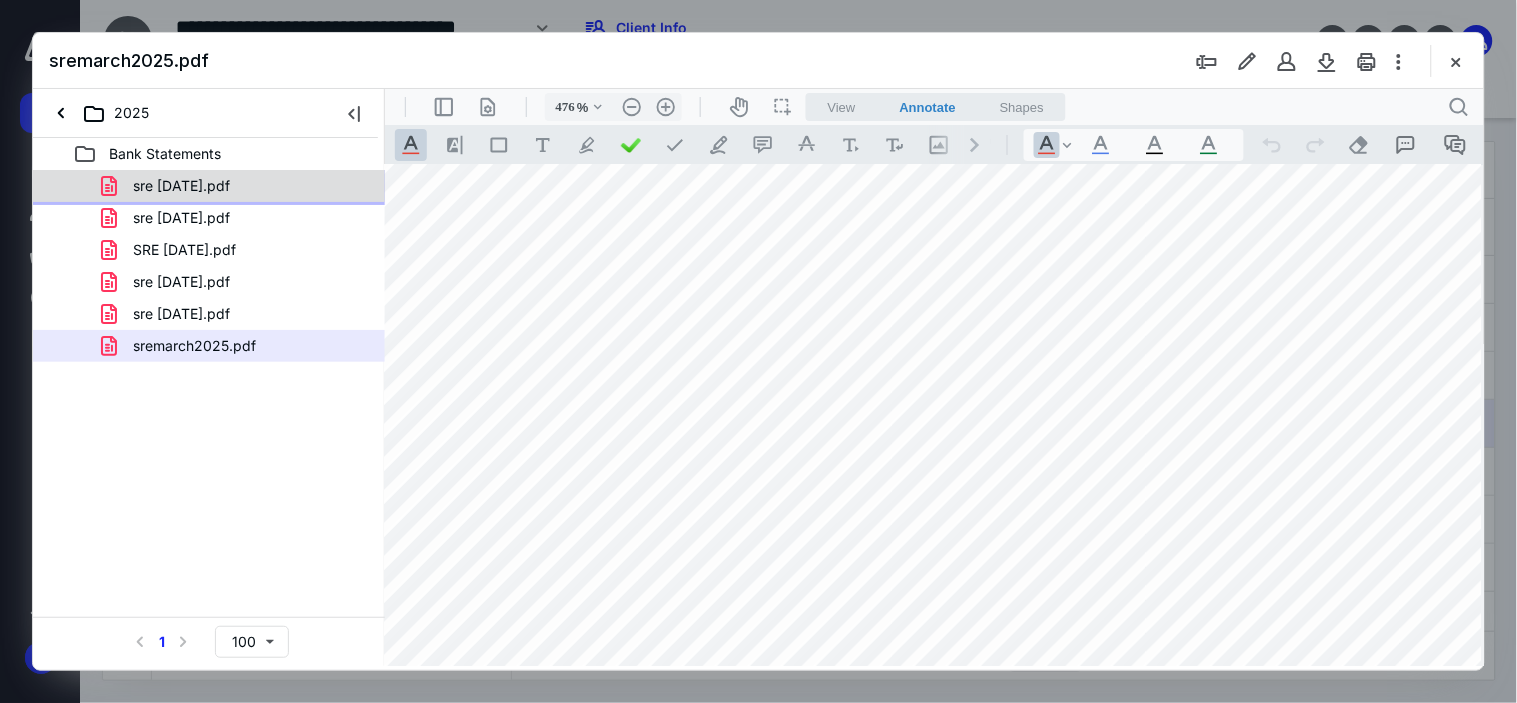 click on "sre [DATE].pdf" at bounding box center [169, 186] 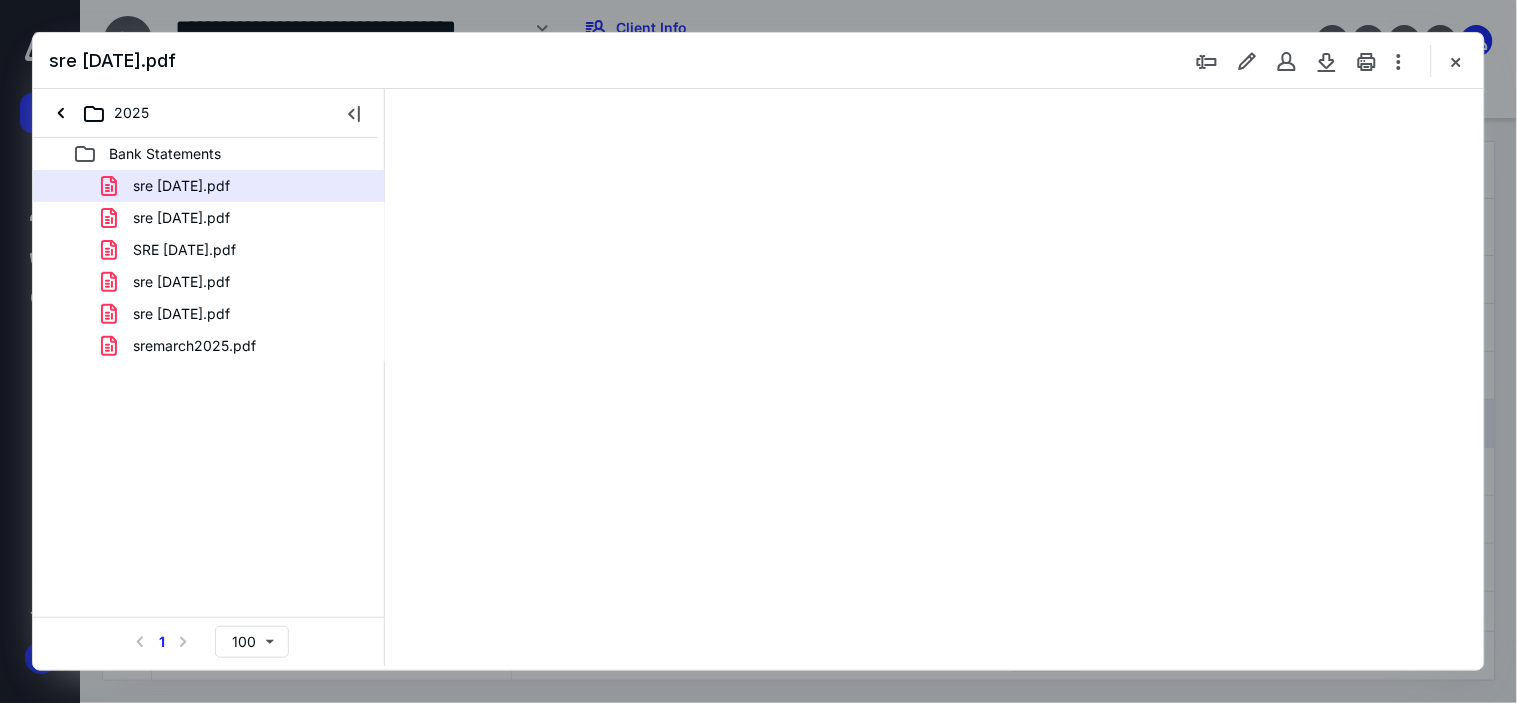 scroll, scrollTop: 83, scrollLeft: 0, axis: vertical 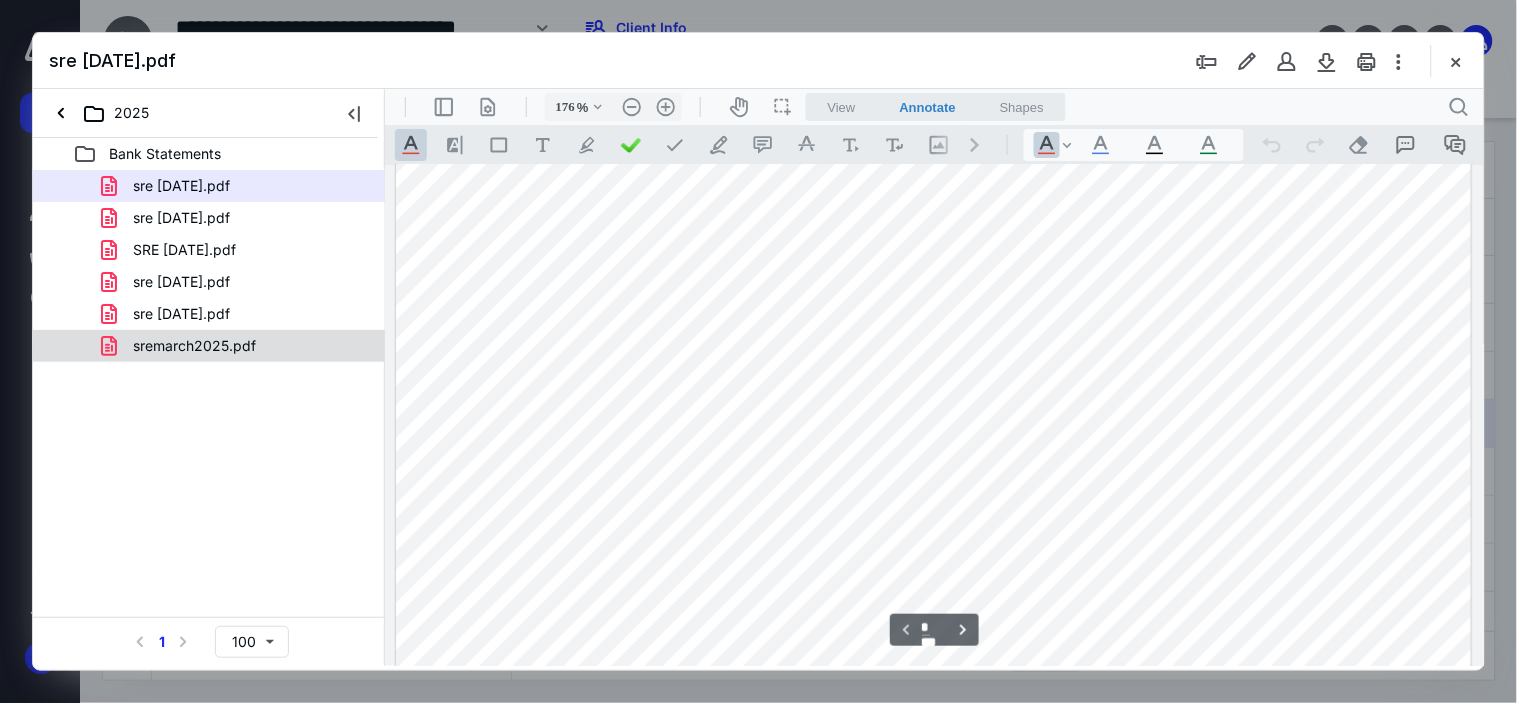 click on "sremarch2025.pdf" at bounding box center [194, 346] 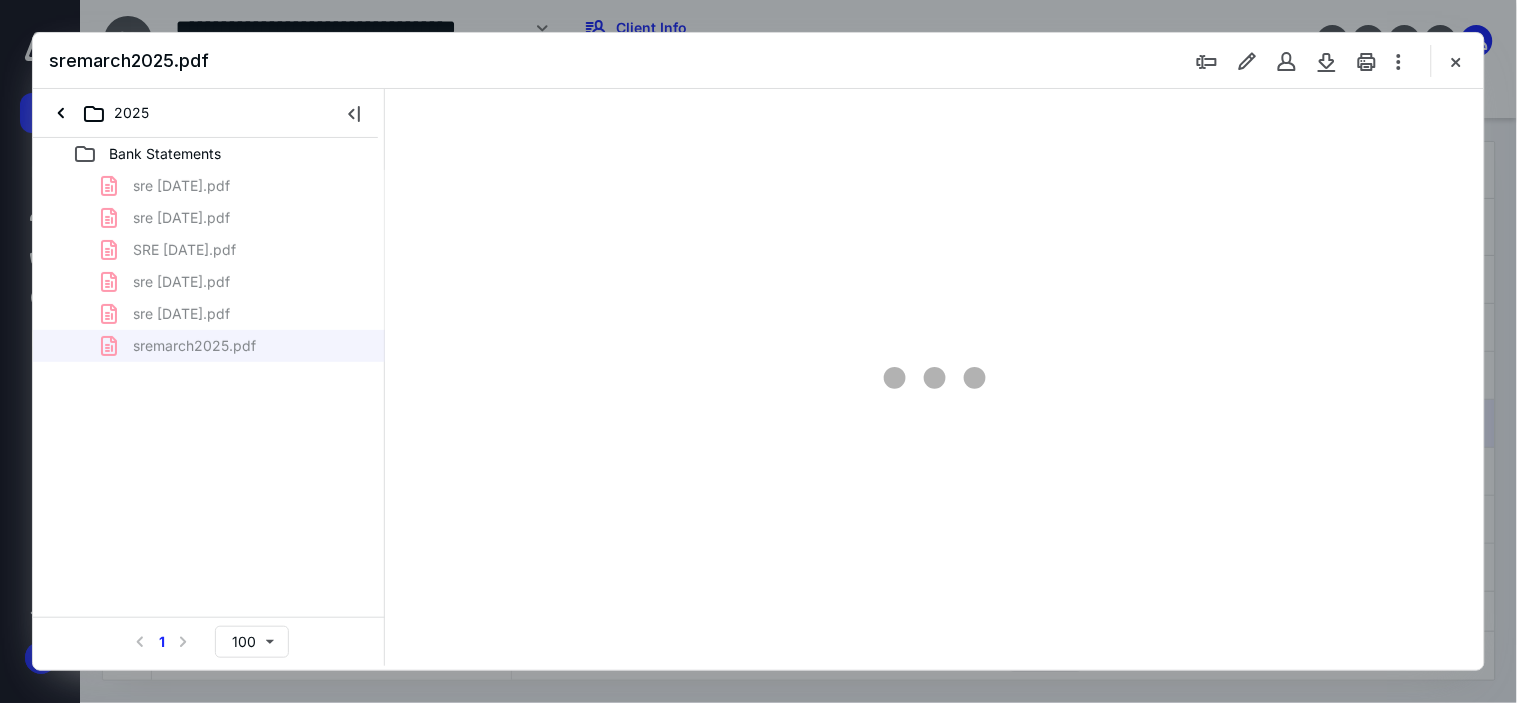 type on "176" 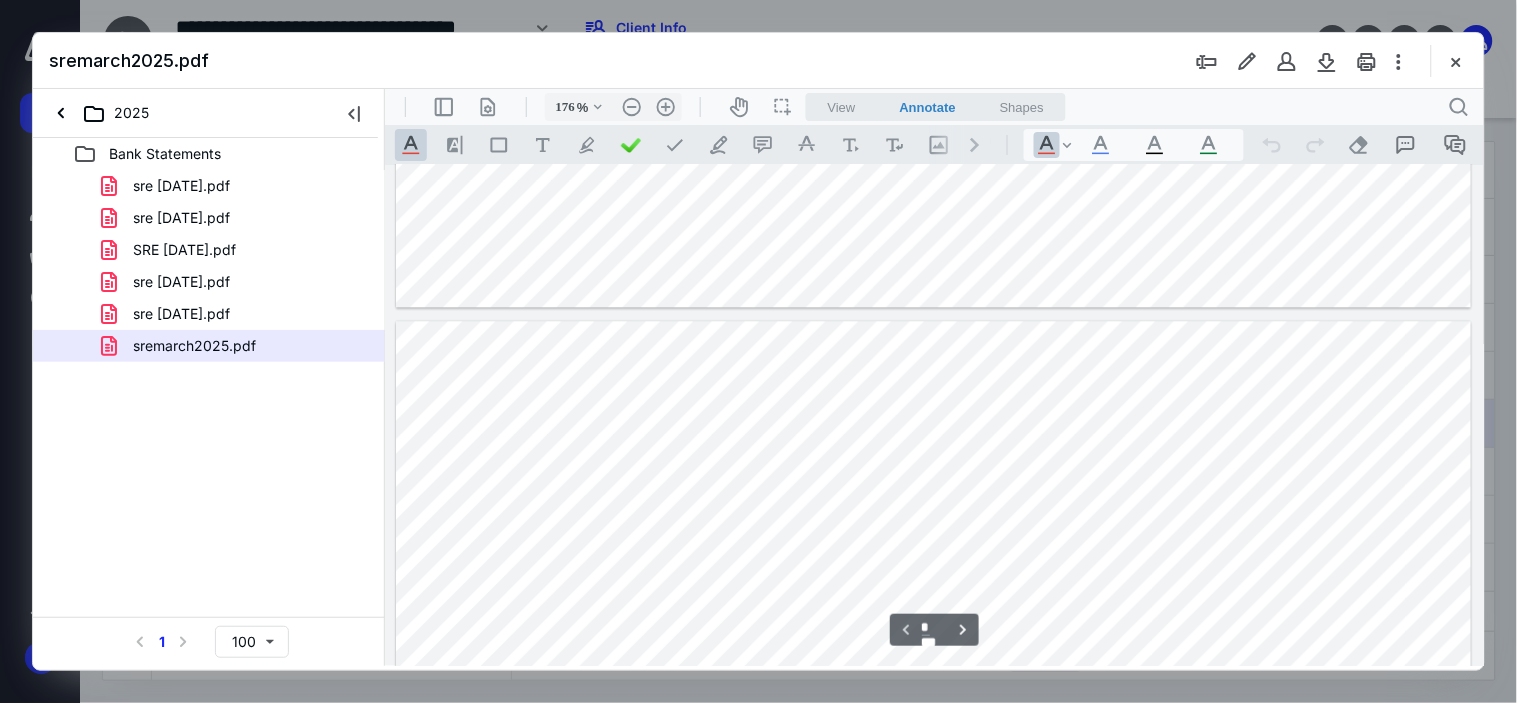 type on "*" 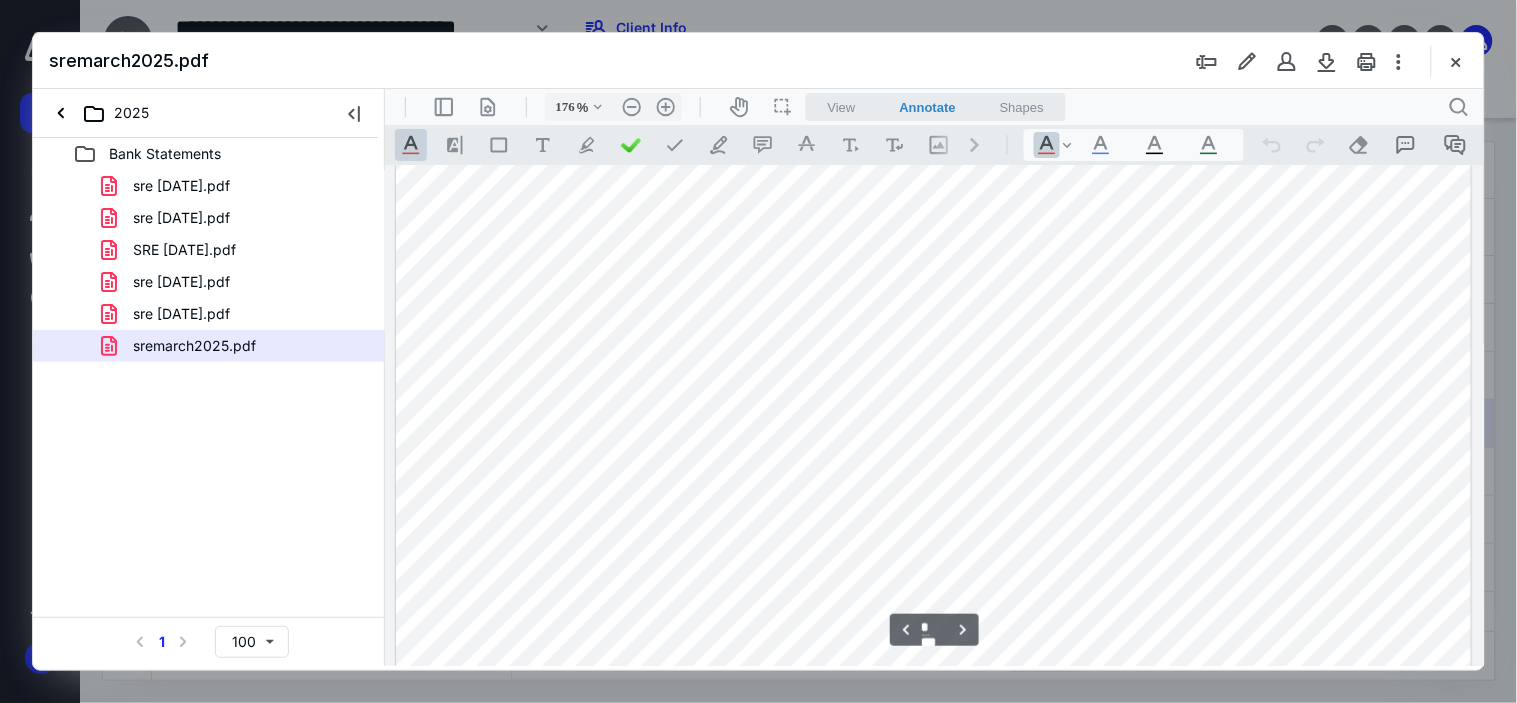 scroll, scrollTop: 2083, scrollLeft: 0, axis: vertical 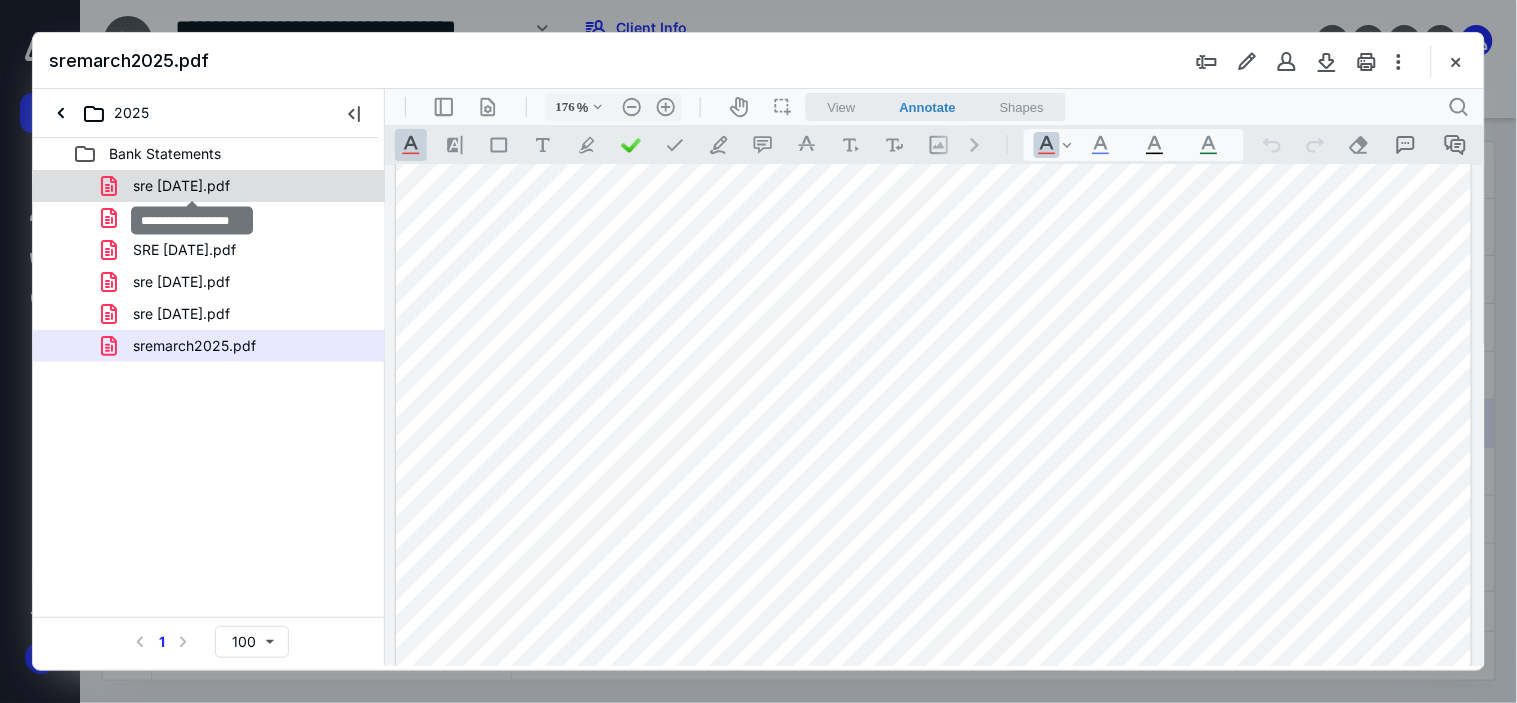 click on "sre [DATE].pdf" at bounding box center (181, 186) 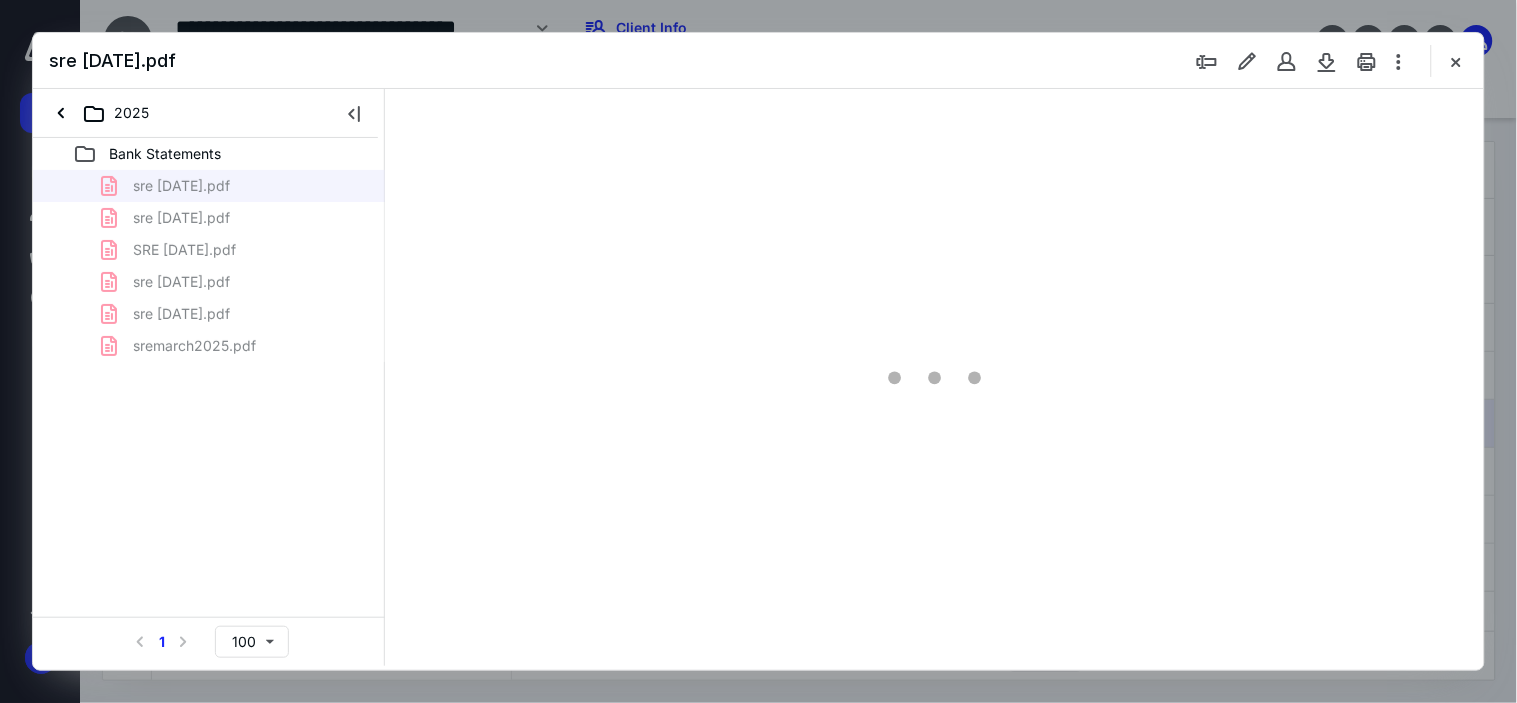 type on "176" 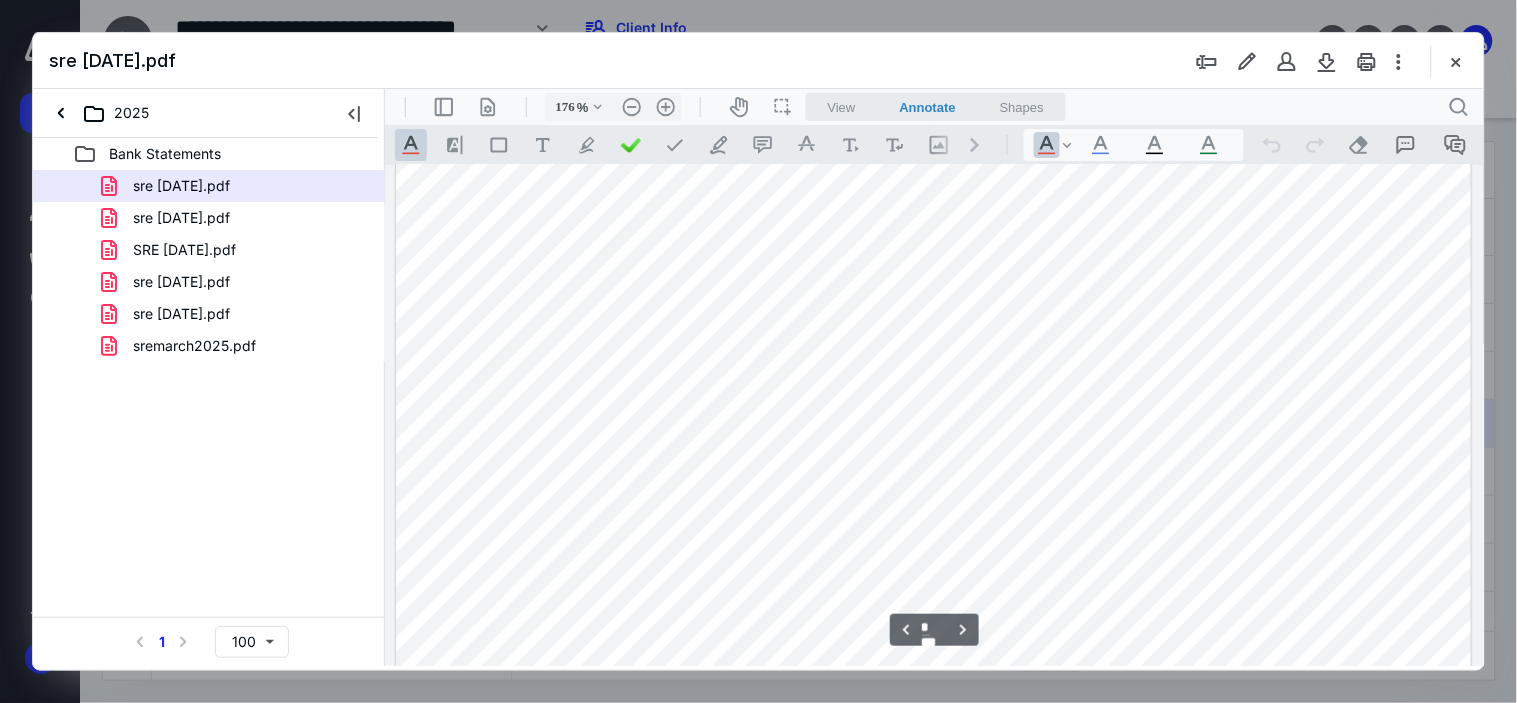 scroll, scrollTop: 1972, scrollLeft: 0, axis: vertical 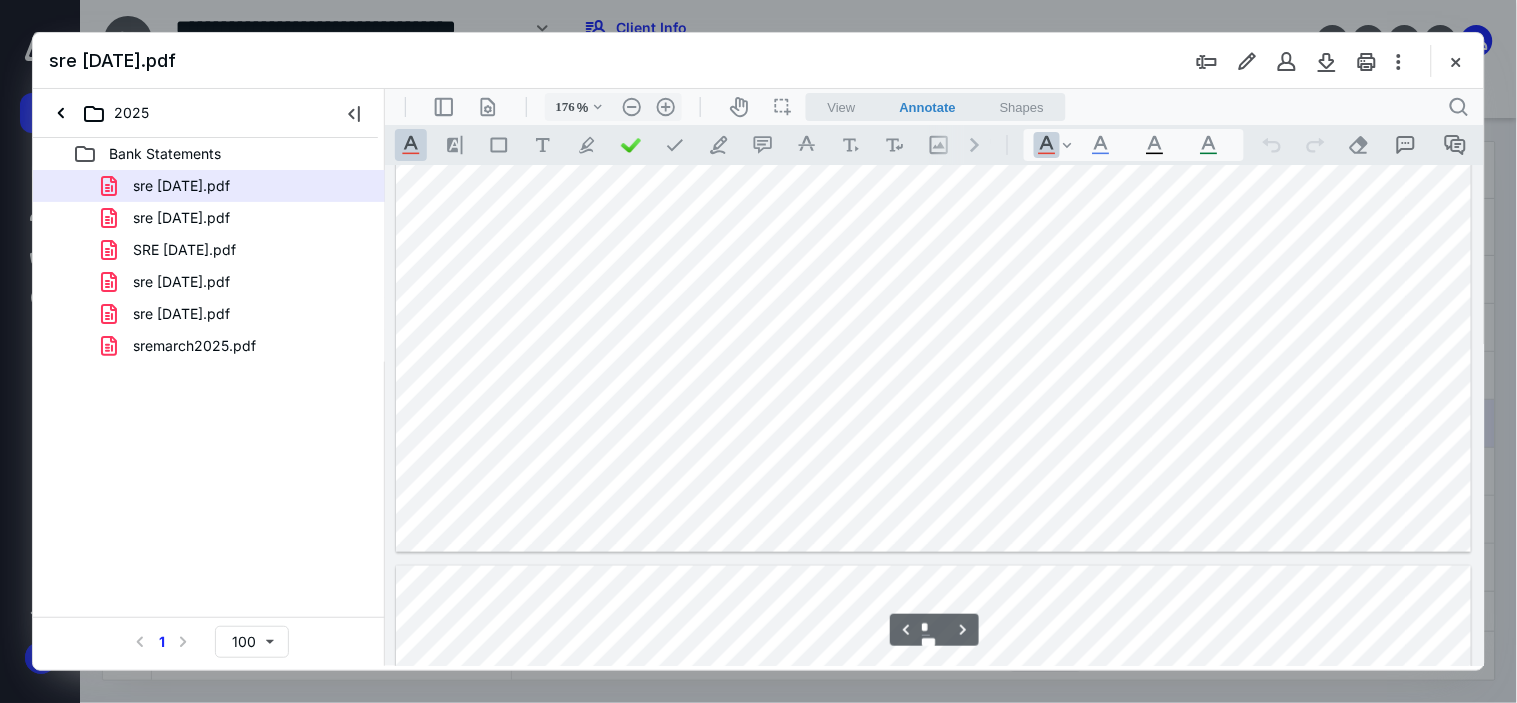 type on "*" 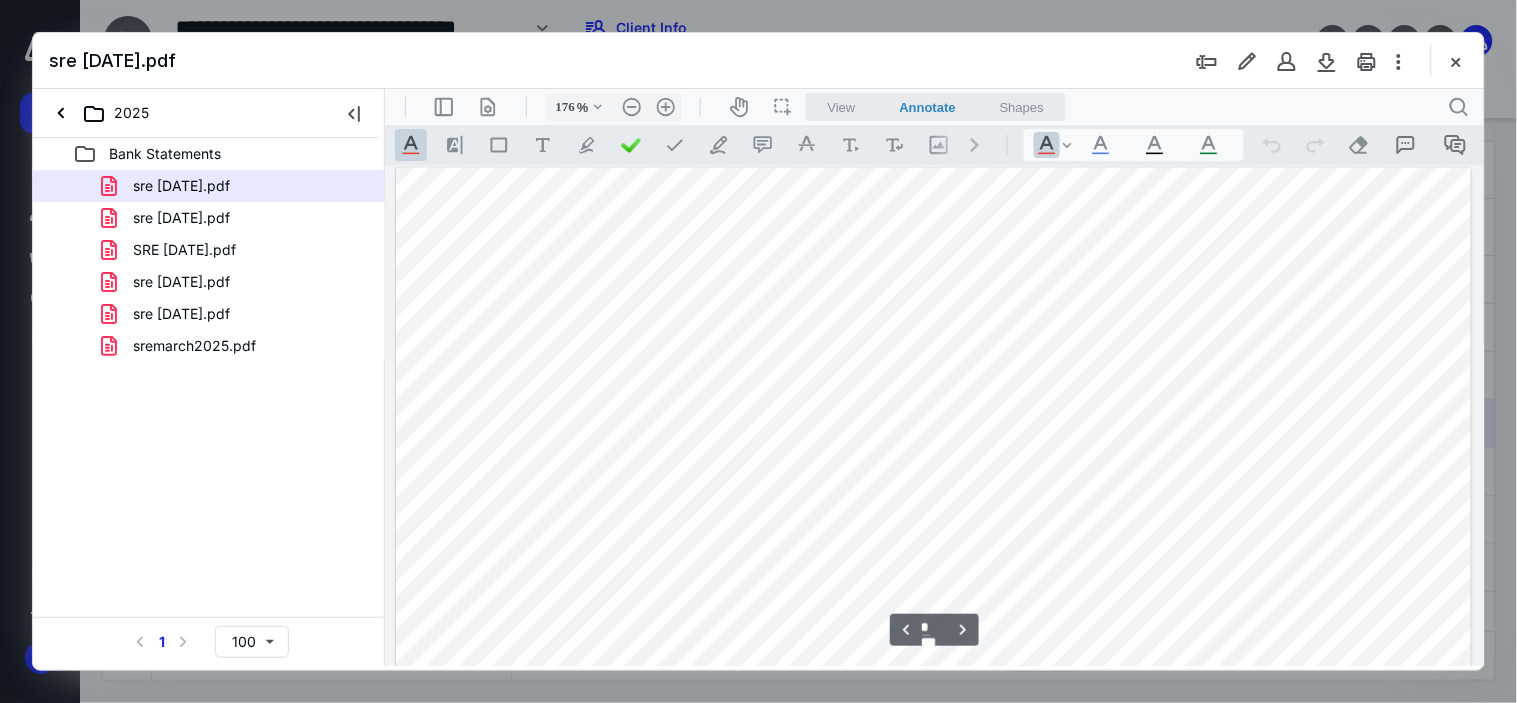 scroll, scrollTop: 2861, scrollLeft: 0, axis: vertical 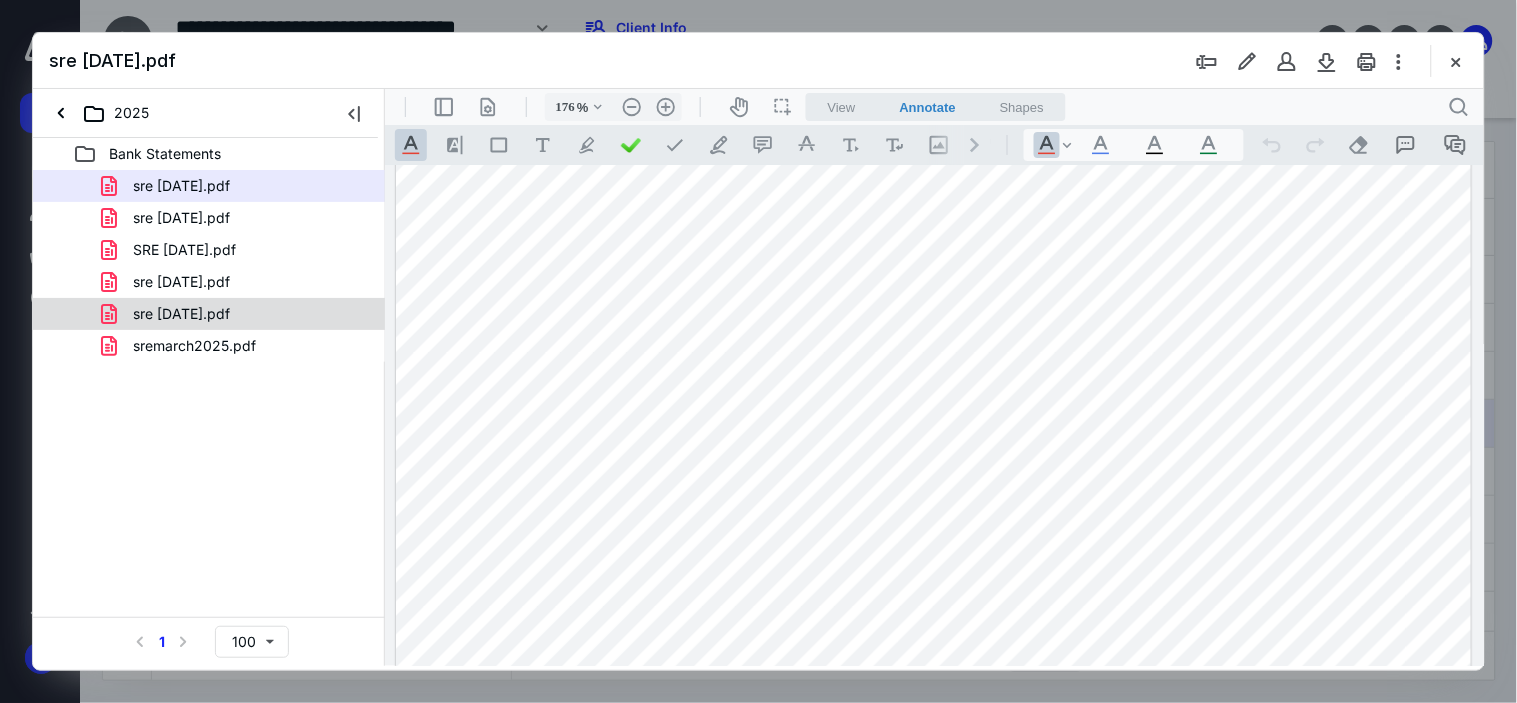click on "sre [DATE].pdf" at bounding box center (181, 314) 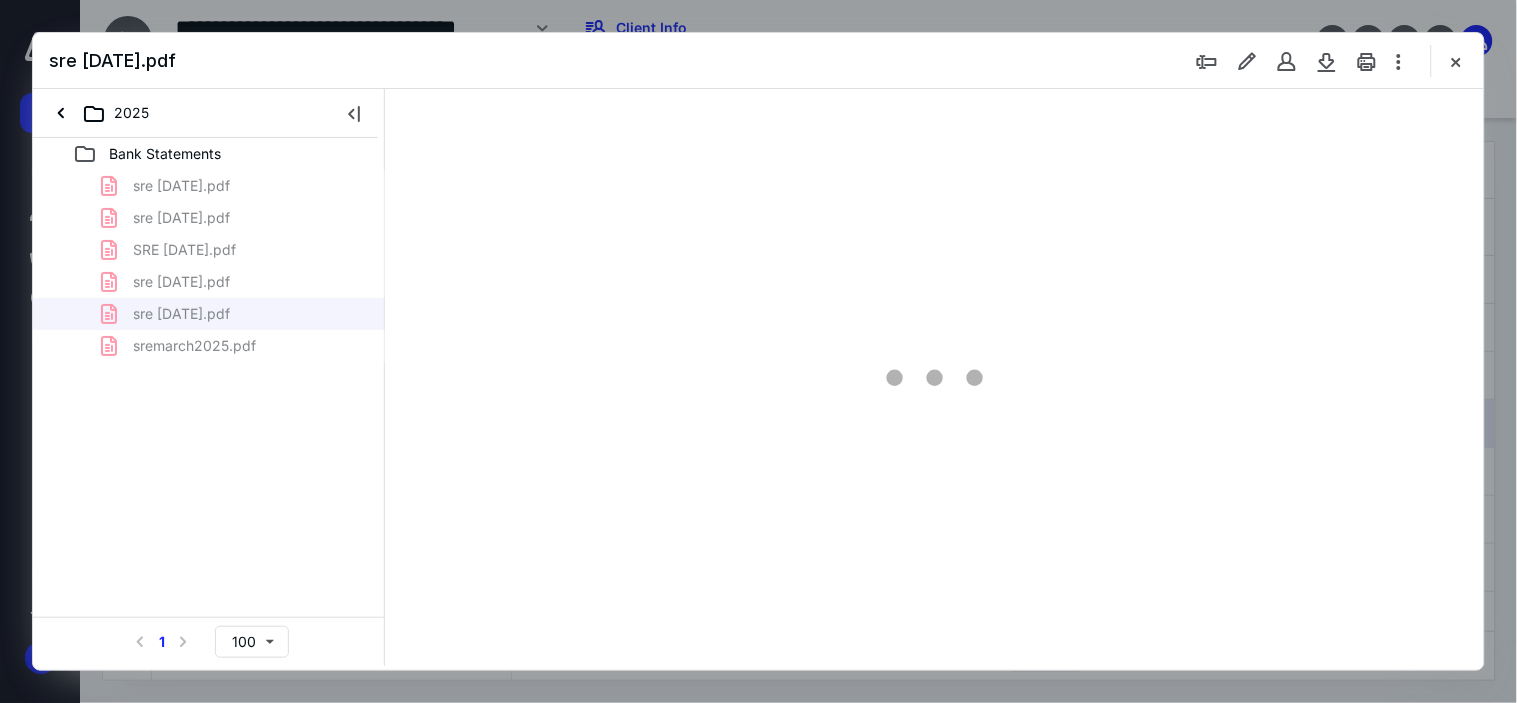 type on "176" 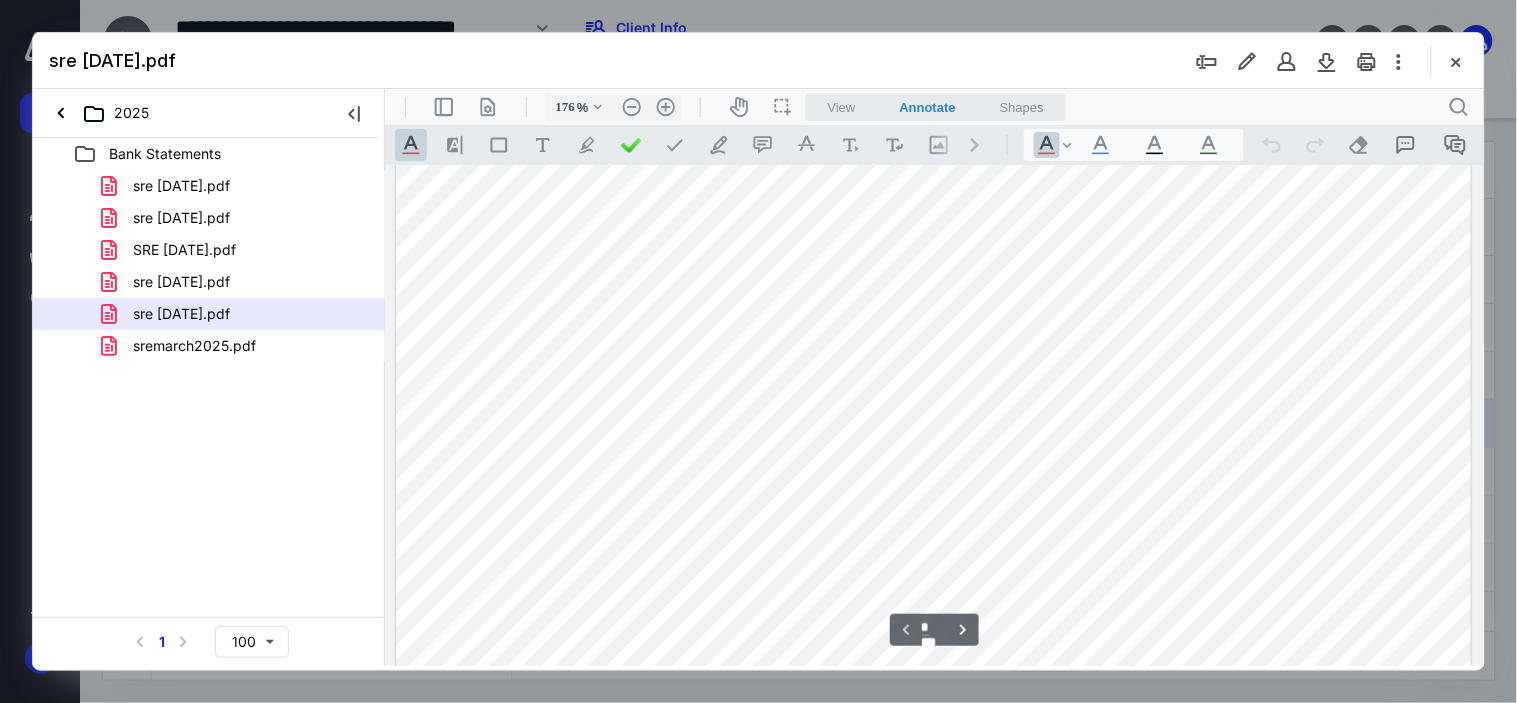 scroll, scrollTop: 527, scrollLeft: 0, axis: vertical 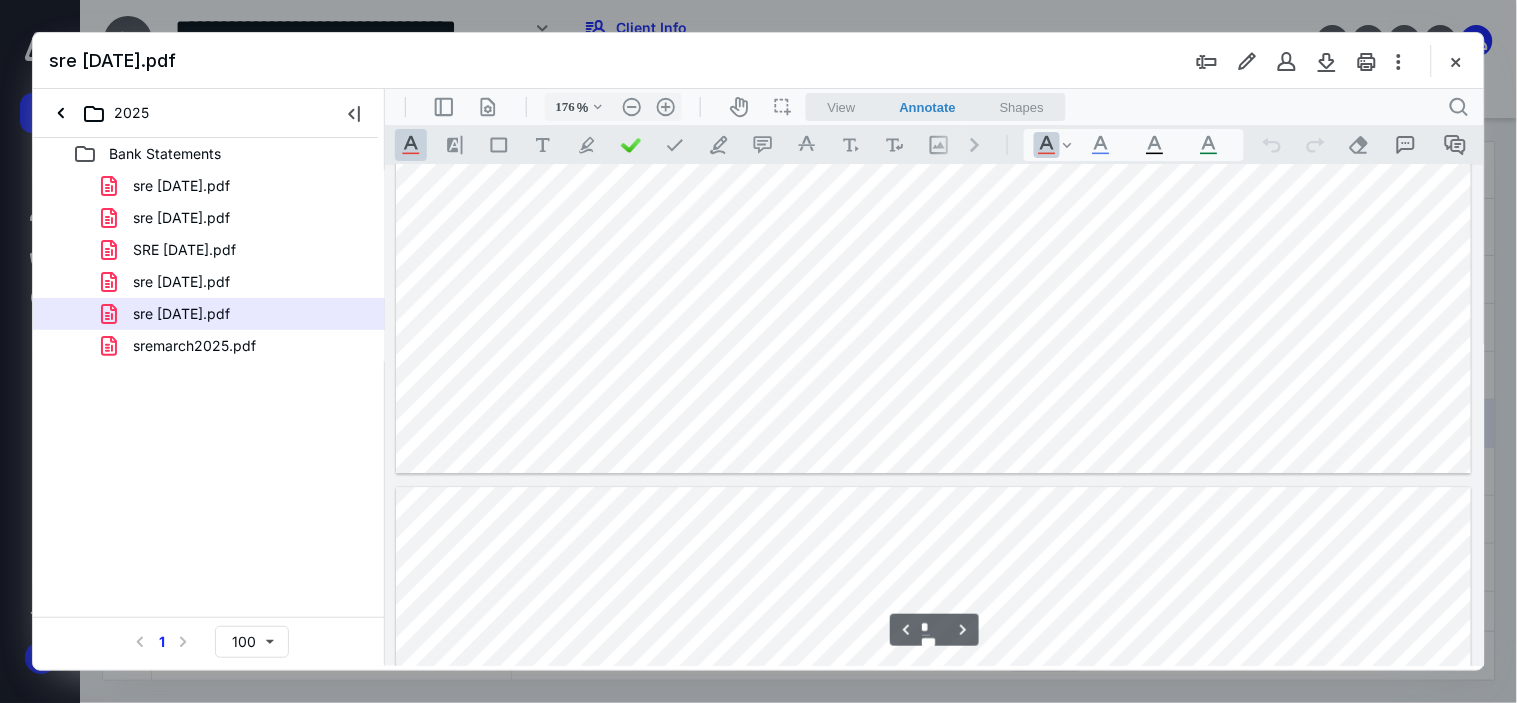 type on "*" 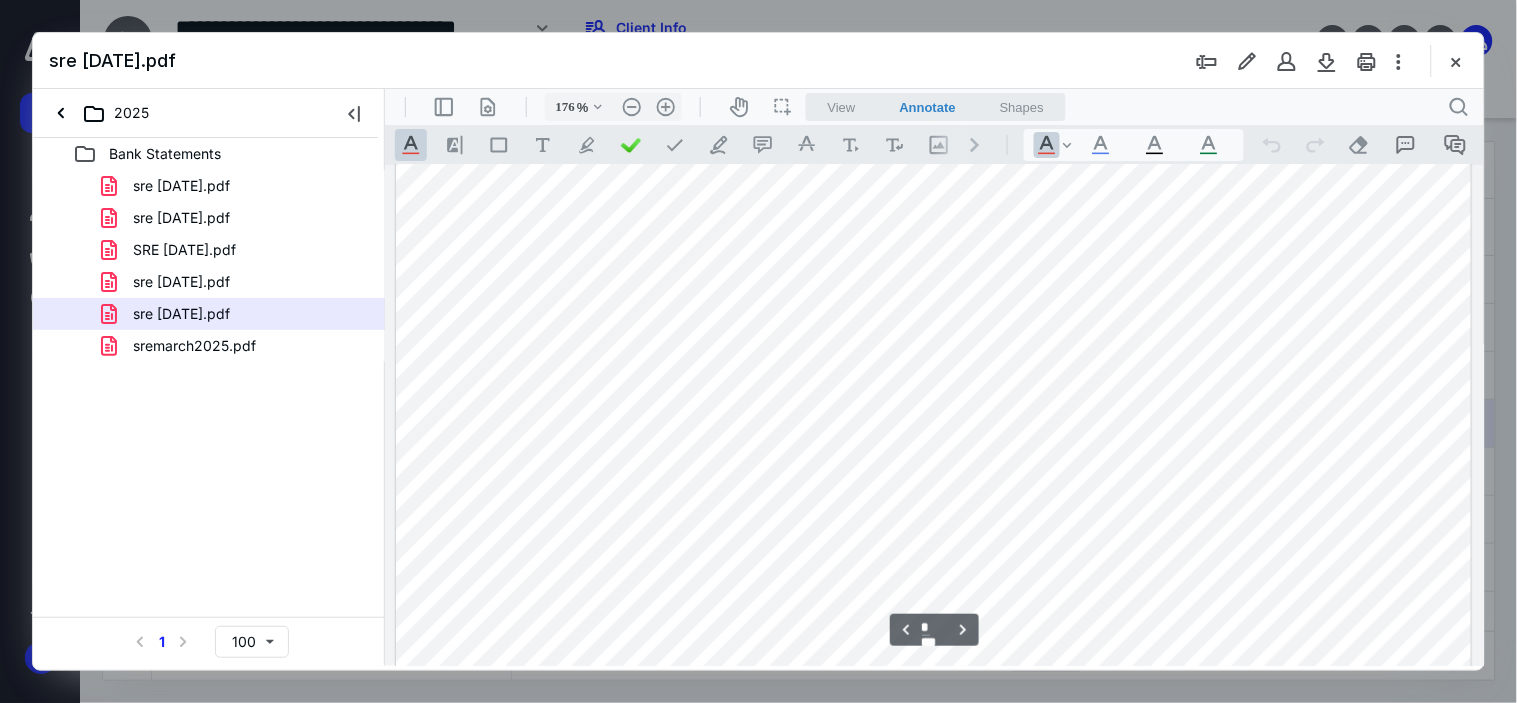 scroll, scrollTop: 5972, scrollLeft: 0, axis: vertical 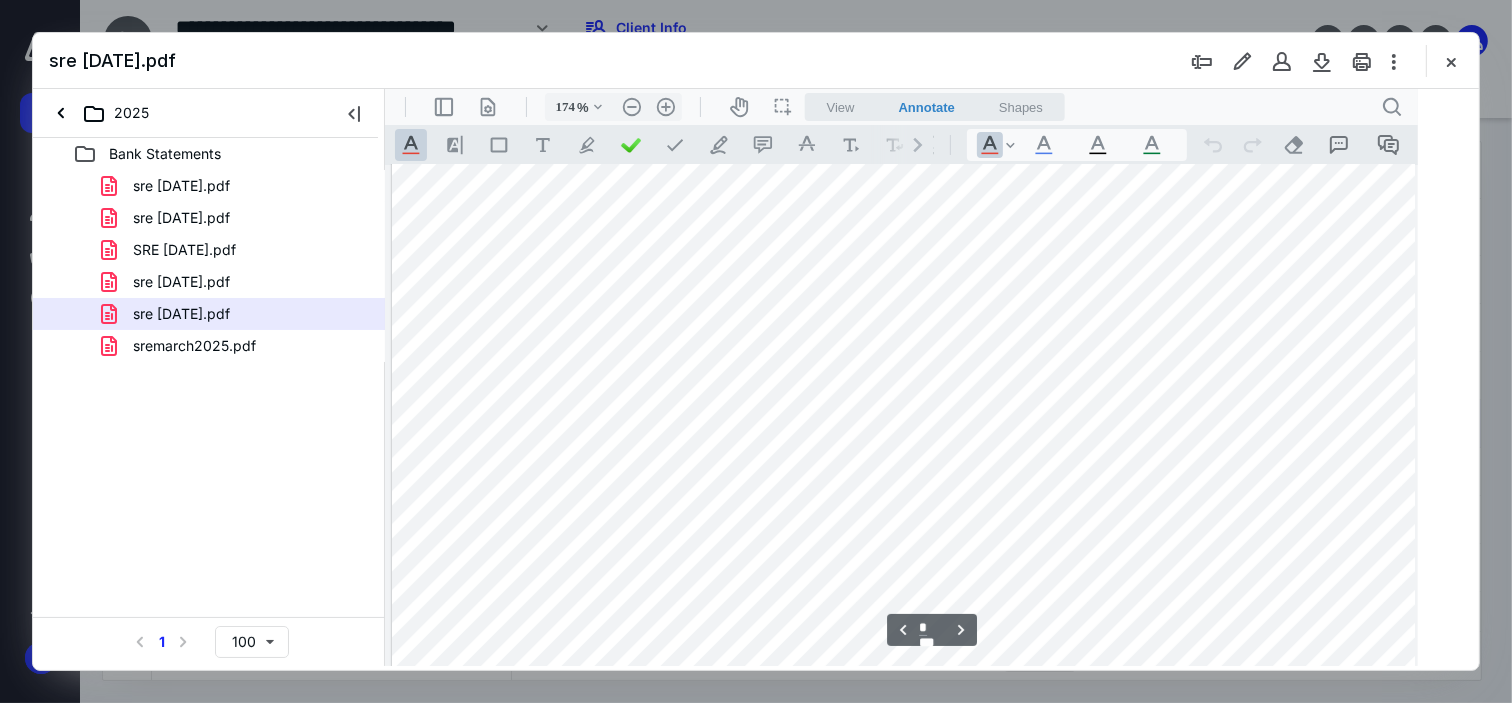 type on "175" 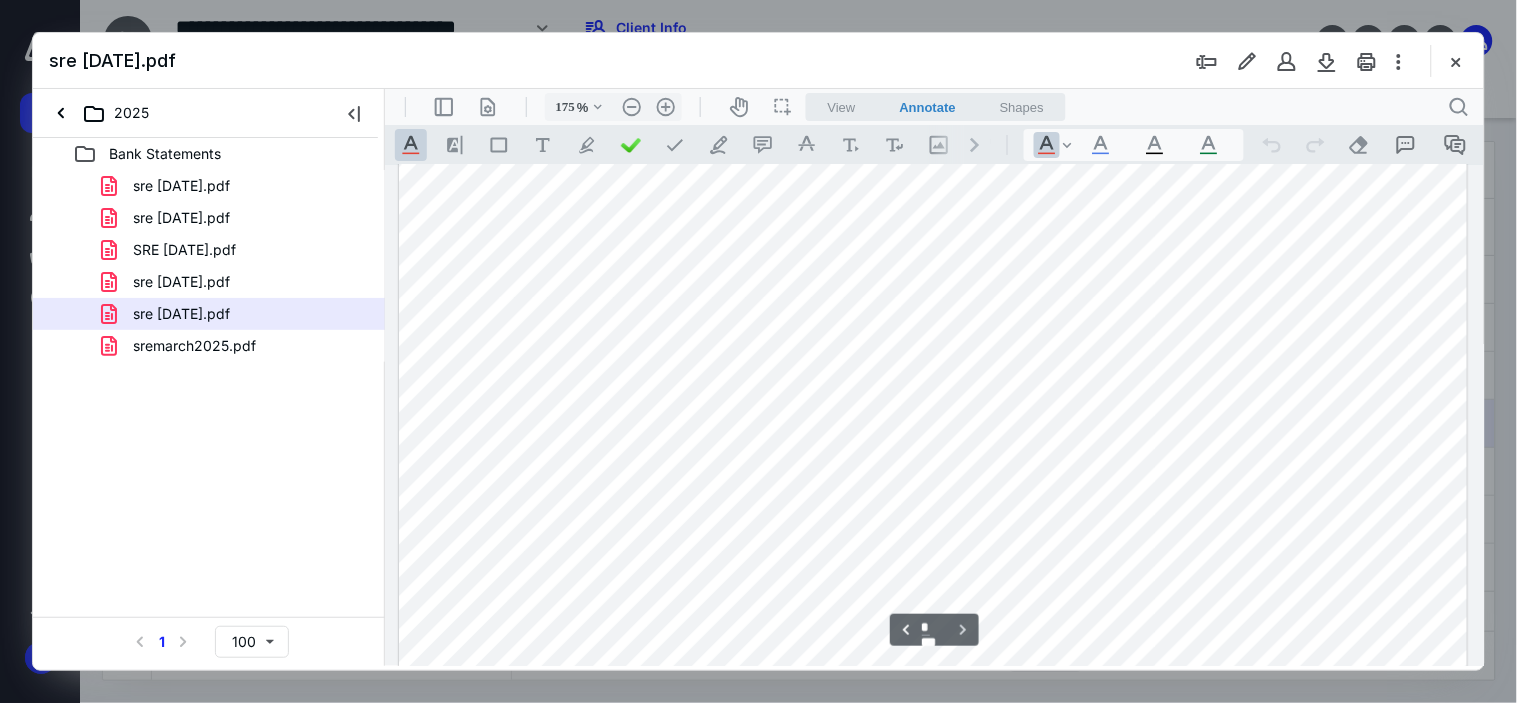 scroll, scrollTop: 7272, scrollLeft: 0, axis: vertical 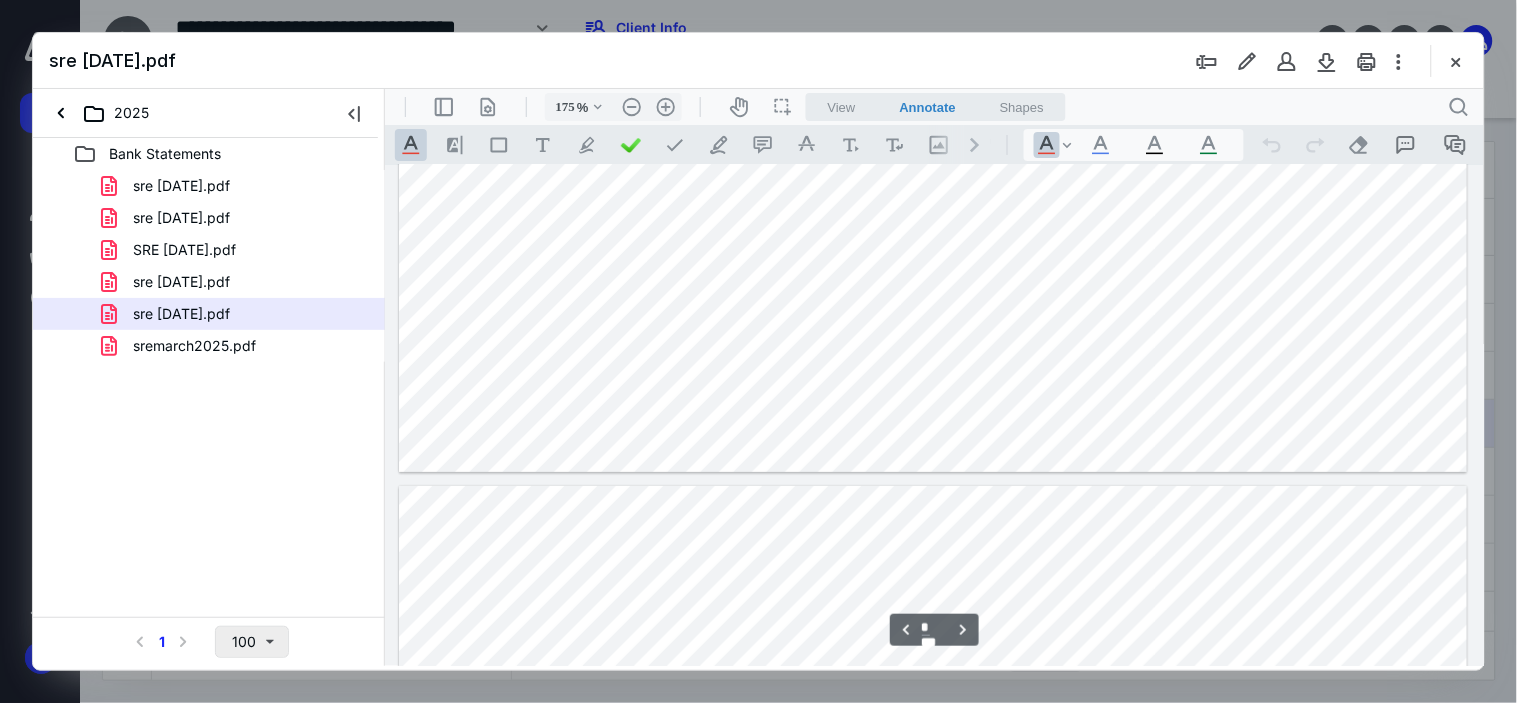 type on "*" 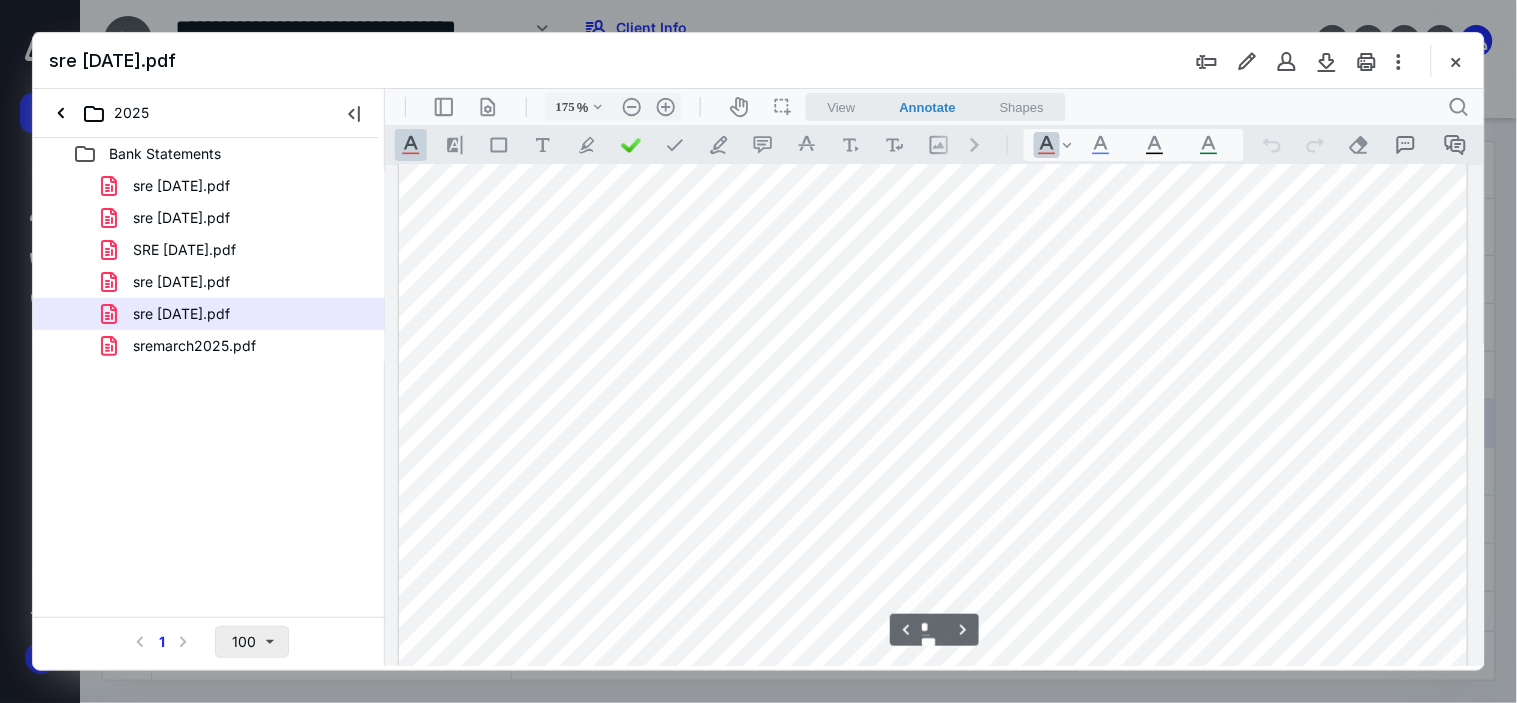 scroll, scrollTop: 3272, scrollLeft: 0, axis: vertical 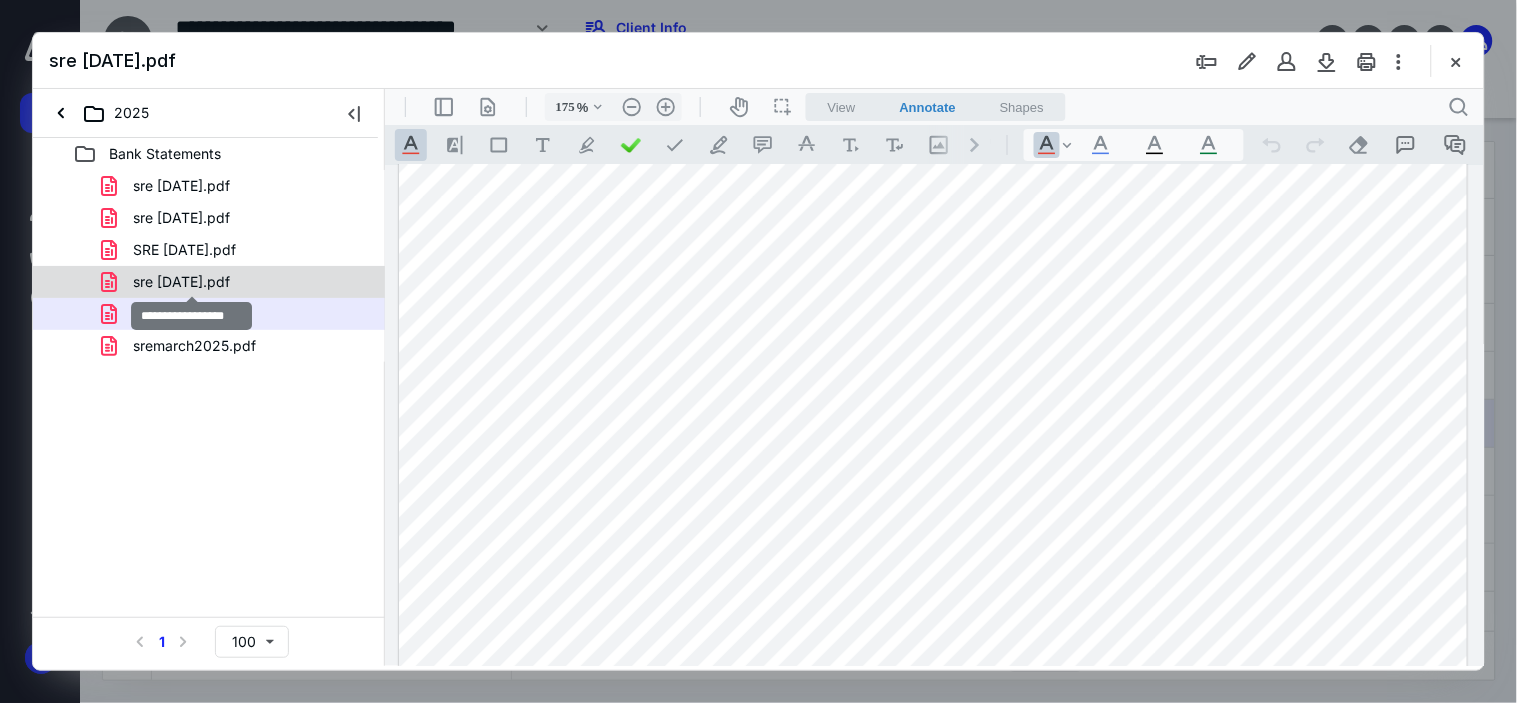 click on "sre [DATE].pdf" at bounding box center [181, 282] 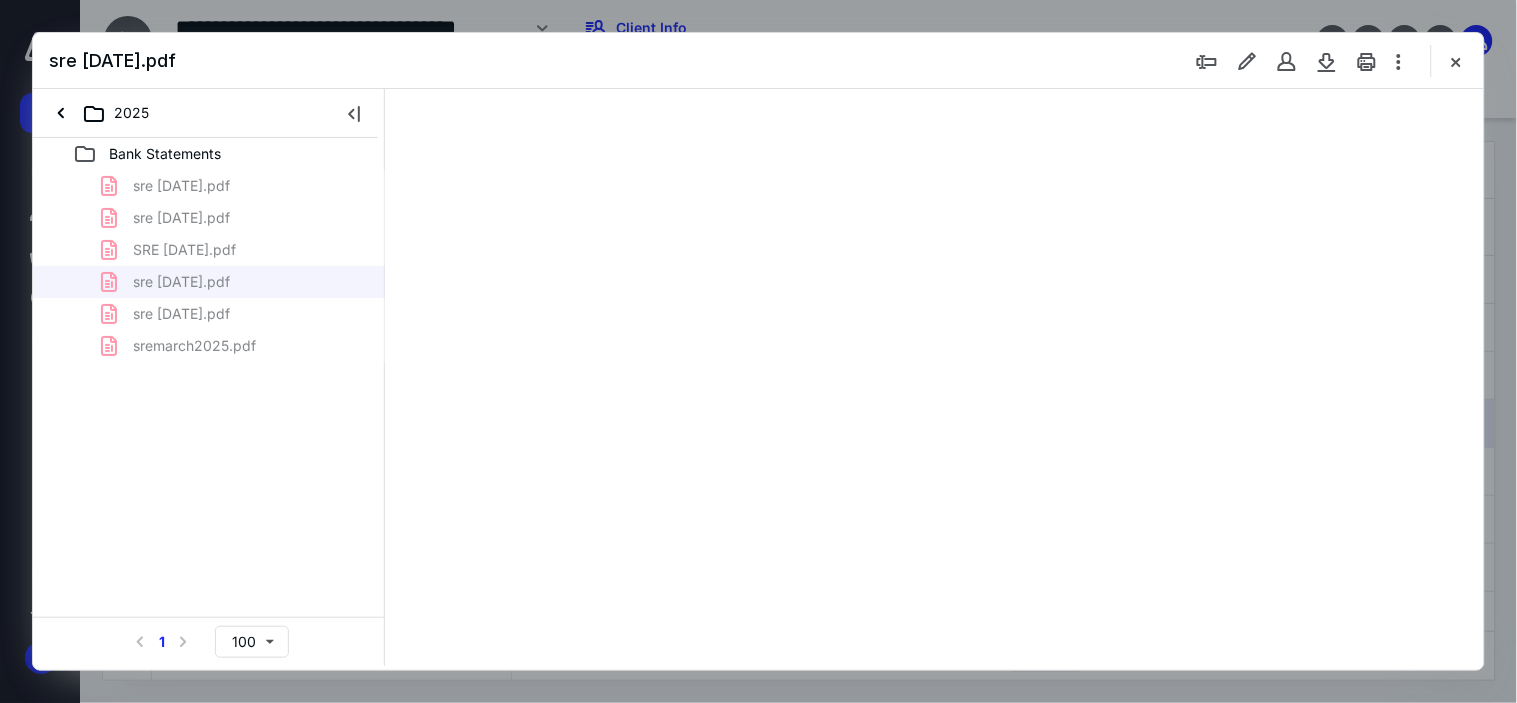type on "176" 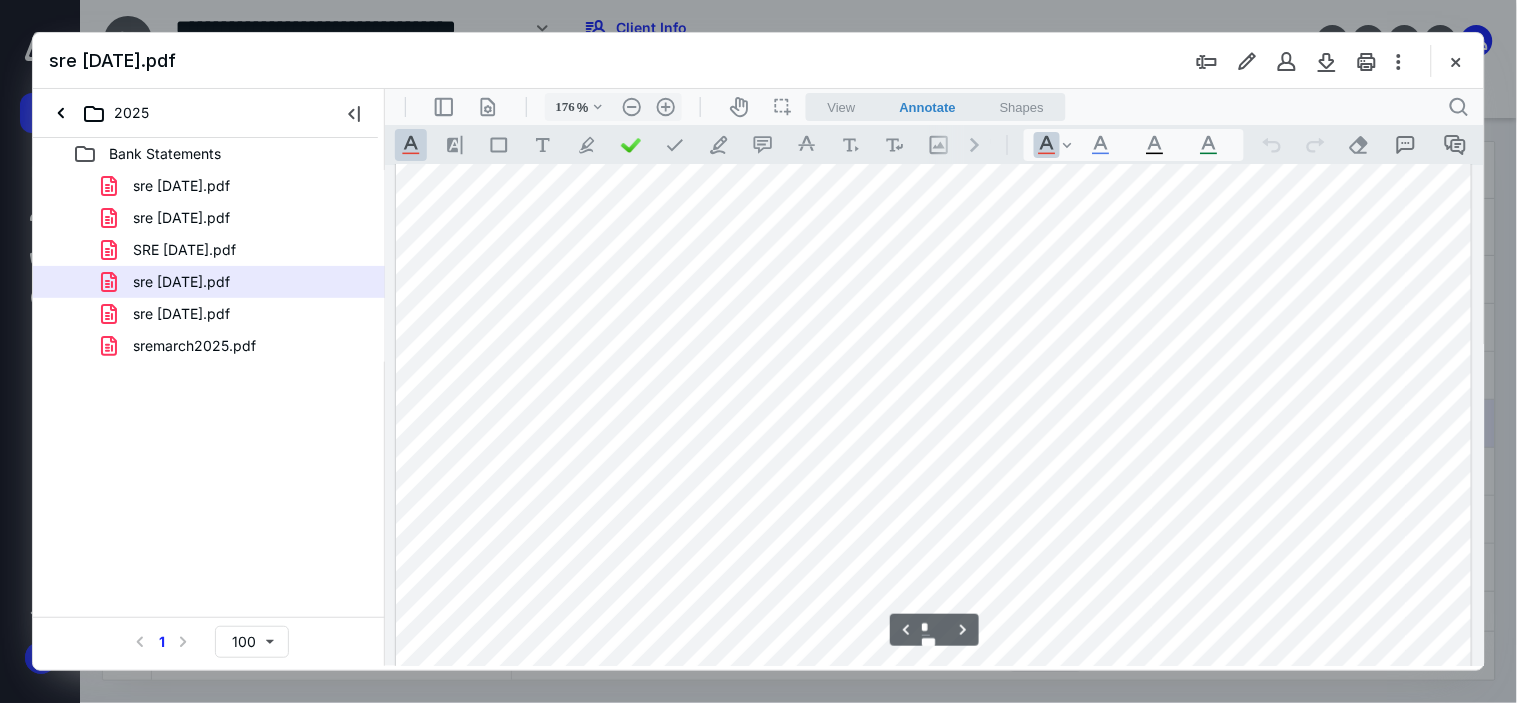 scroll, scrollTop: 3527, scrollLeft: 0, axis: vertical 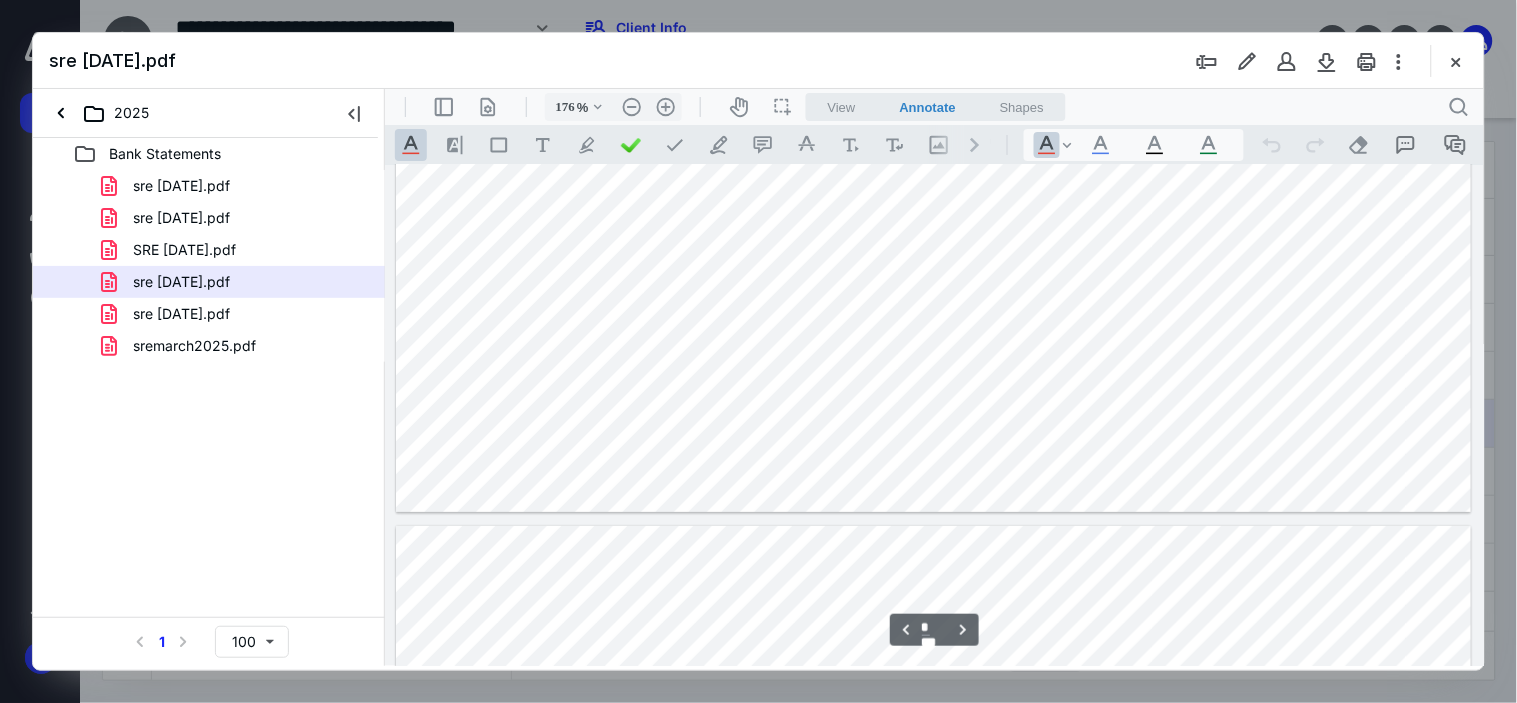 type on "*" 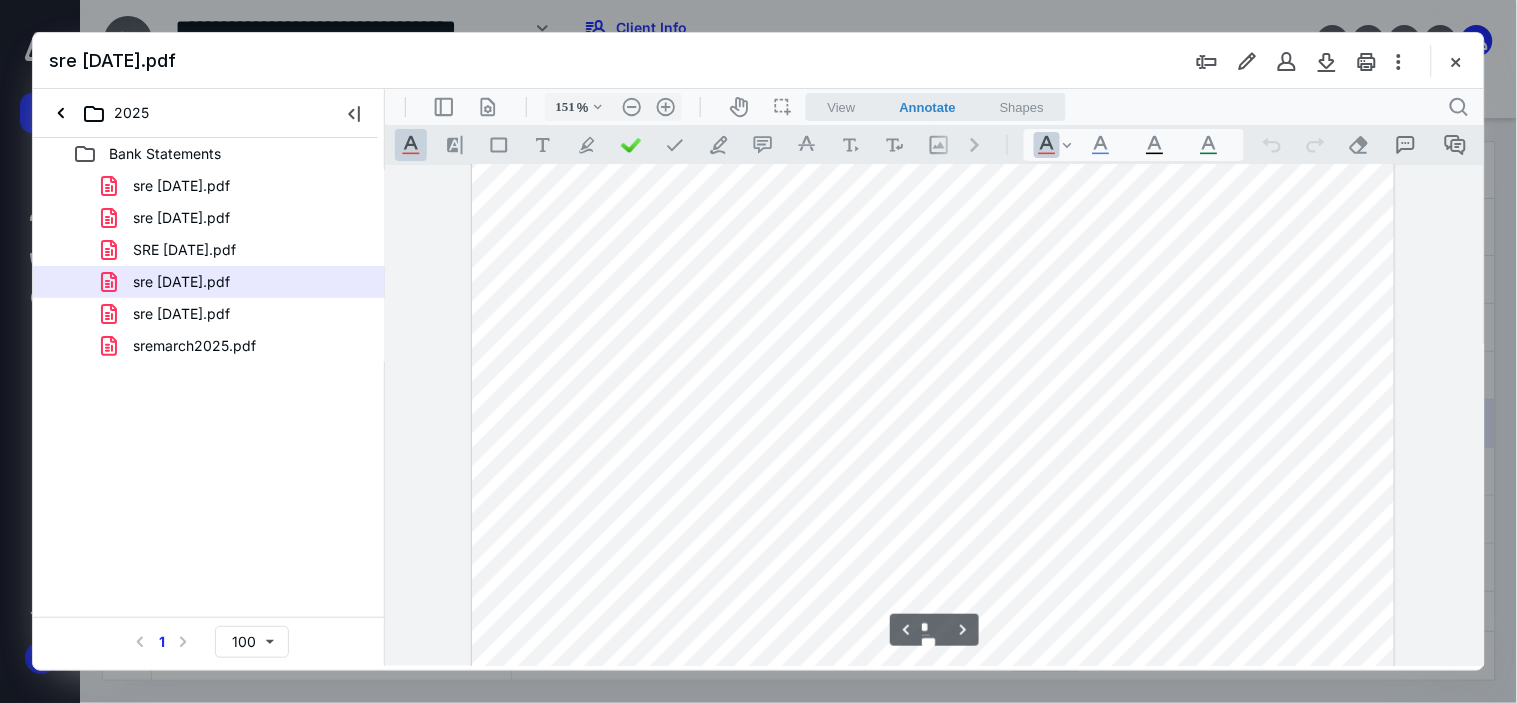scroll, scrollTop: 3640, scrollLeft: 0, axis: vertical 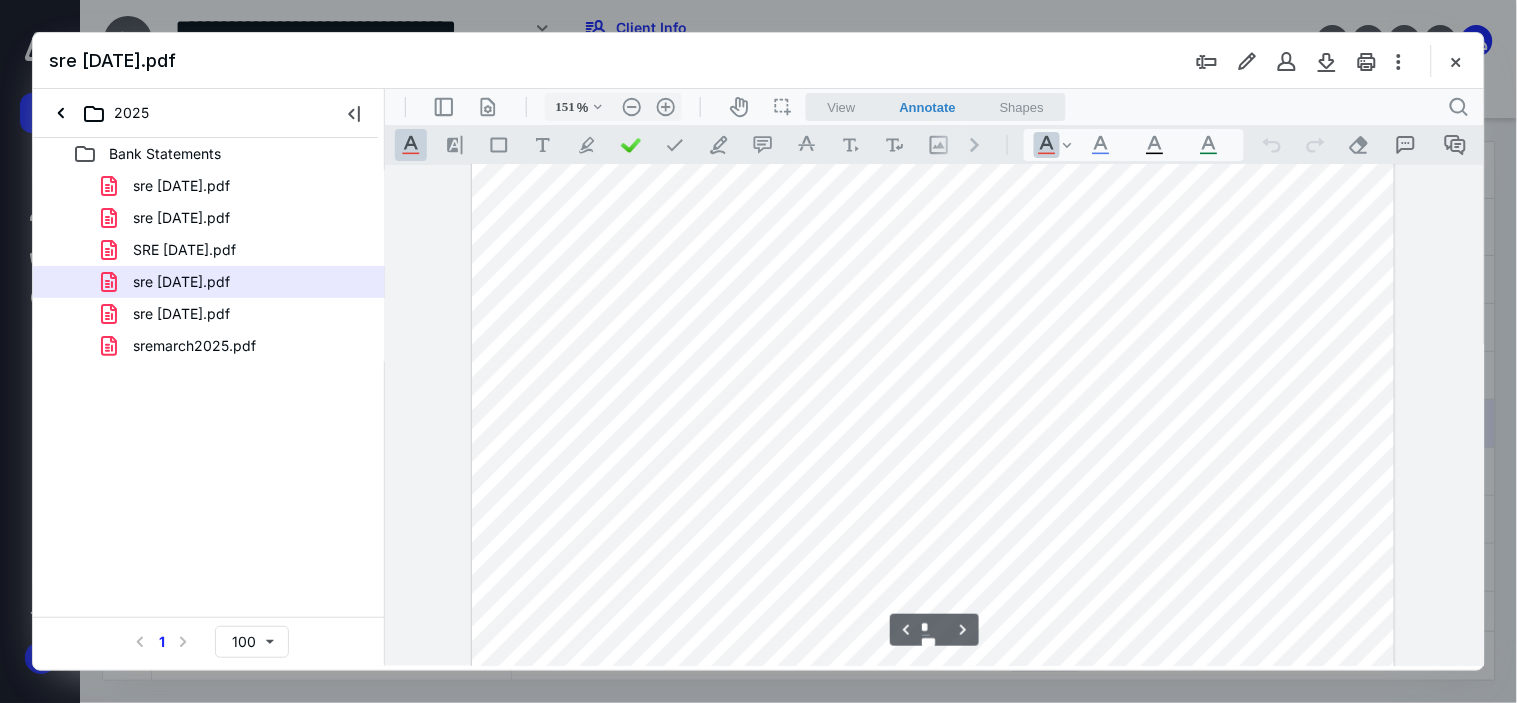 type on "201" 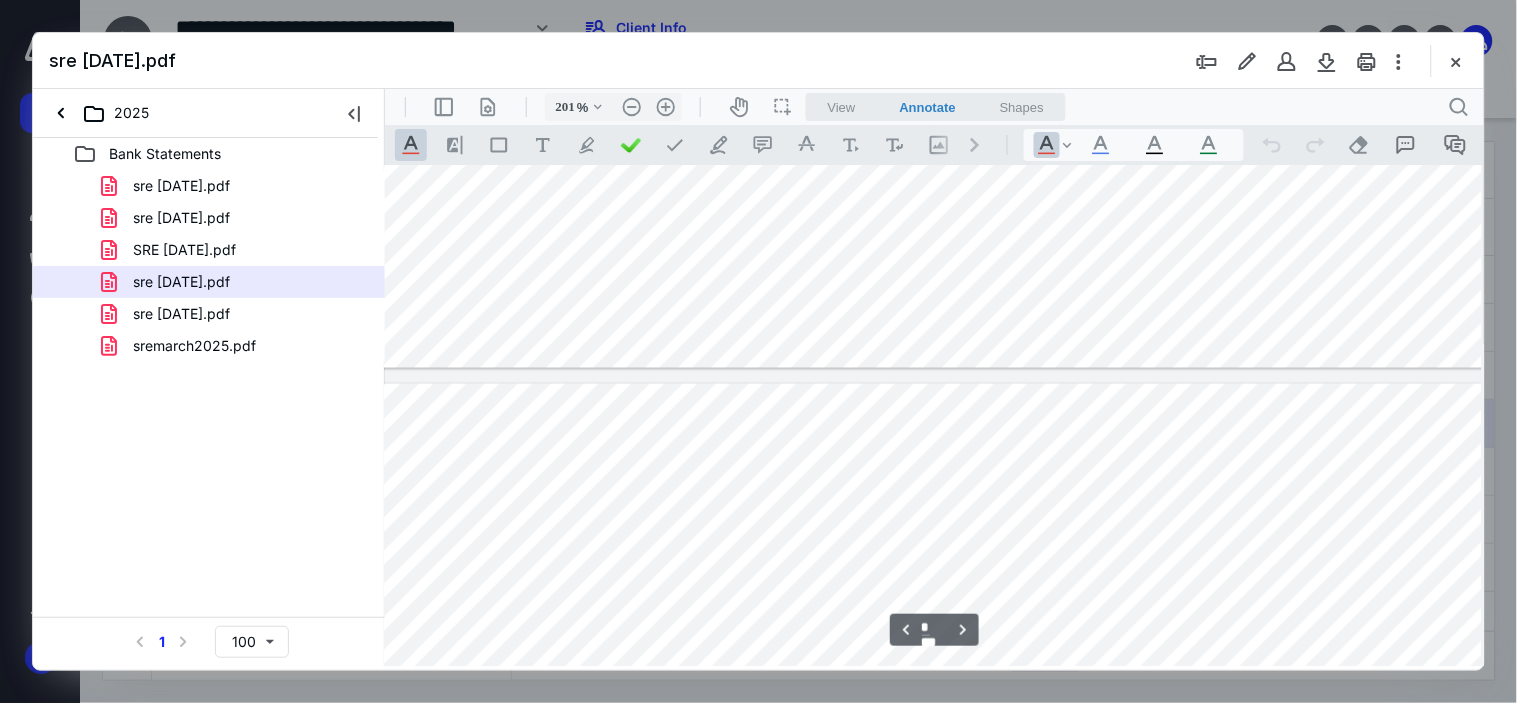 scroll, scrollTop: 4715, scrollLeft: 92, axis: both 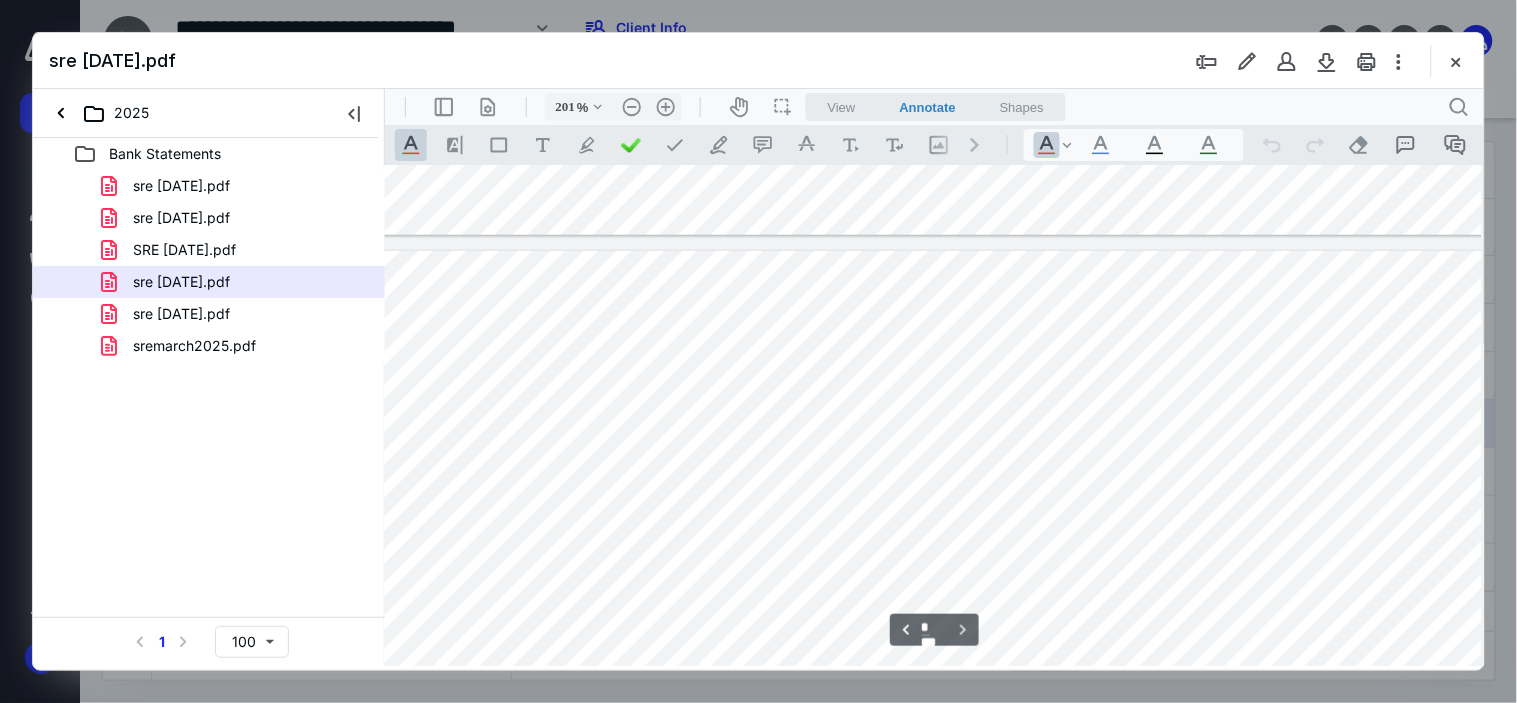 type on "*" 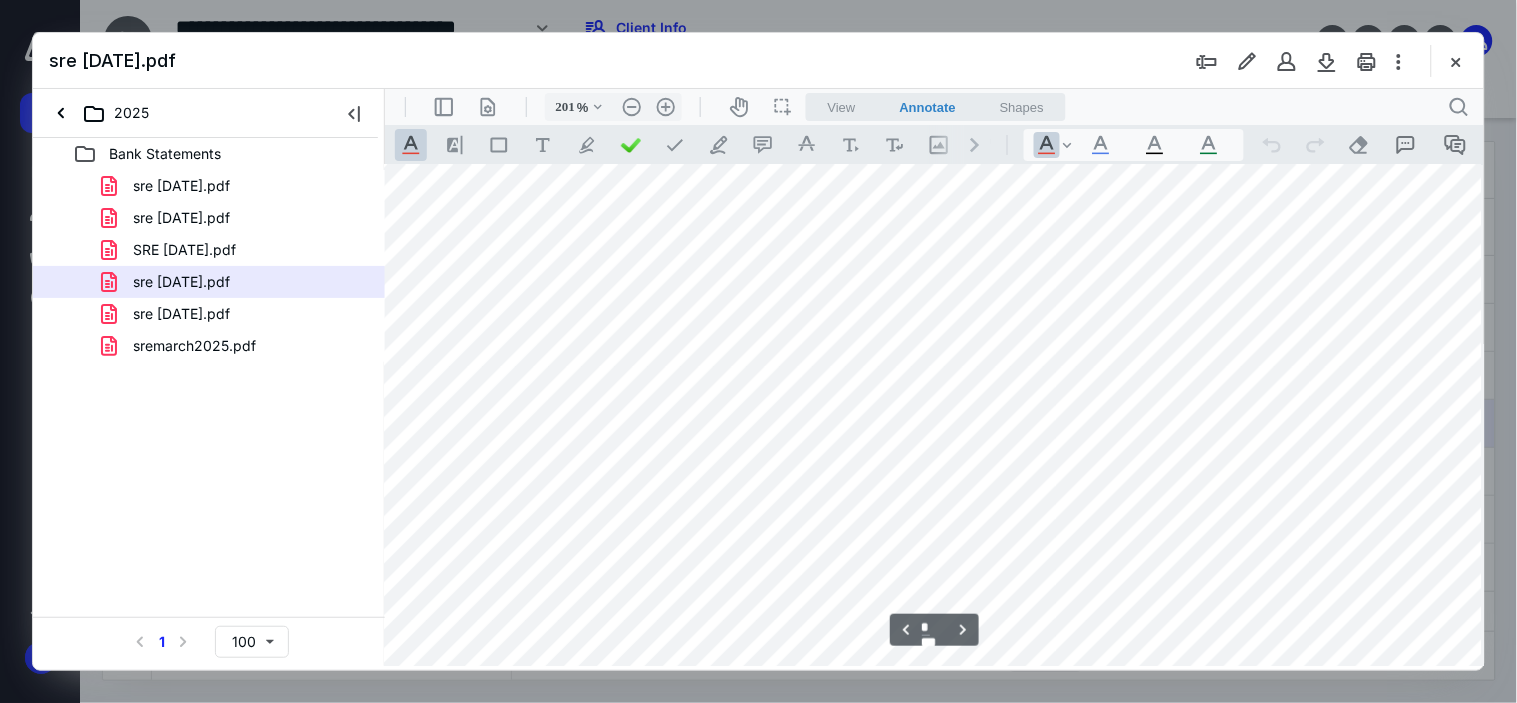 scroll, scrollTop: 5243, scrollLeft: 92, axis: both 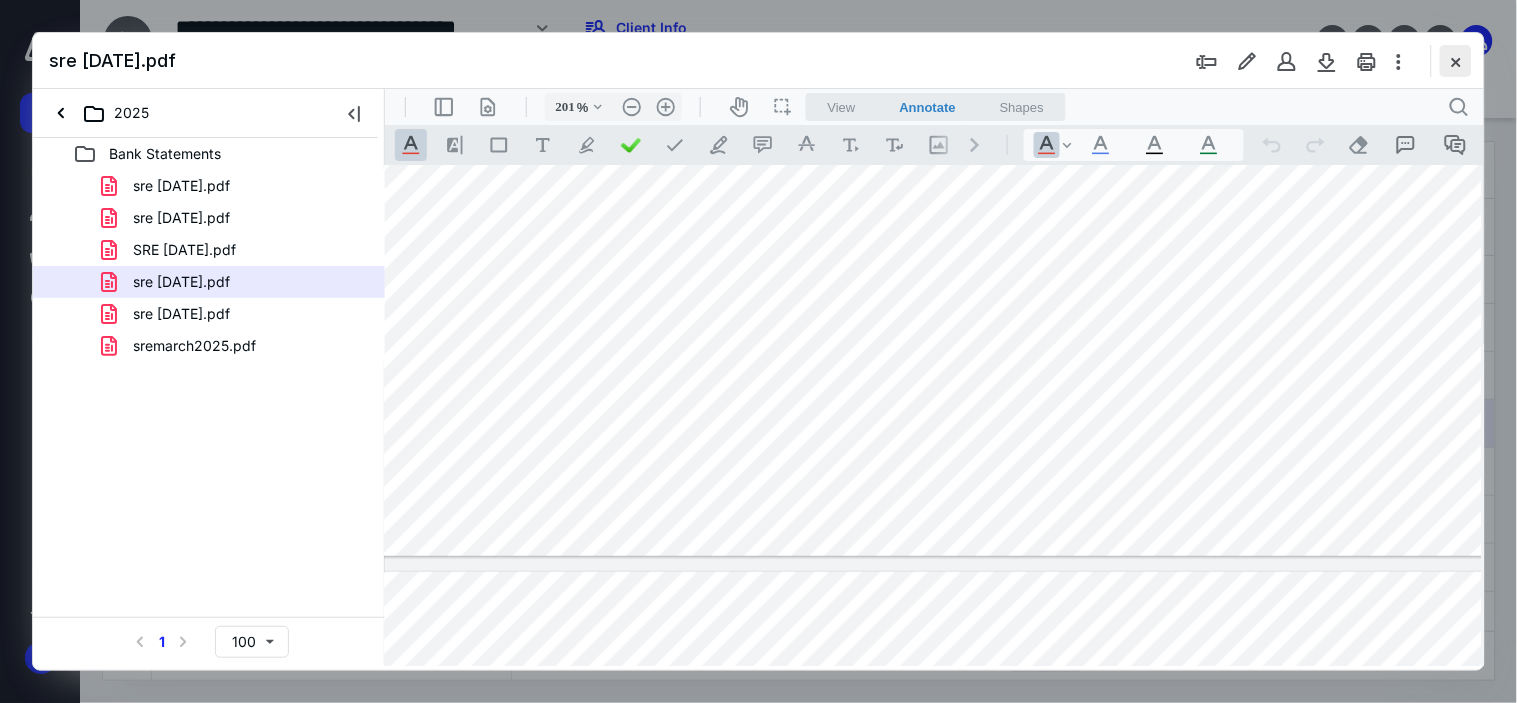 click at bounding box center [1456, 61] 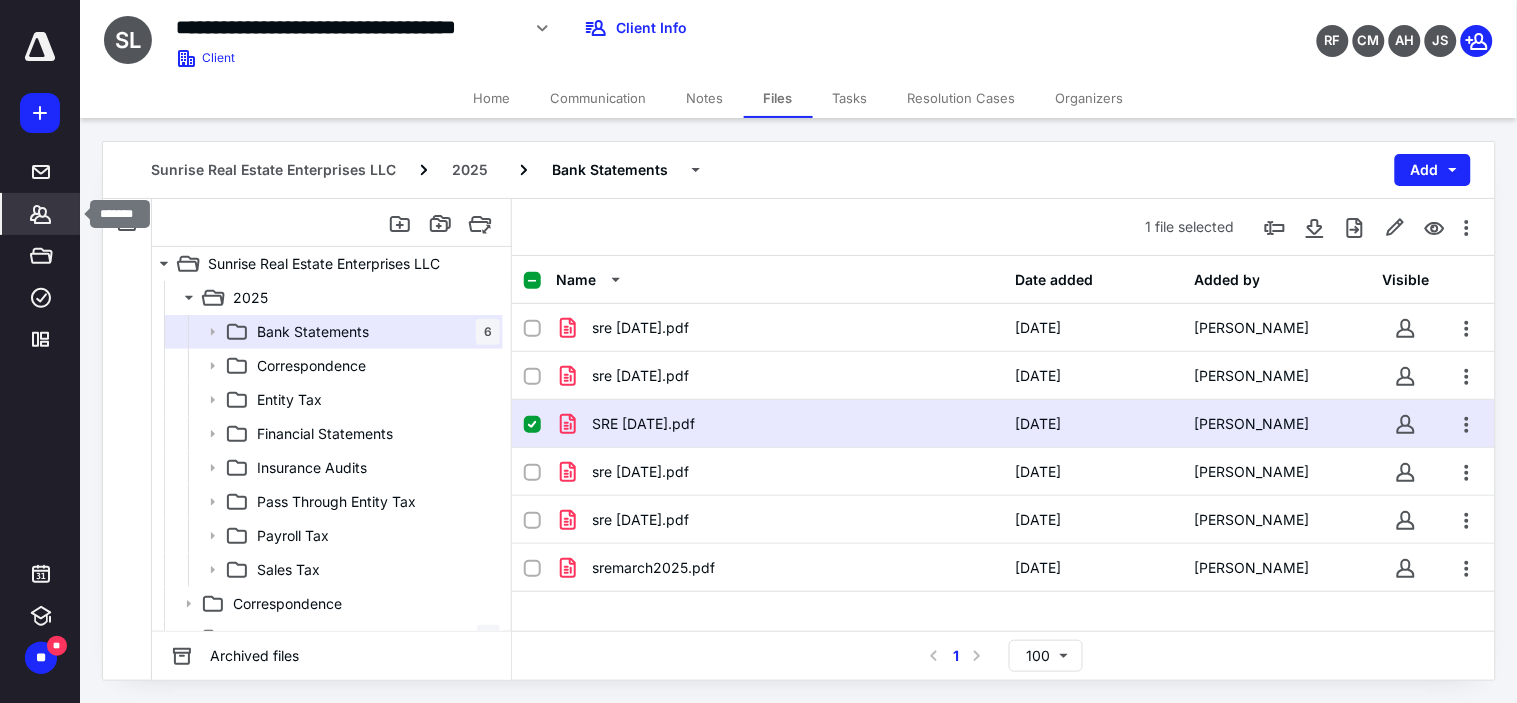 click 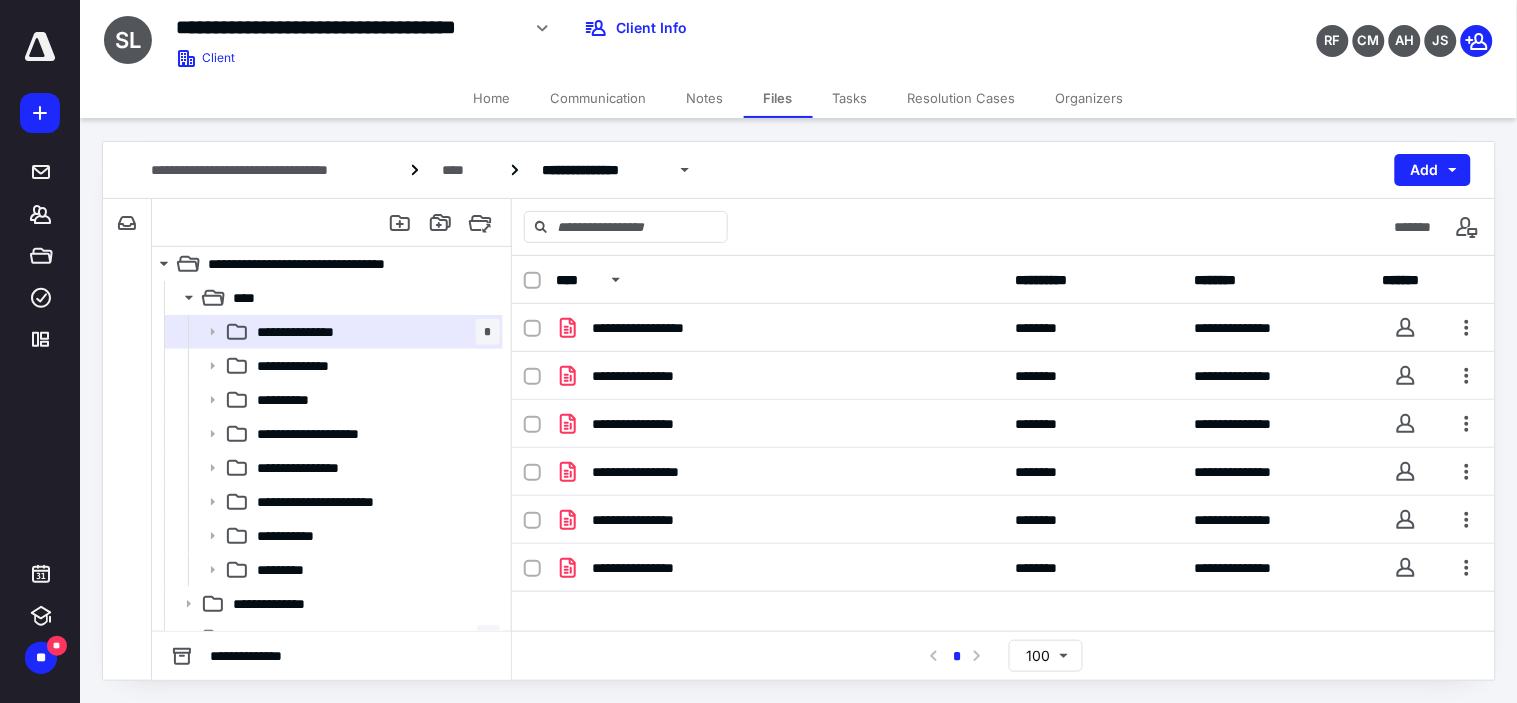 scroll, scrollTop: 0, scrollLeft: 0, axis: both 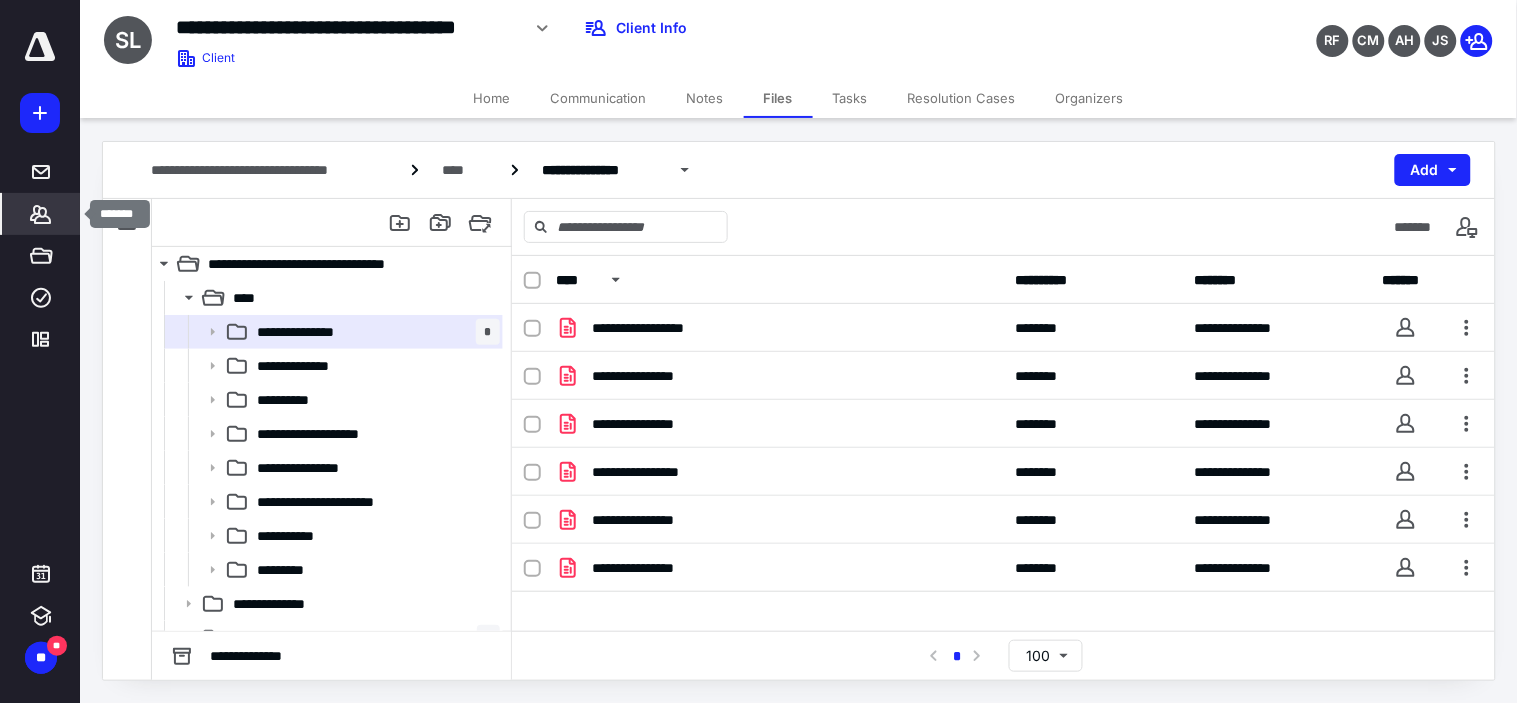 click 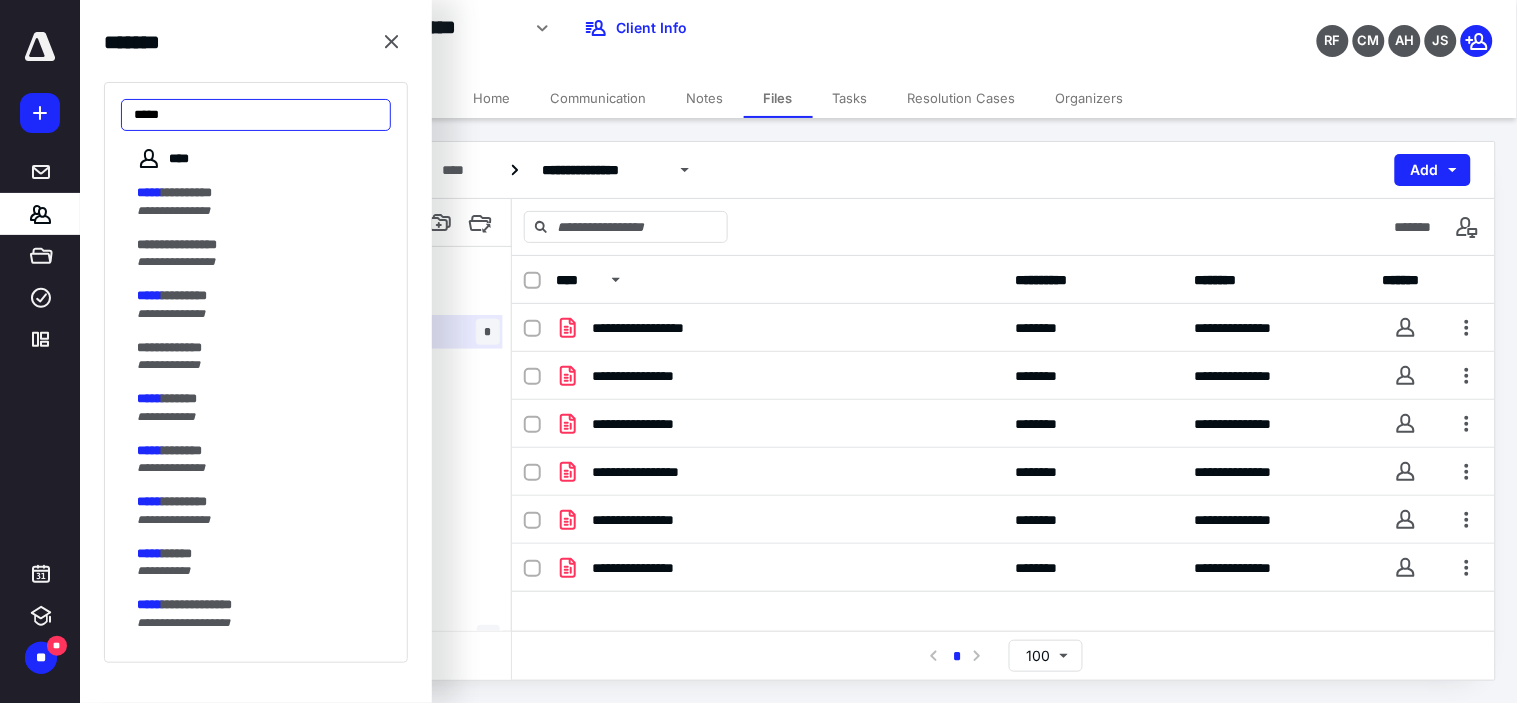 drag, startPoint x: 202, startPoint y: 112, endPoint x: 128, endPoint y: 116, distance: 74.10803 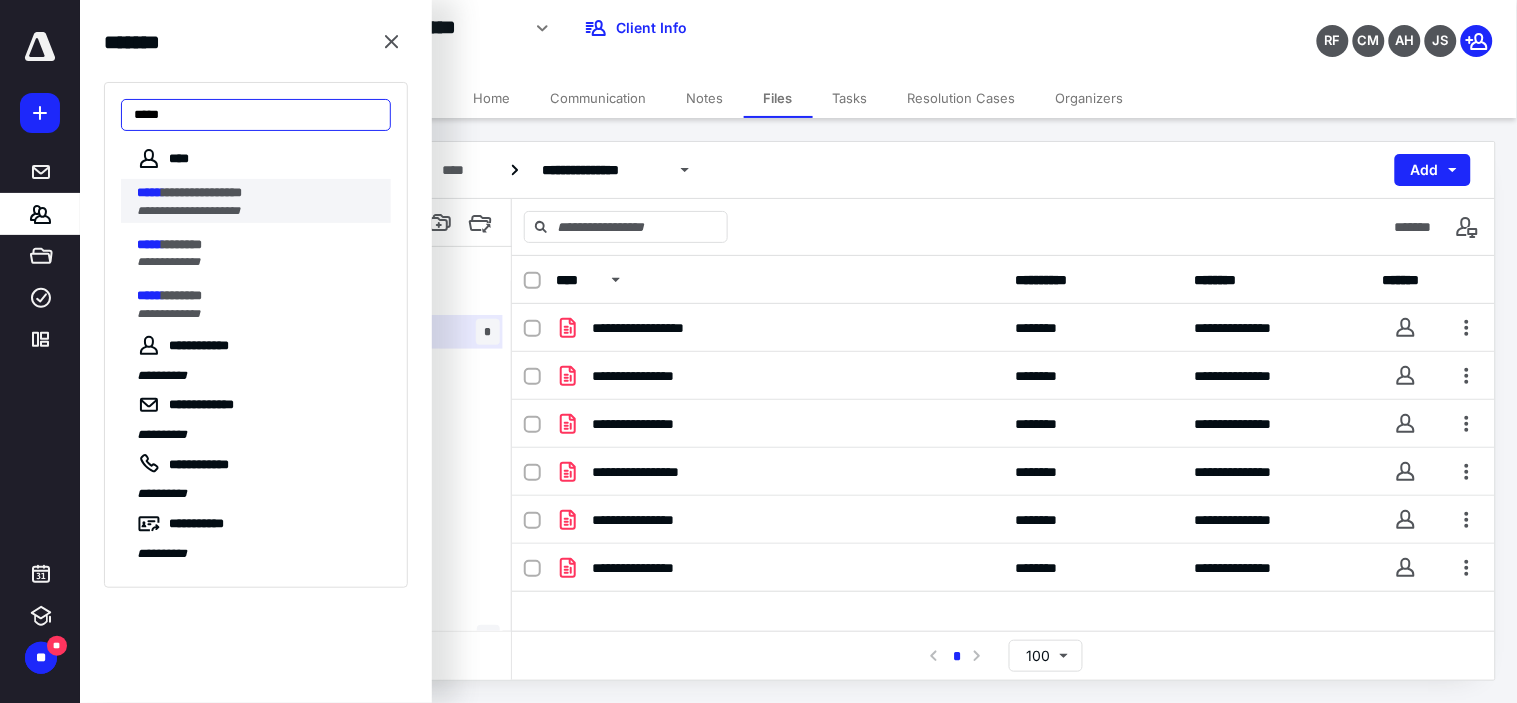 type on "*****" 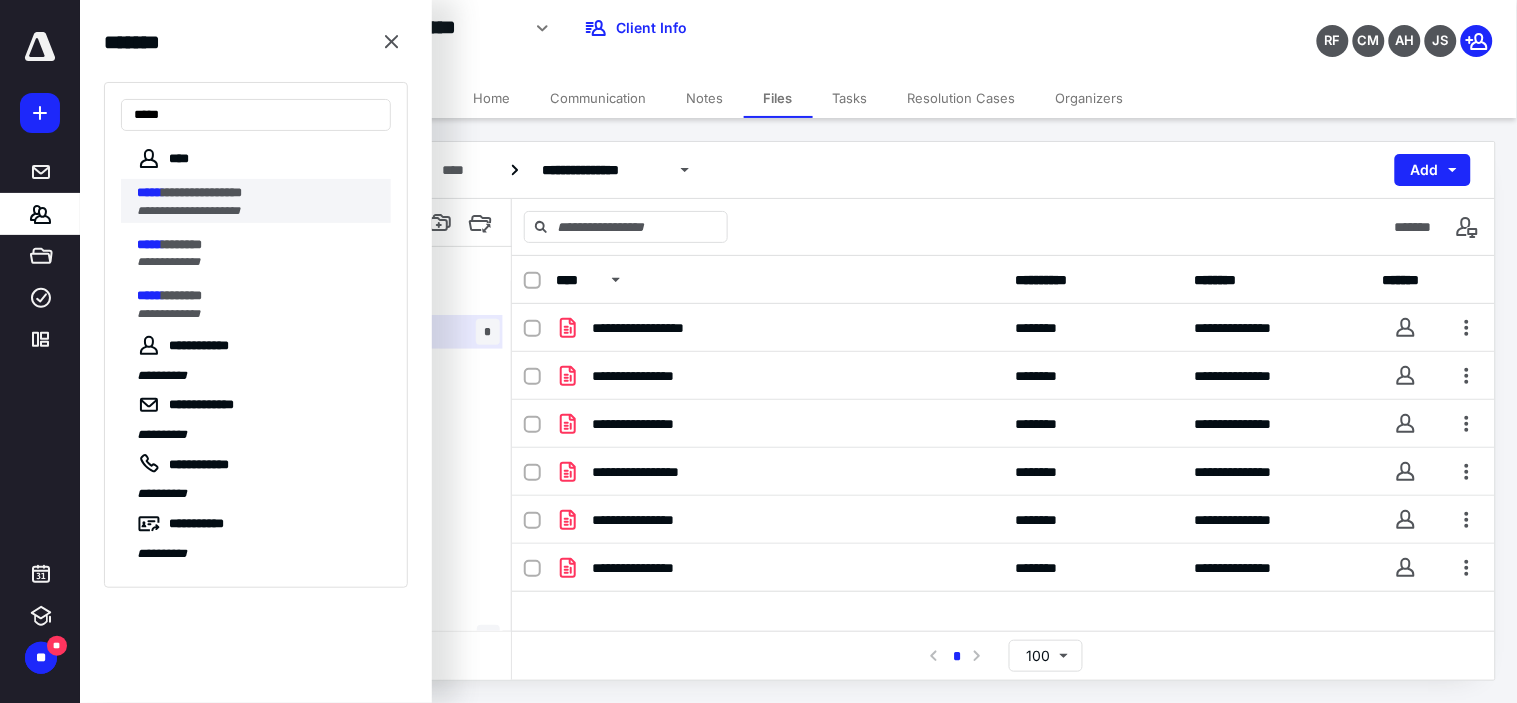 click on "**********" at bounding box center (188, 211) 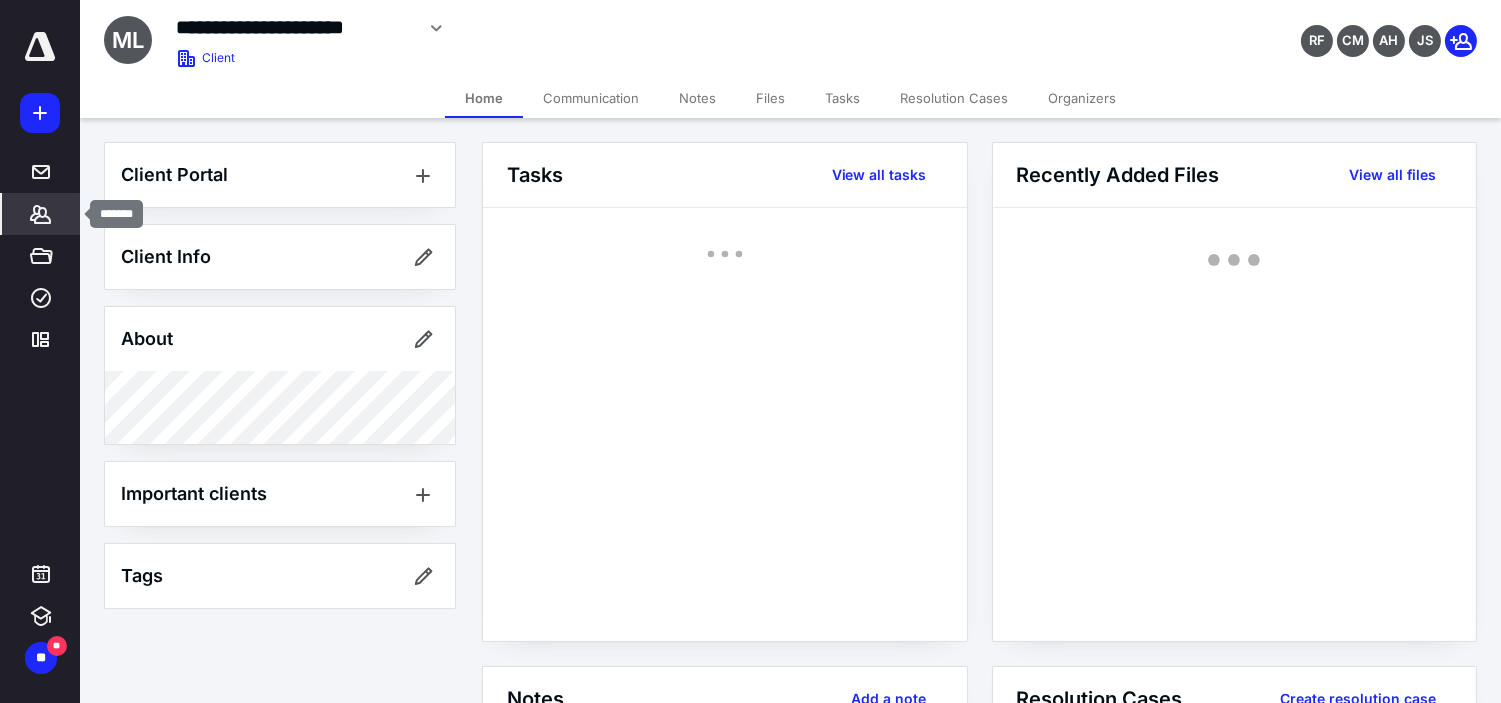 click on "*******" at bounding box center (41, 214) 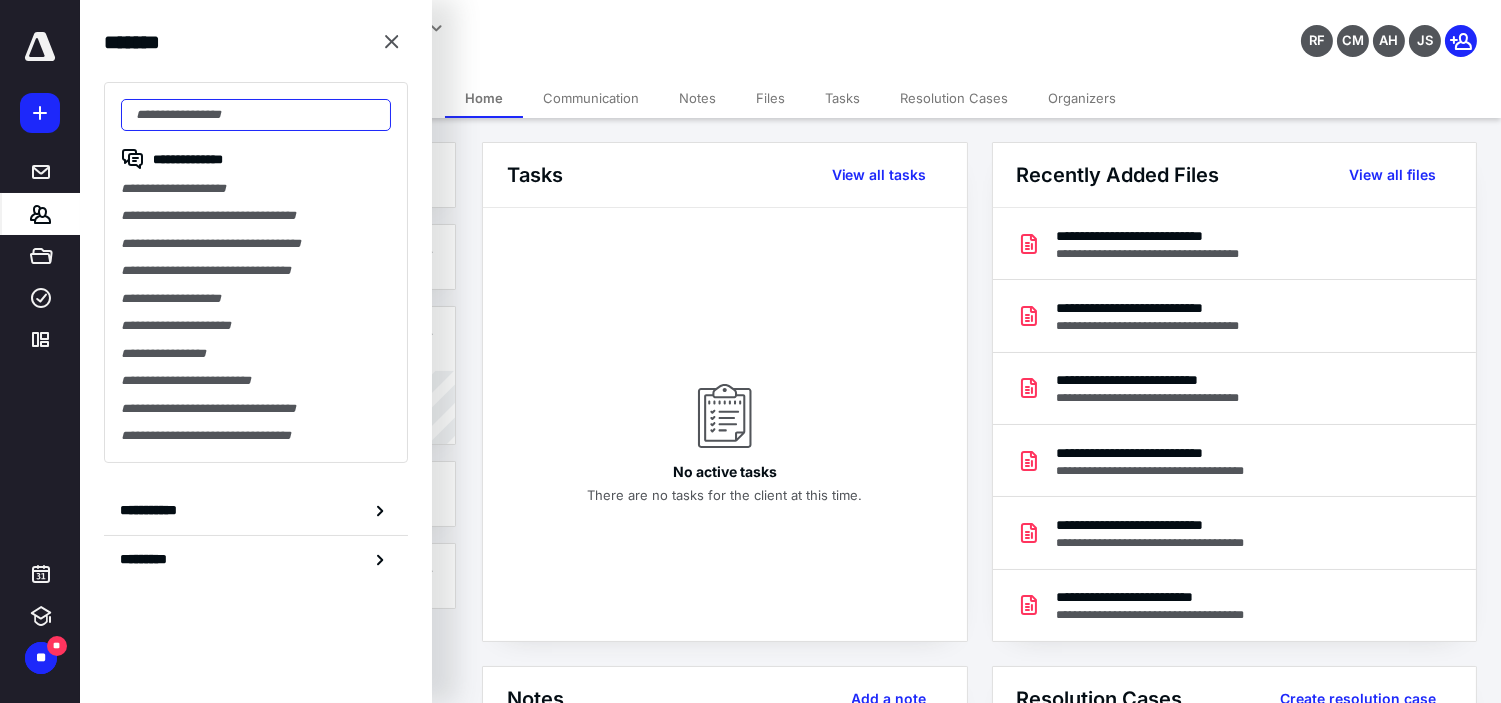 click at bounding box center (256, 115) 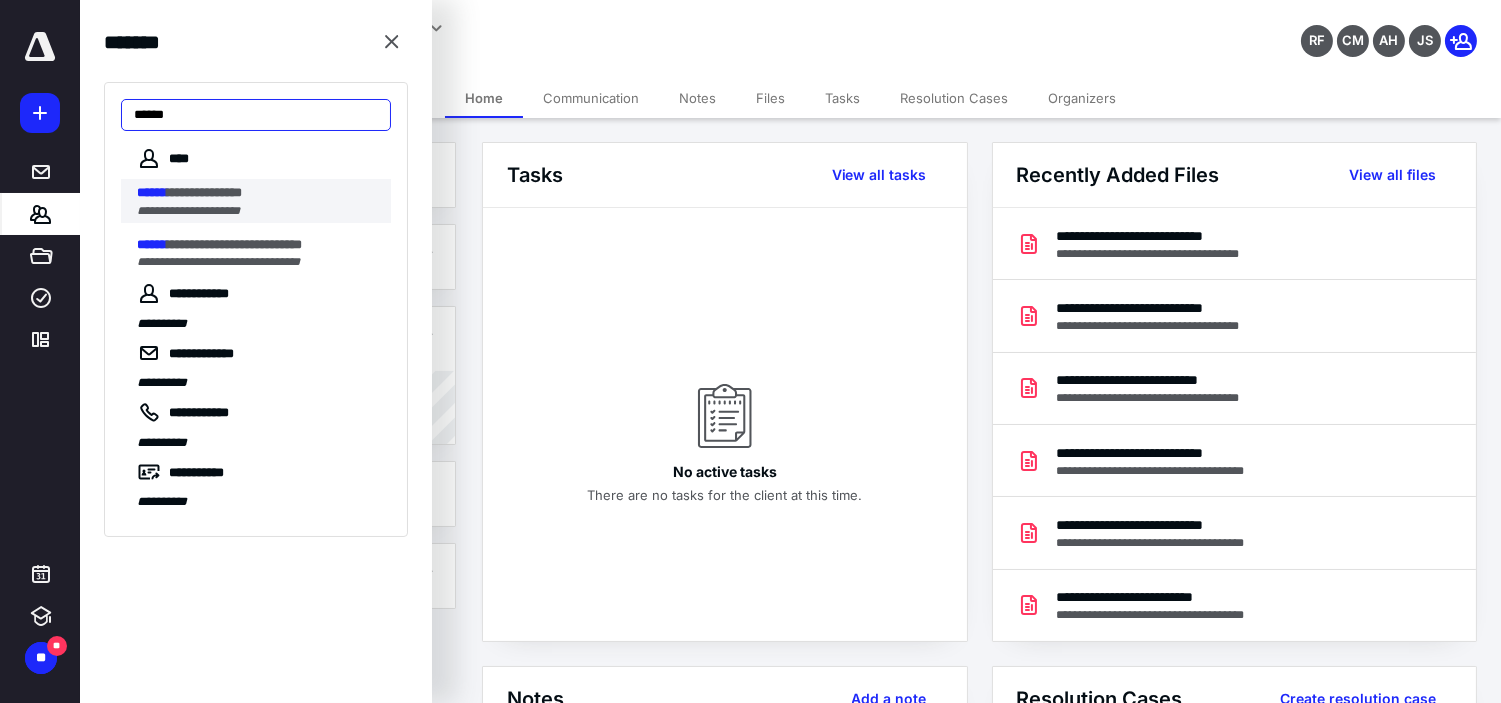 type on "******" 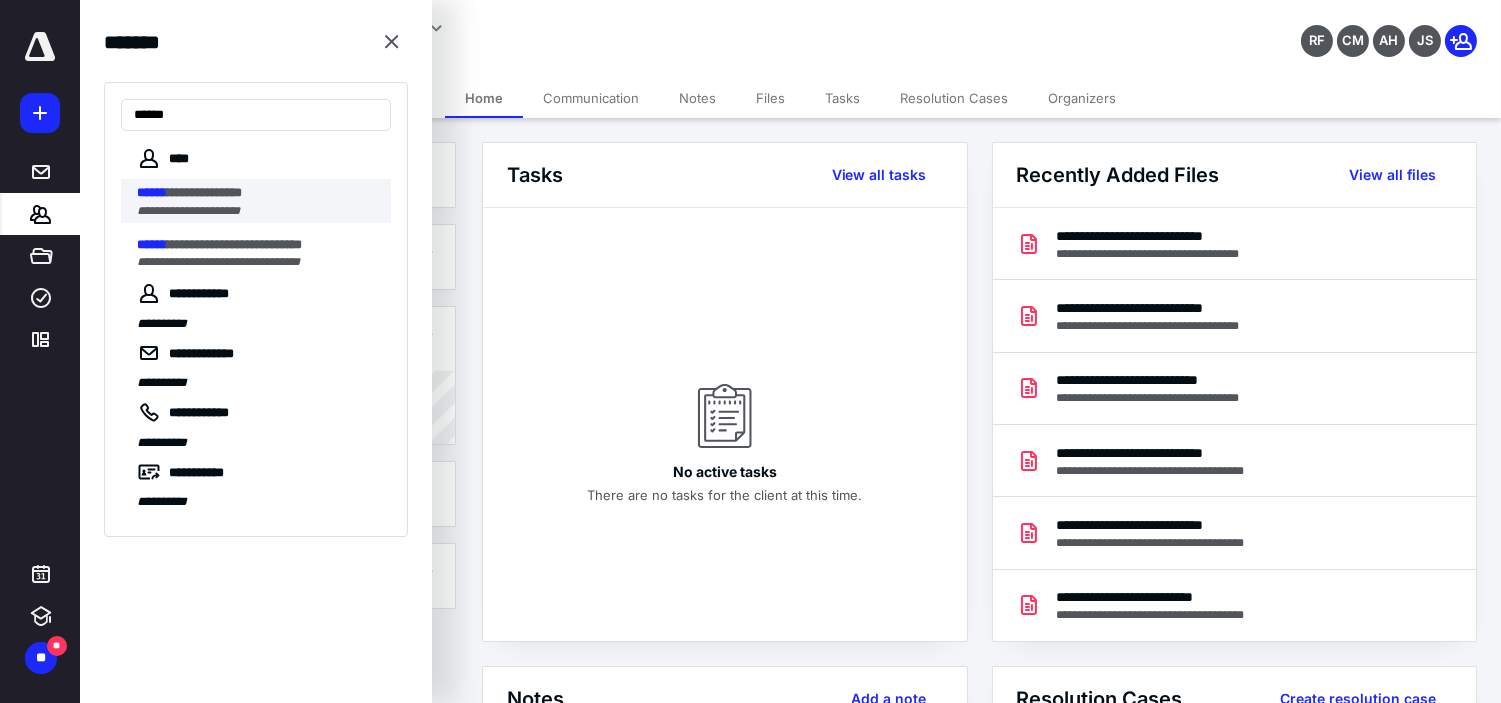click on "**********" at bounding box center (258, 193) 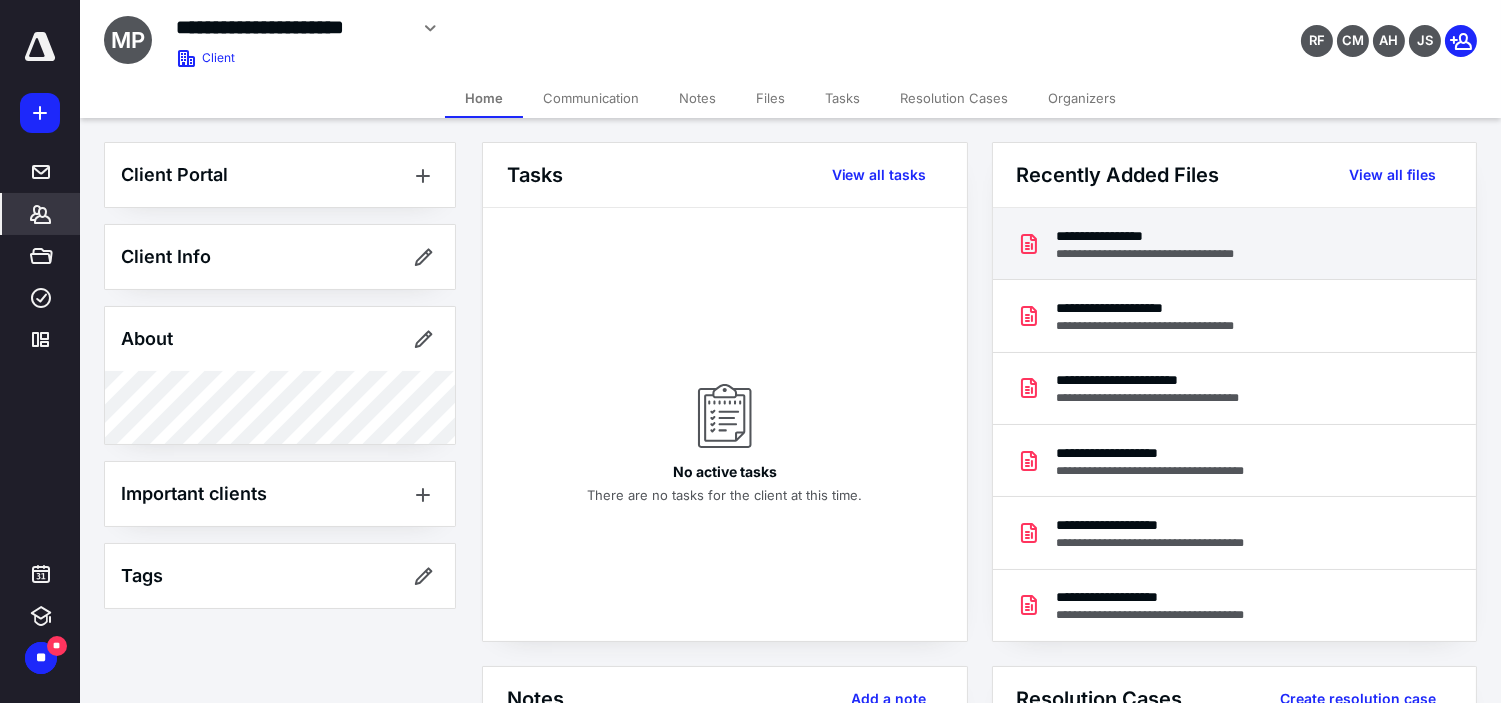 click on "**********" at bounding box center [1176, 254] 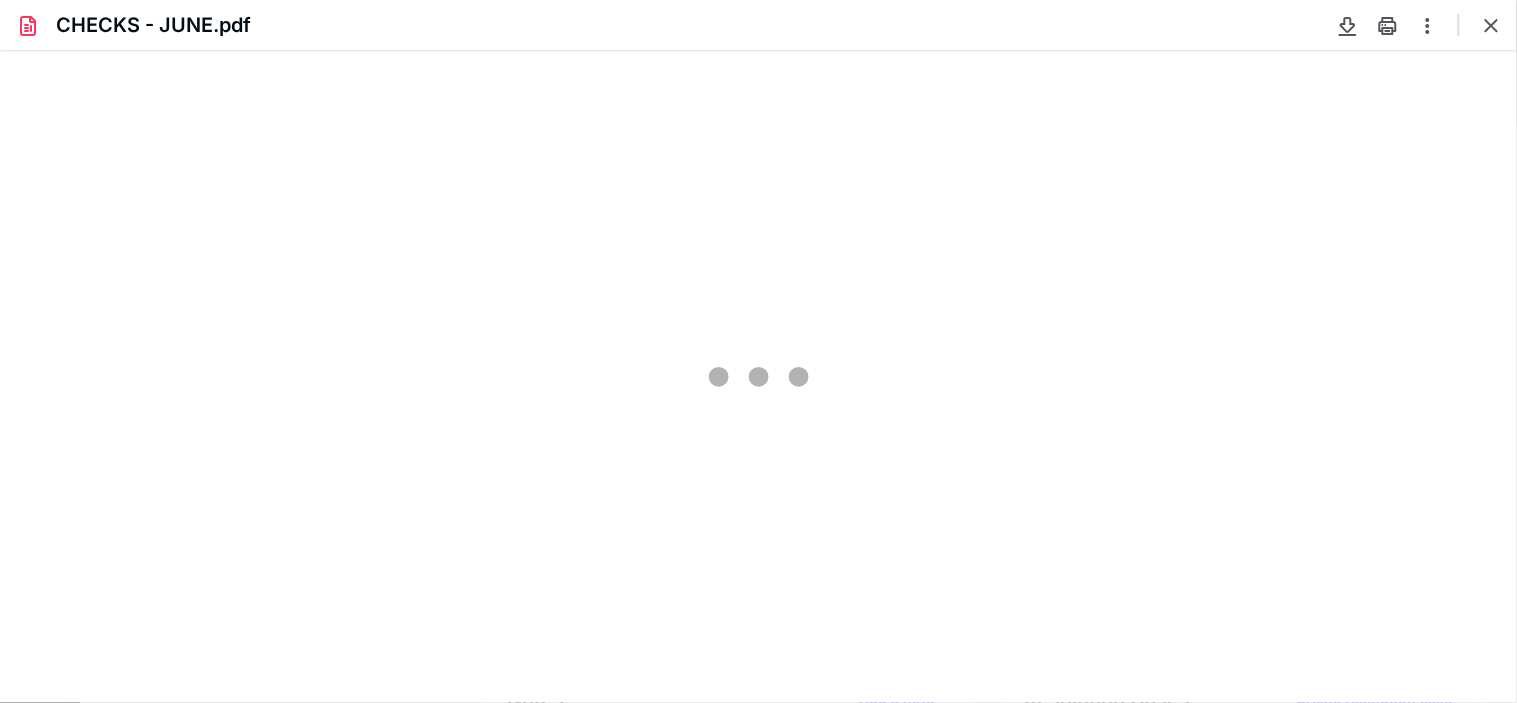 scroll, scrollTop: 0, scrollLeft: 0, axis: both 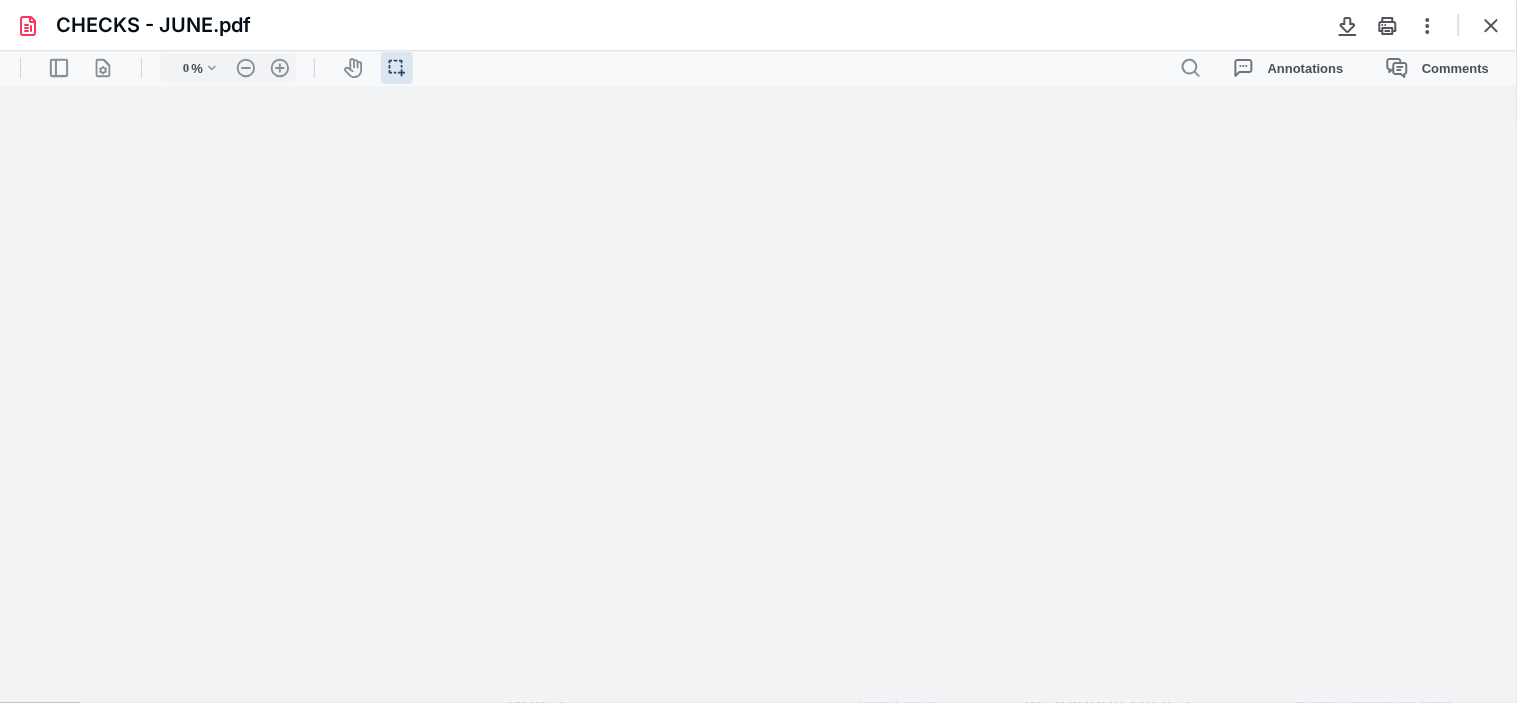 type on "243" 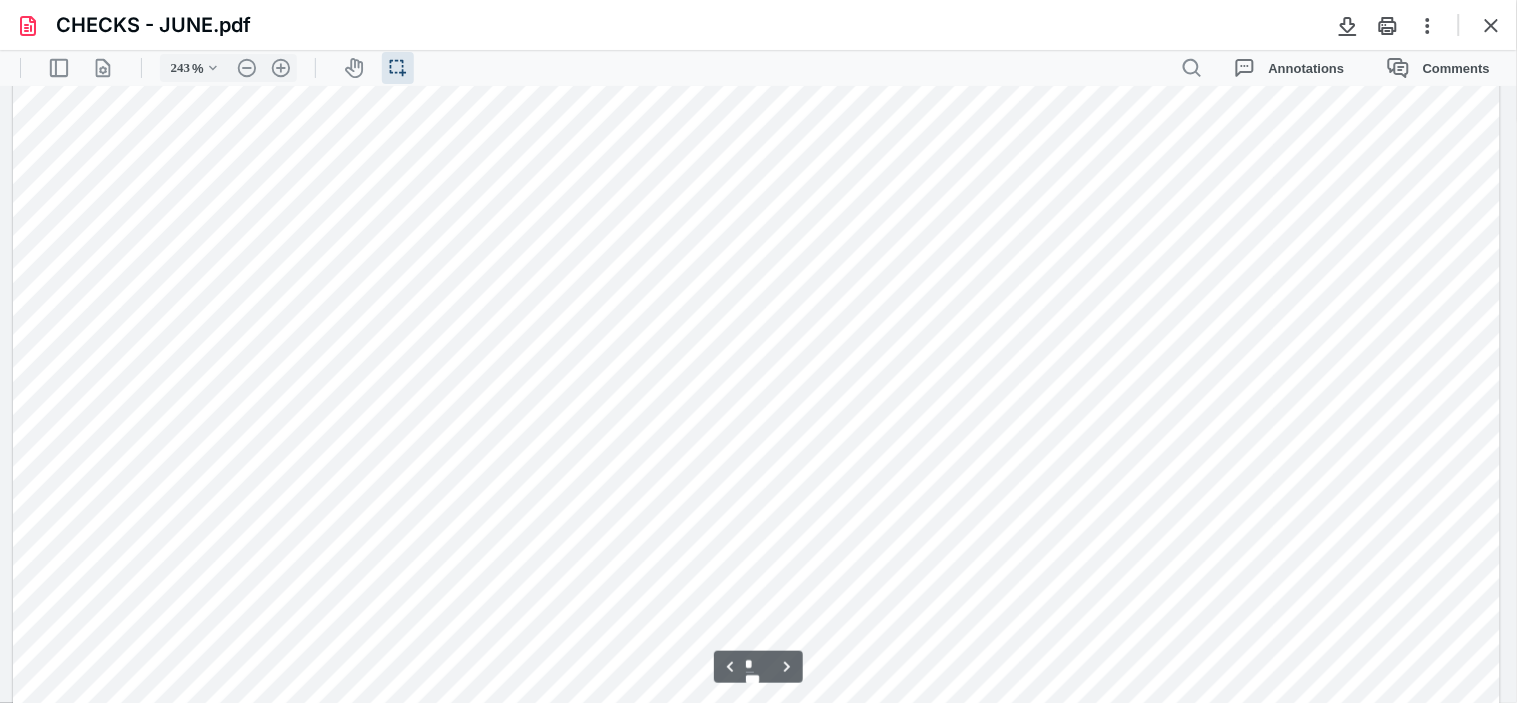 scroll, scrollTop: 4111, scrollLeft: 0, axis: vertical 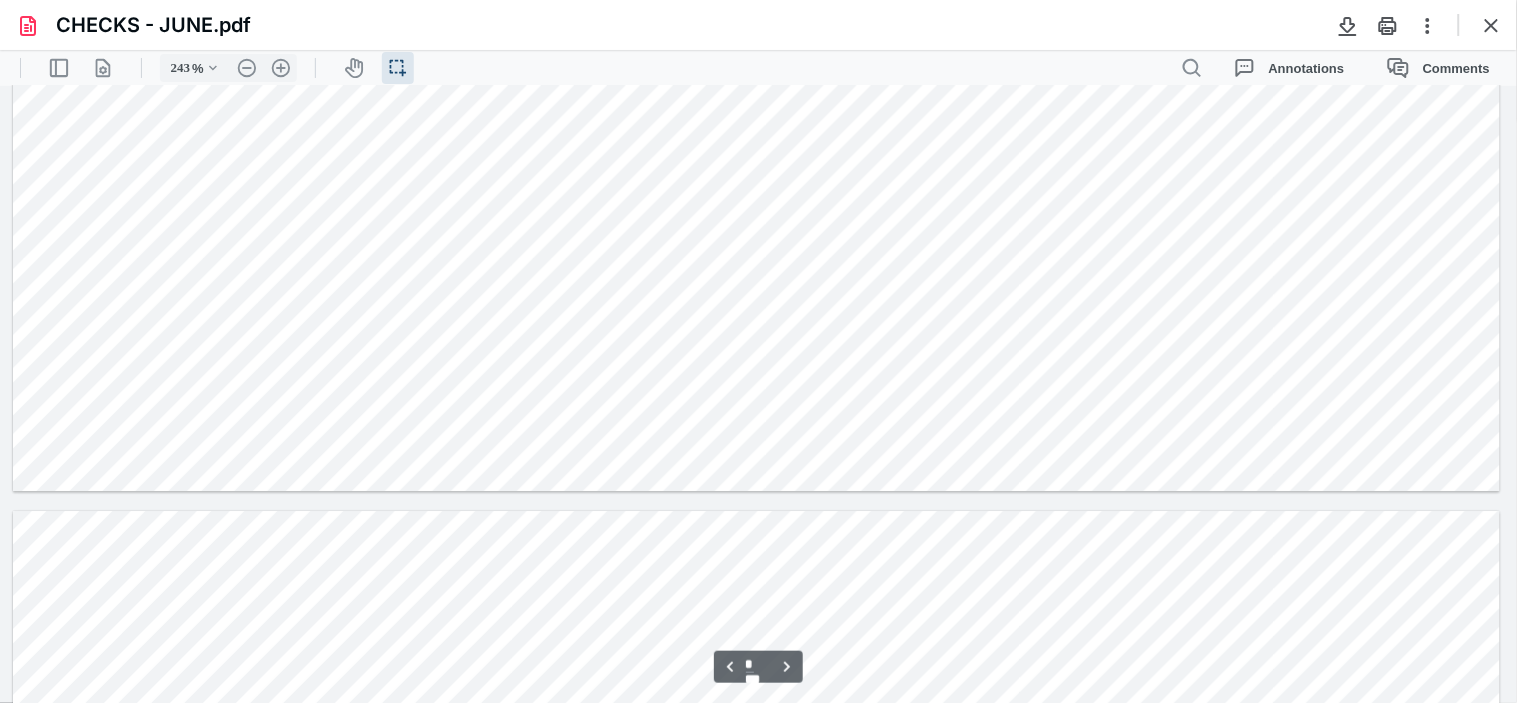 type on "*" 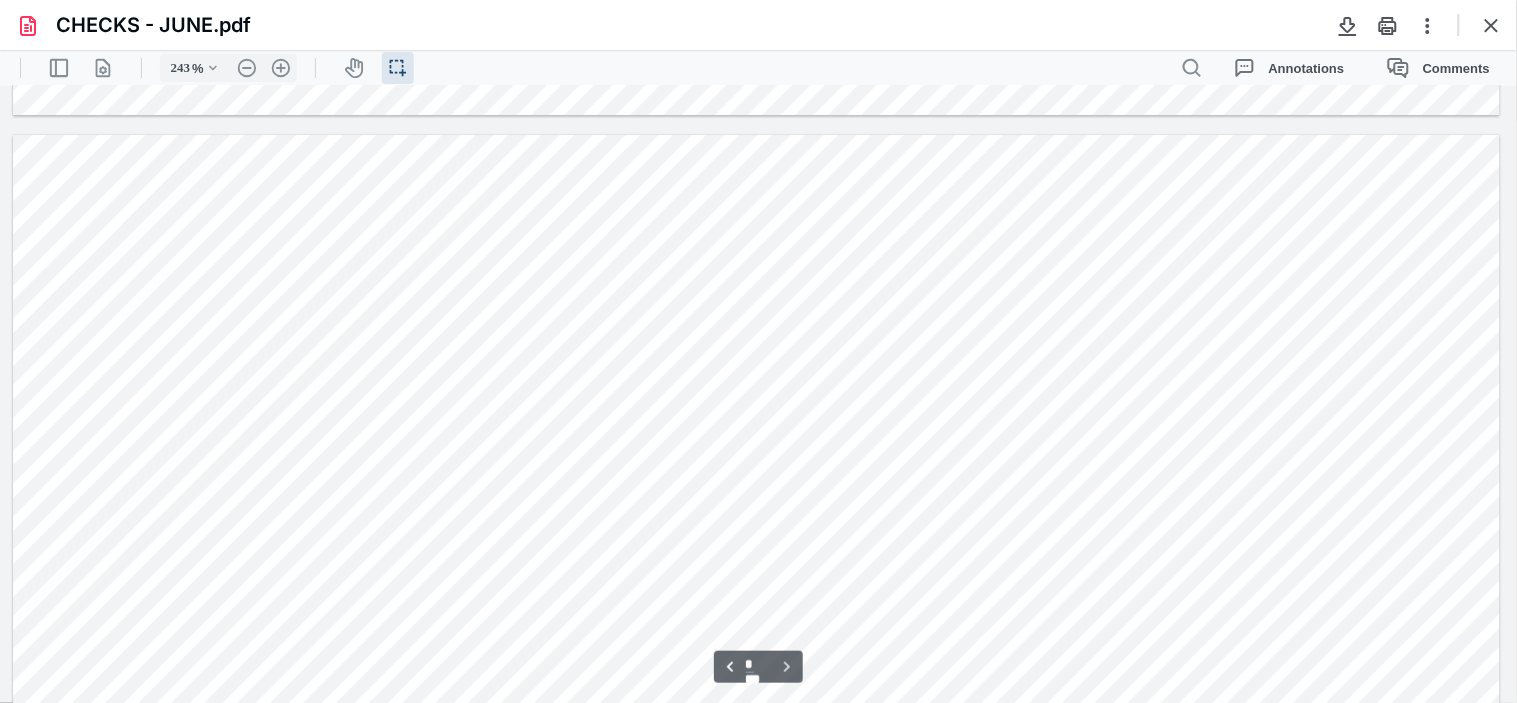 scroll, scrollTop: 6000, scrollLeft: 0, axis: vertical 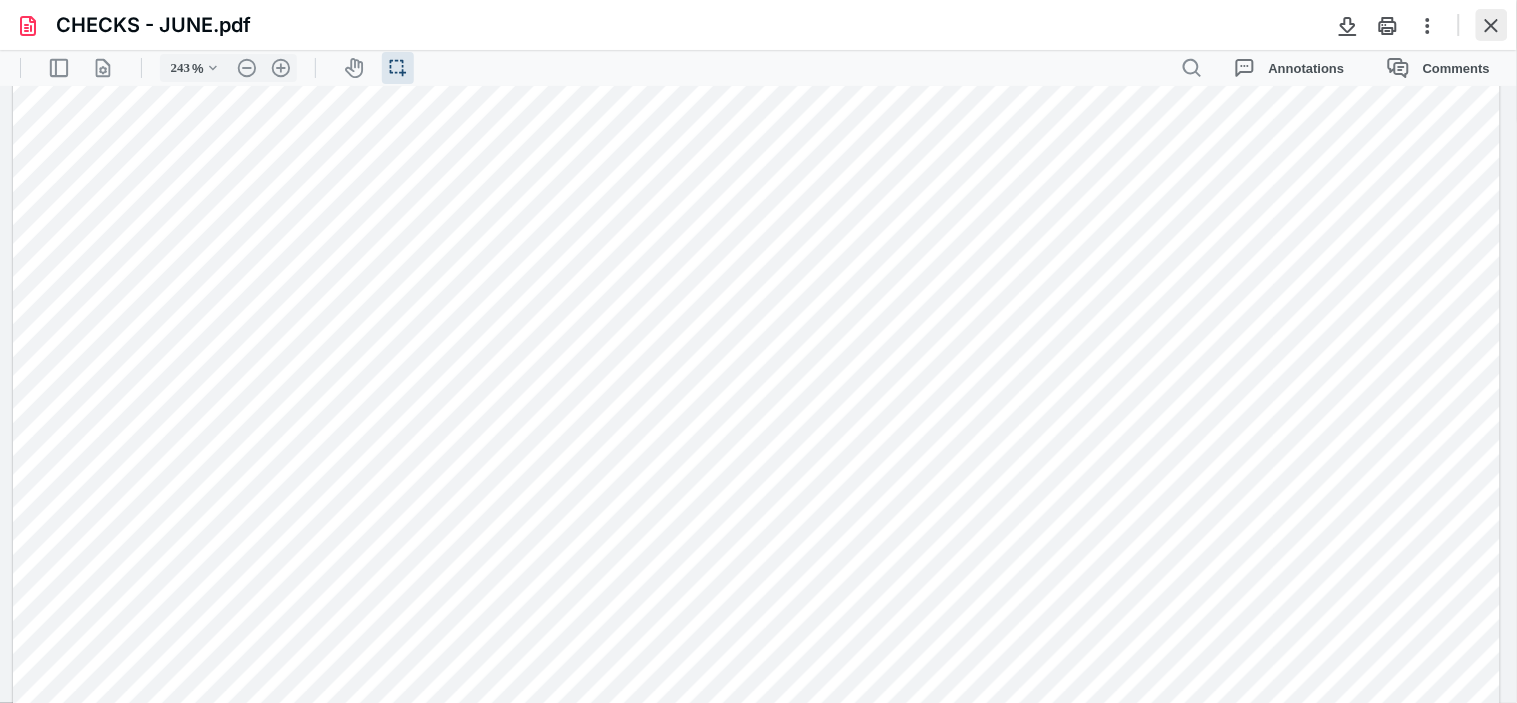 click at bounding box center (1492, 25) 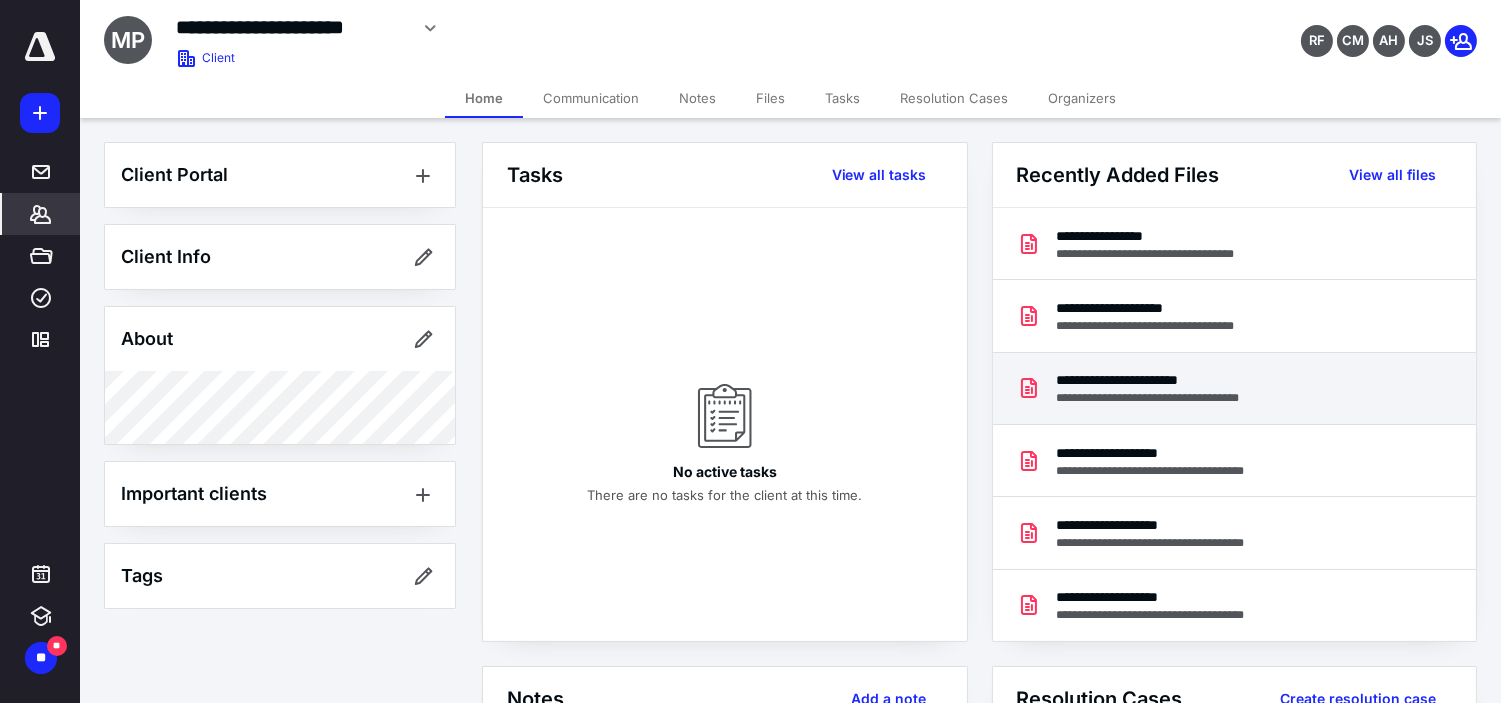 click on "**********" at bounding box center [1181, 380] 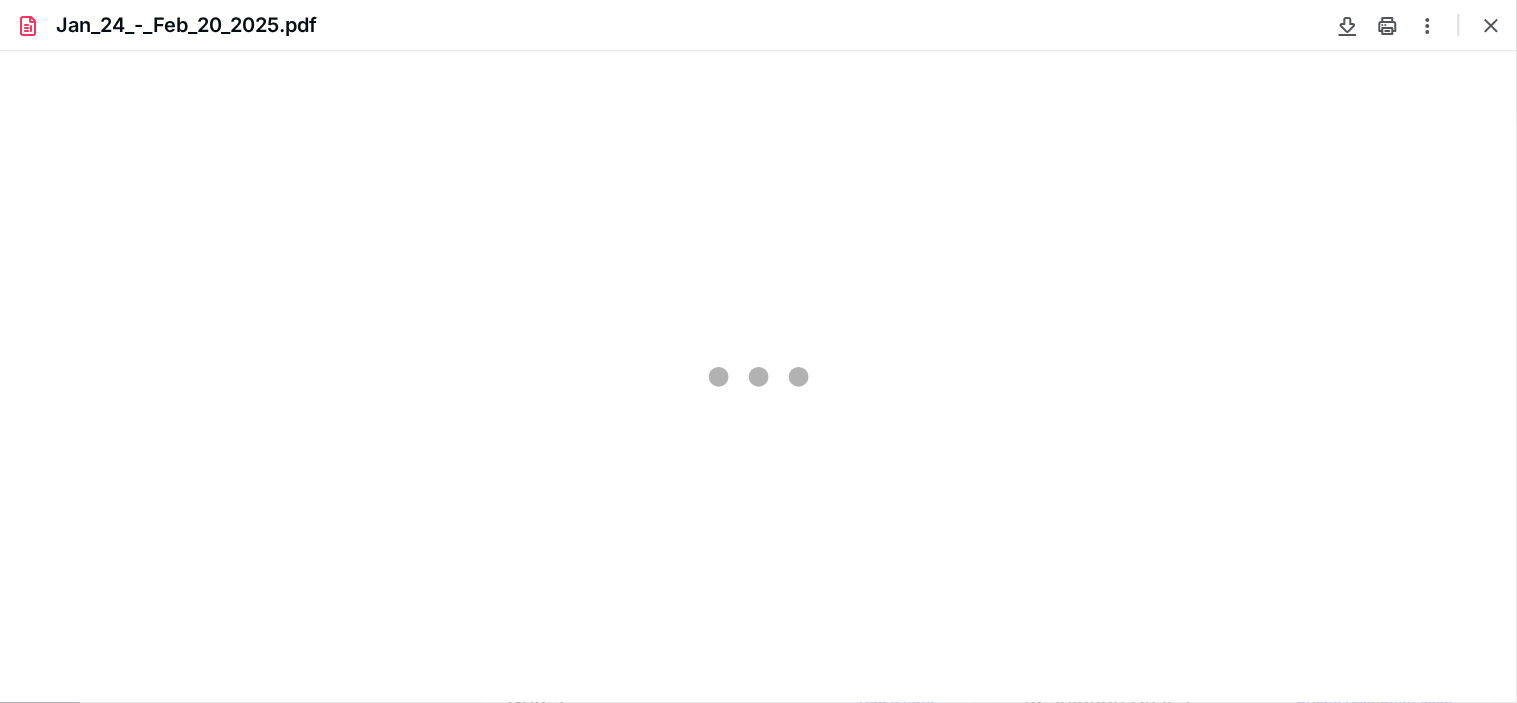 scroll, scrollTop: 0, scrollLeft: 0, axis: both 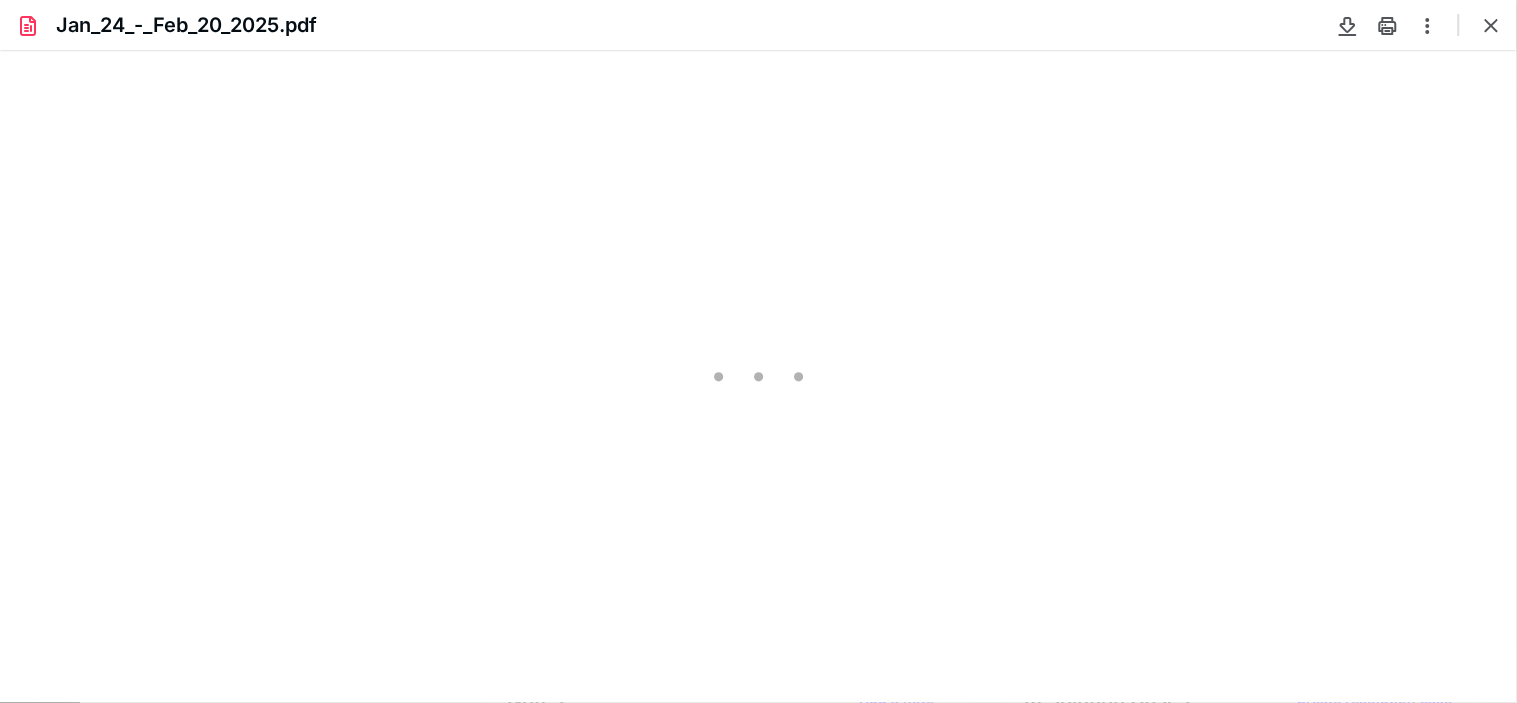 type on "230" 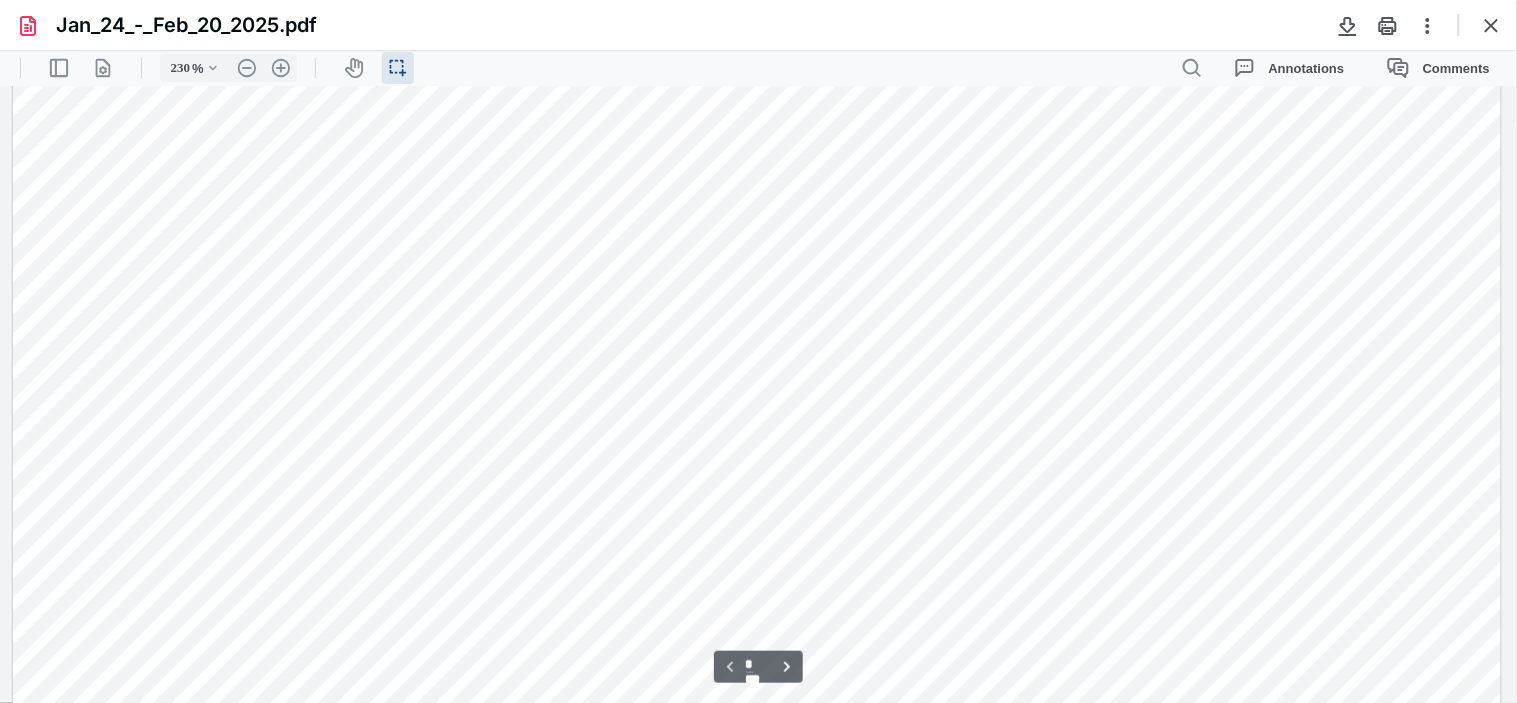 scroll, scrollTop: 267, scrollLeft: 0, axis: vertical 